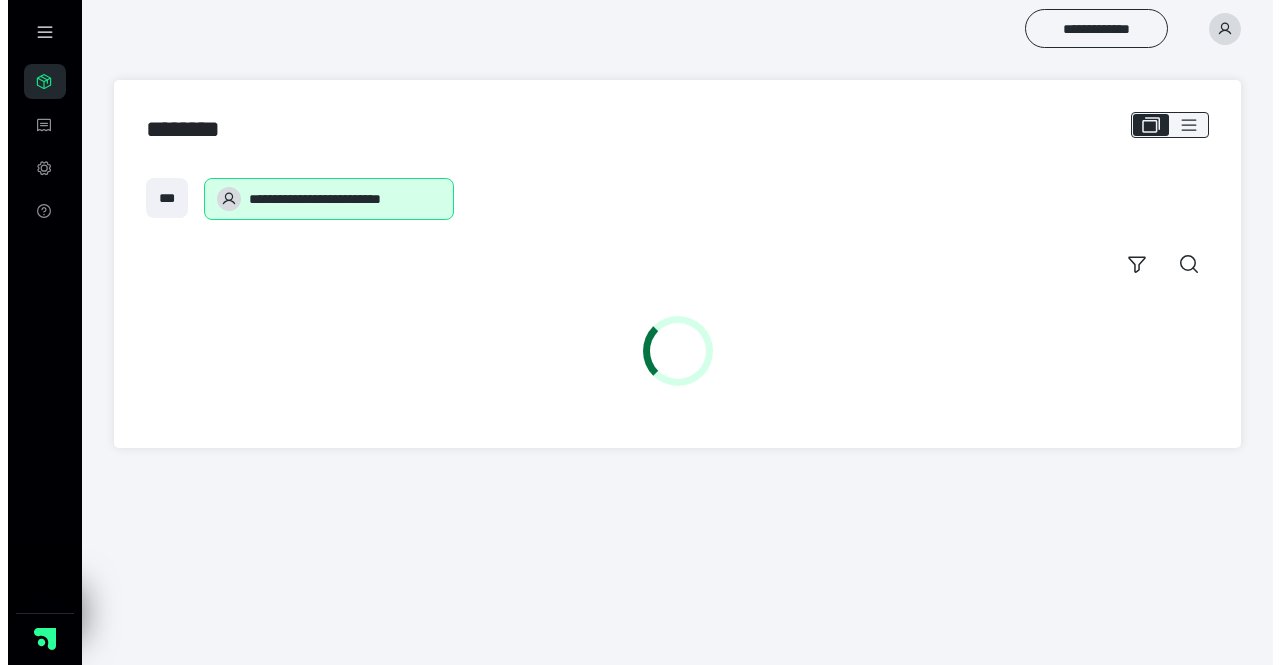 scroll, scrollTop: 0, scrollLeft: 0, axis: both 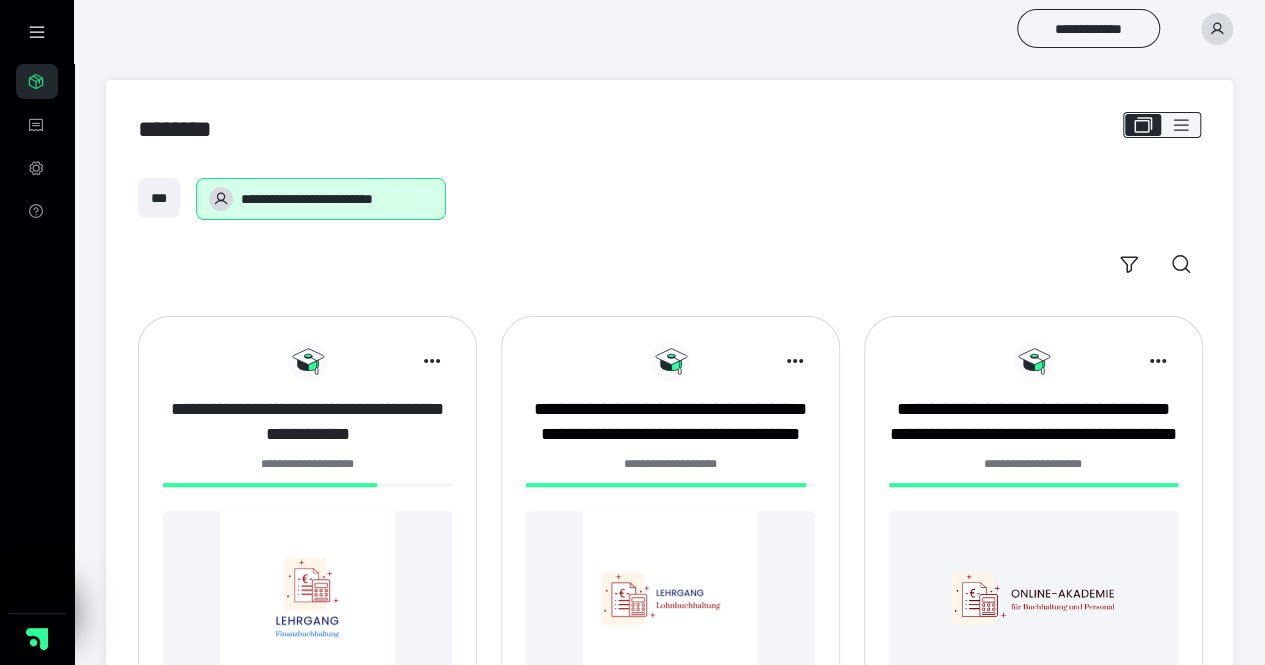 click on "**********" at bounding box center [307, 422] 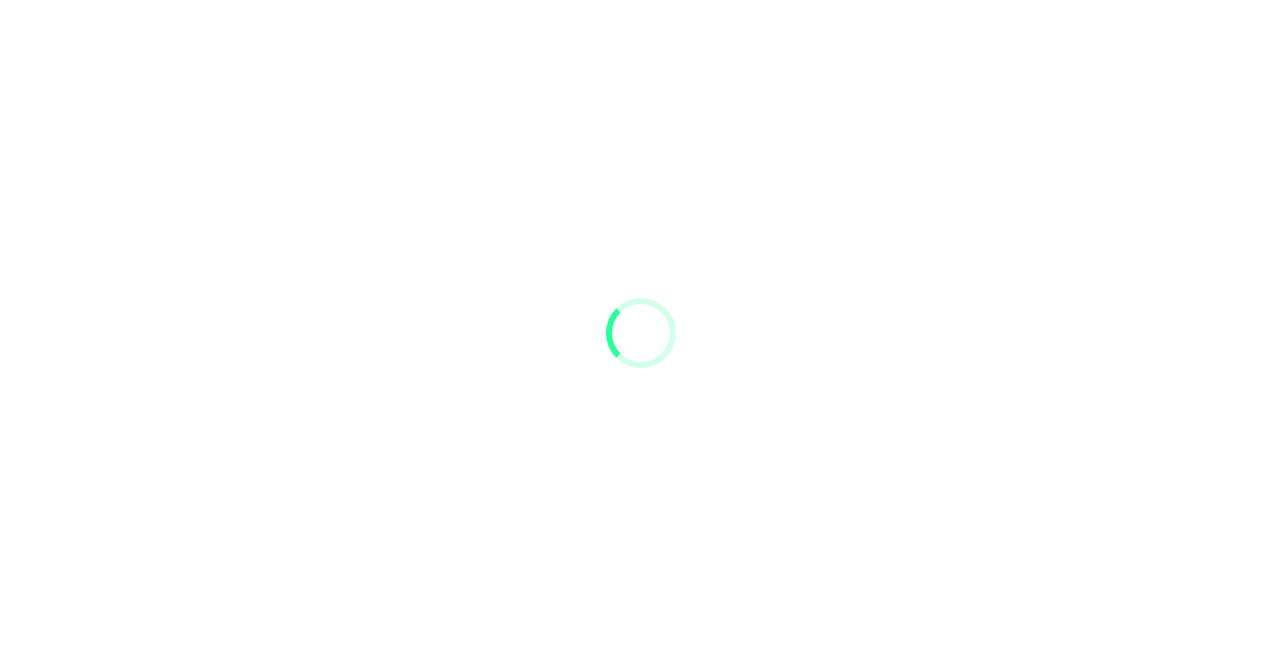 scroll, scrollTop: 0, scrollLeft: 0, axis: both 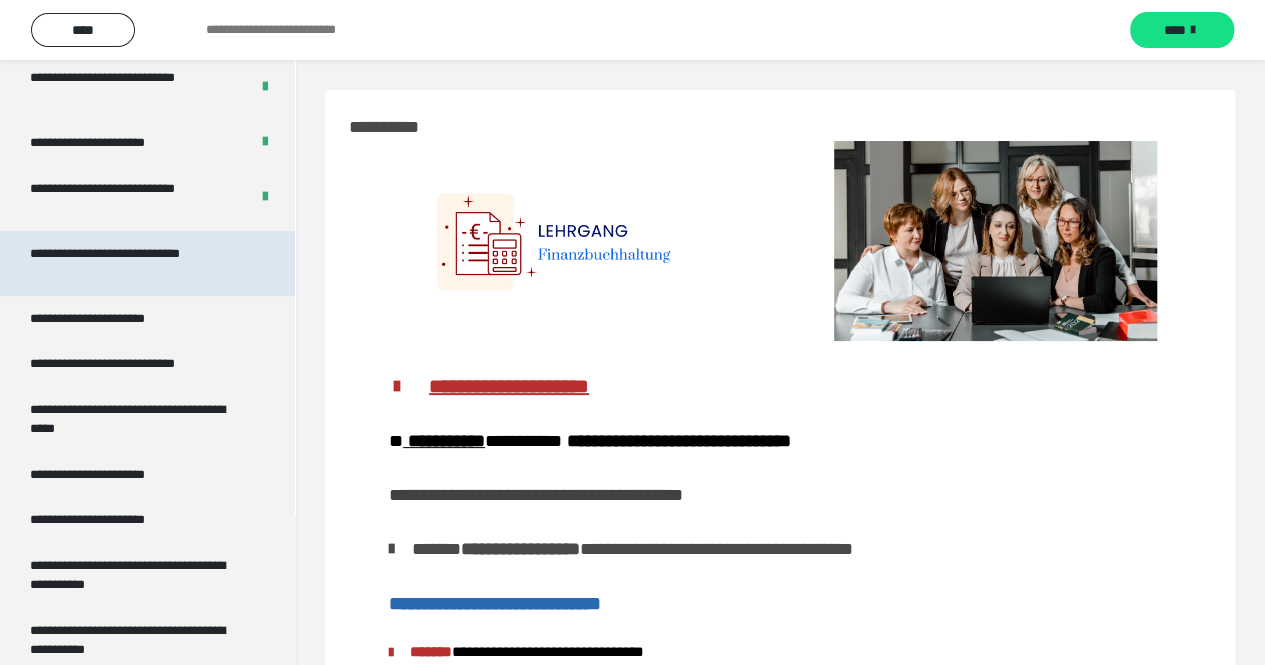click on "**********" at bounding box center (132, 263) 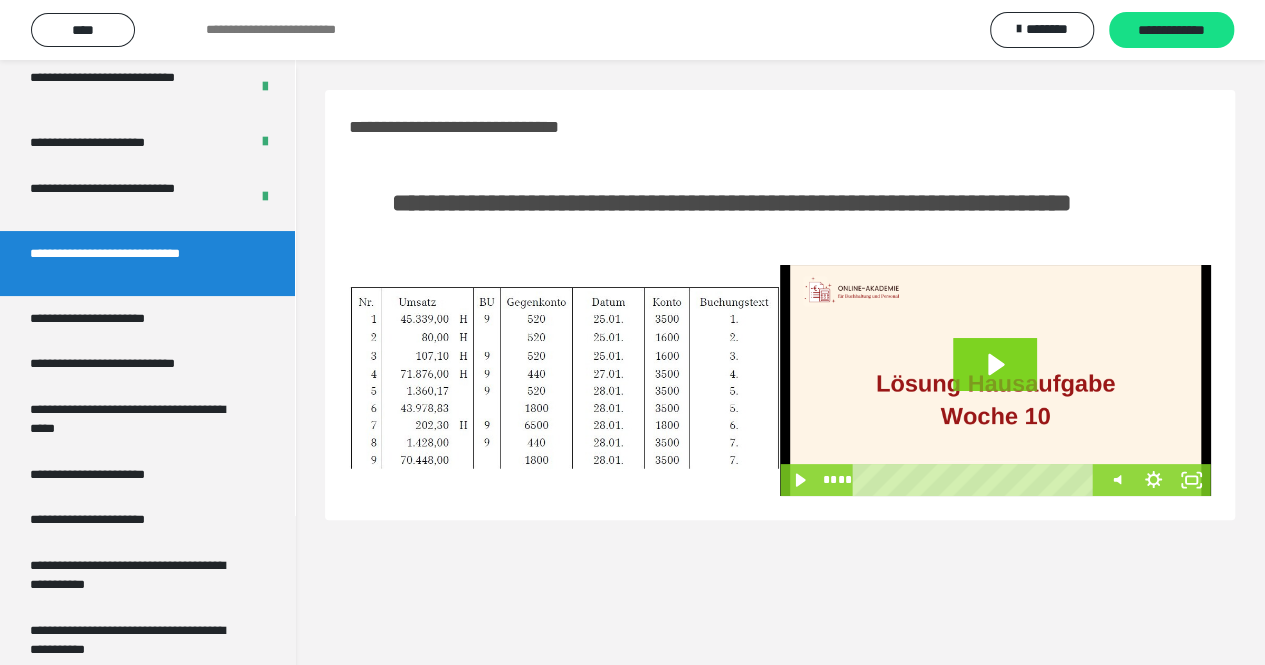 click at bounding box center [564, 380] 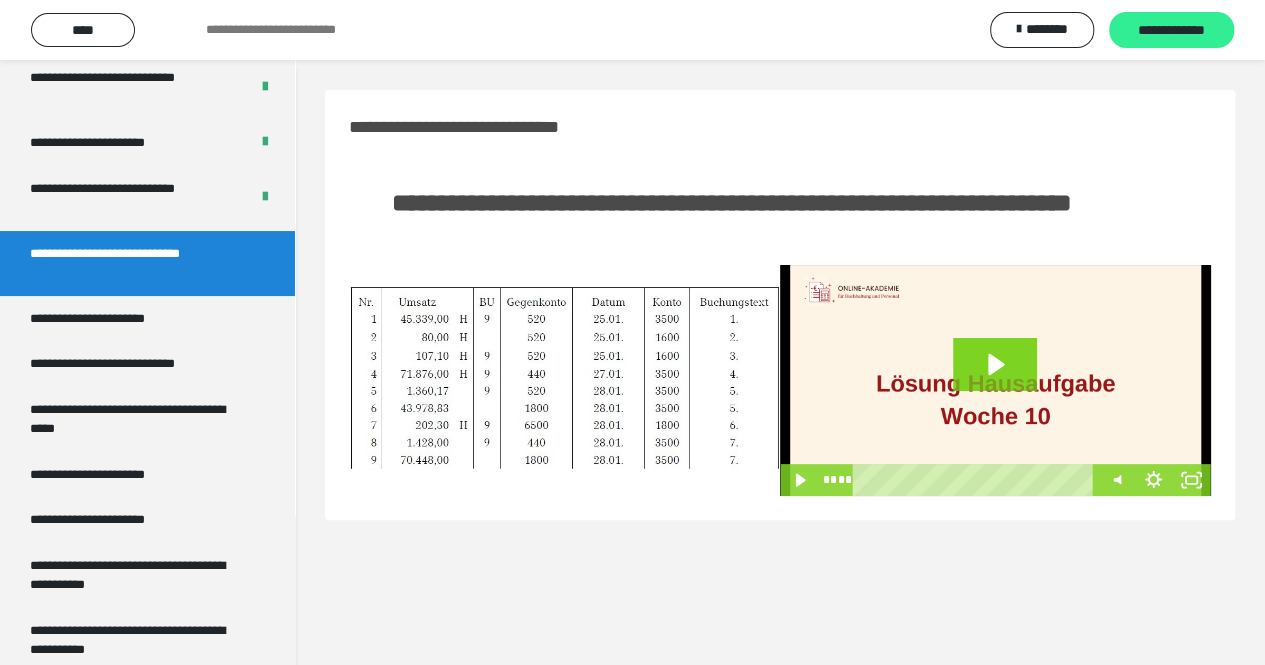 click on "**********" at bounding box center (1171, 31) 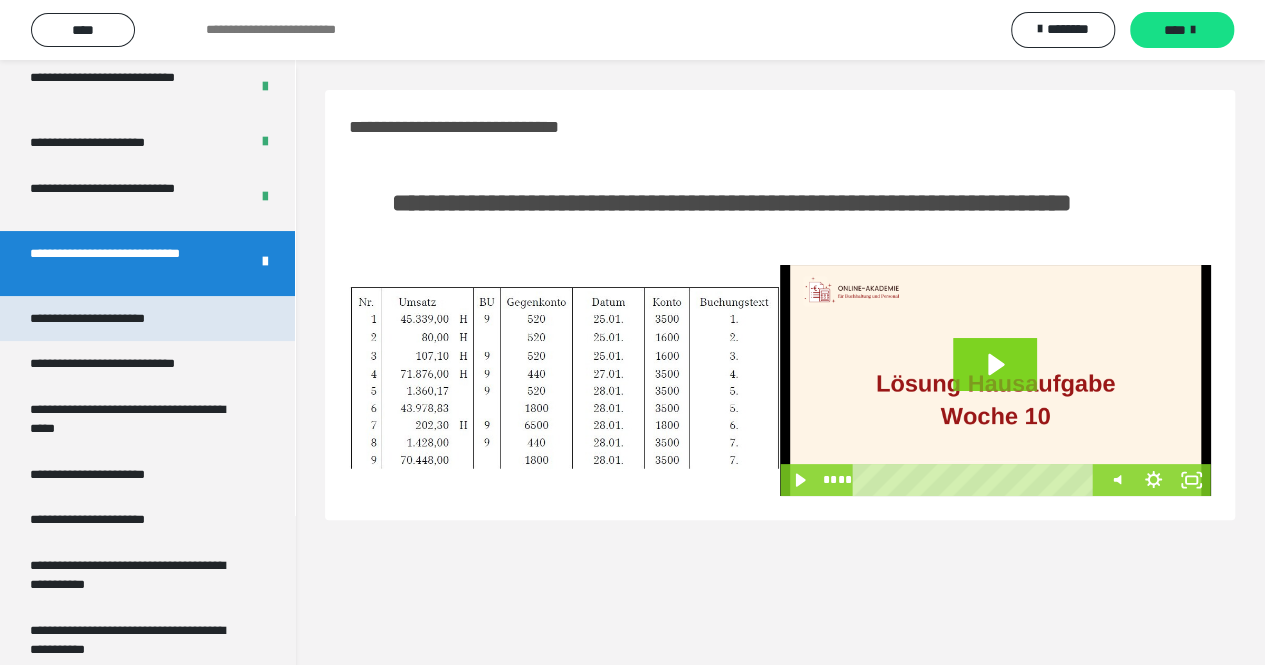 click on "**********" at bounding box center (147, 319) 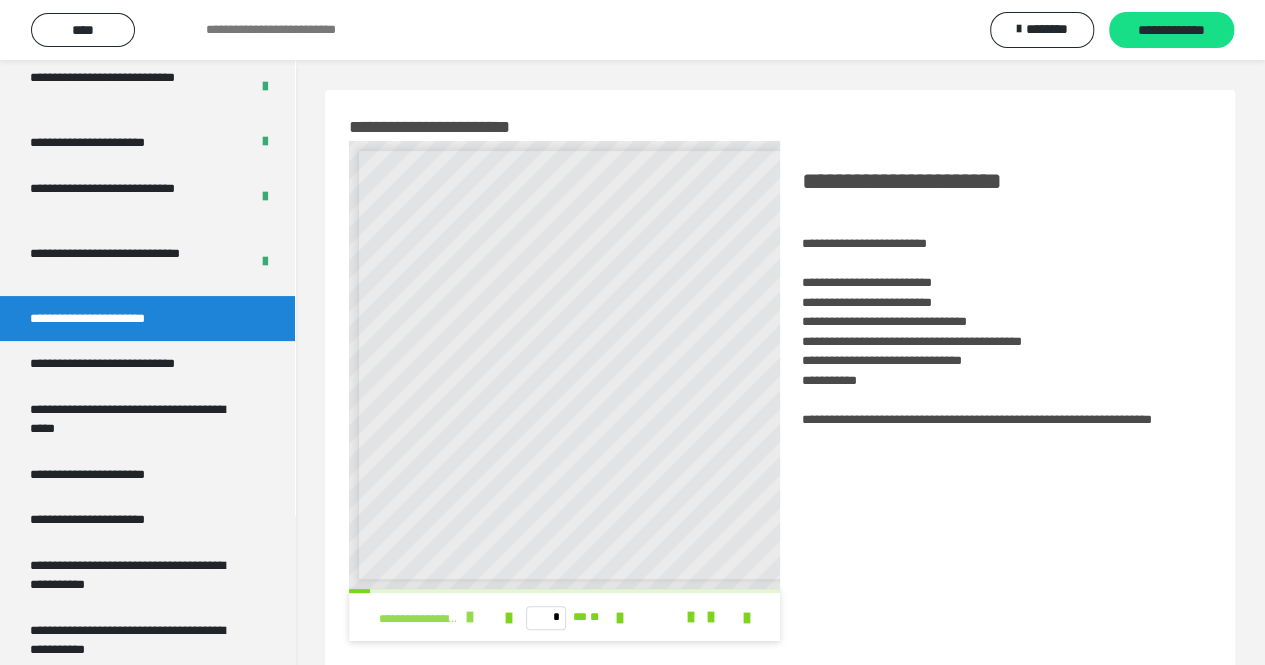 click on "**********" at bounding box center (433, 617) 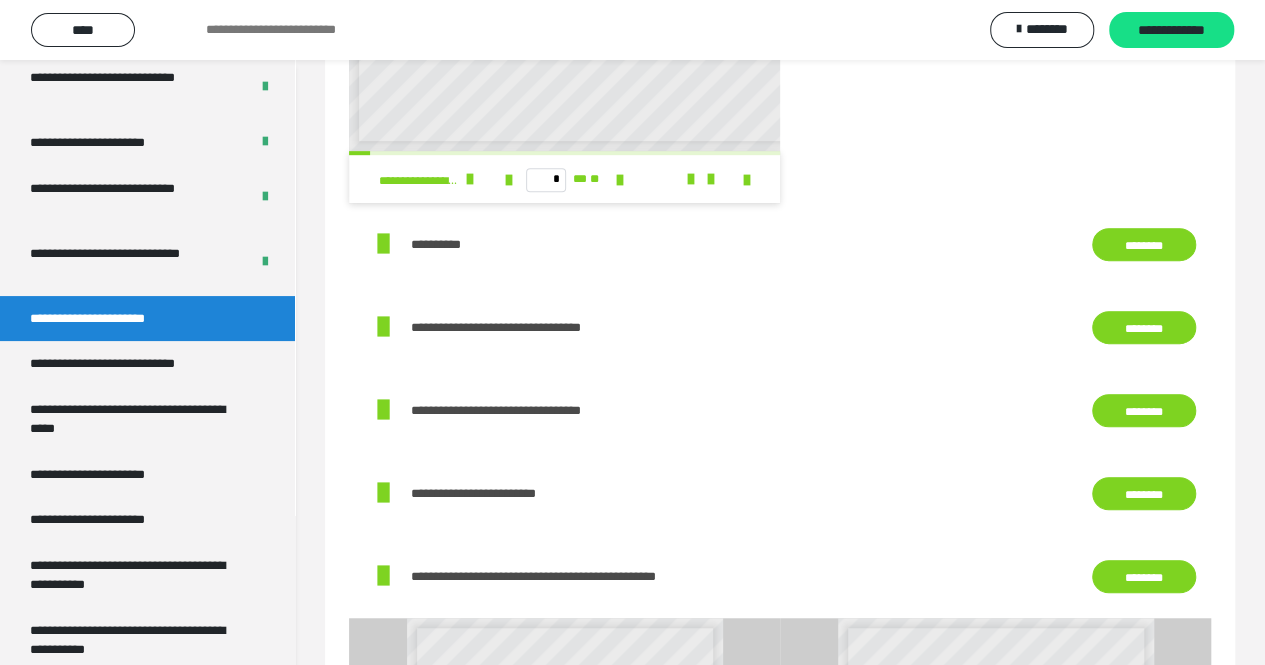 scroll, scrollTop: 440, scrollLeft: 0, axis: vertical 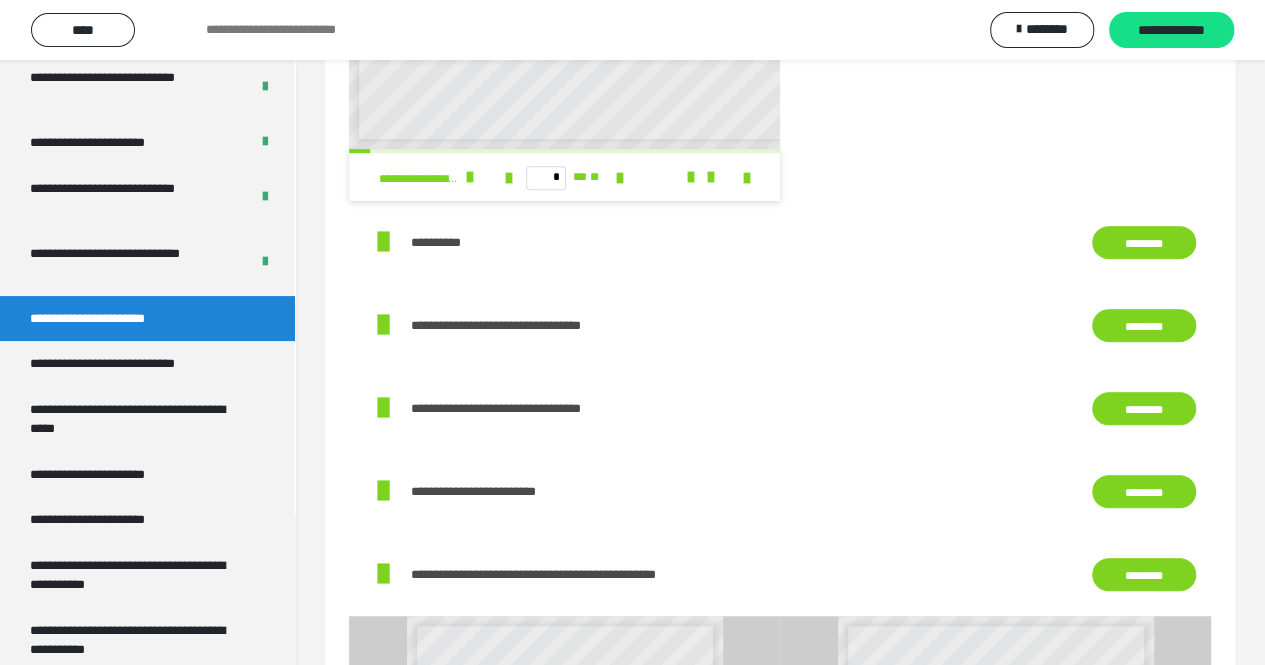 click on "********" at bounding box center [1144, 242] 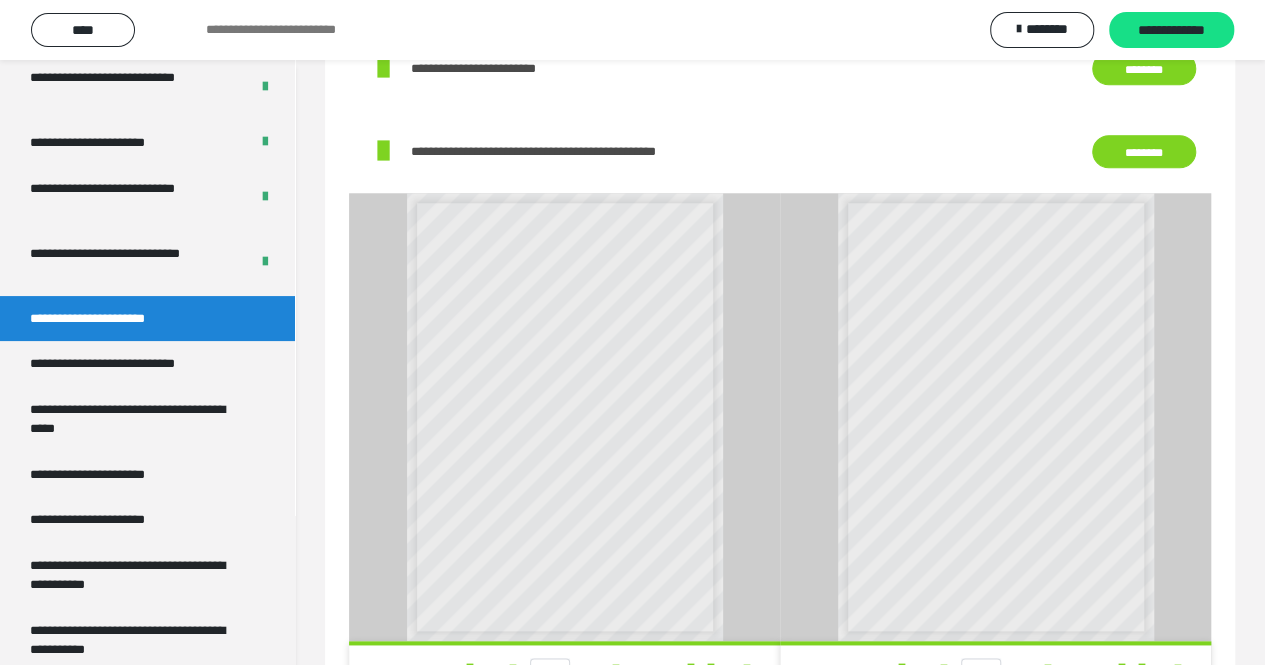 scroll, scrollTop: 864, scrollLeft: 0, axis: vertical 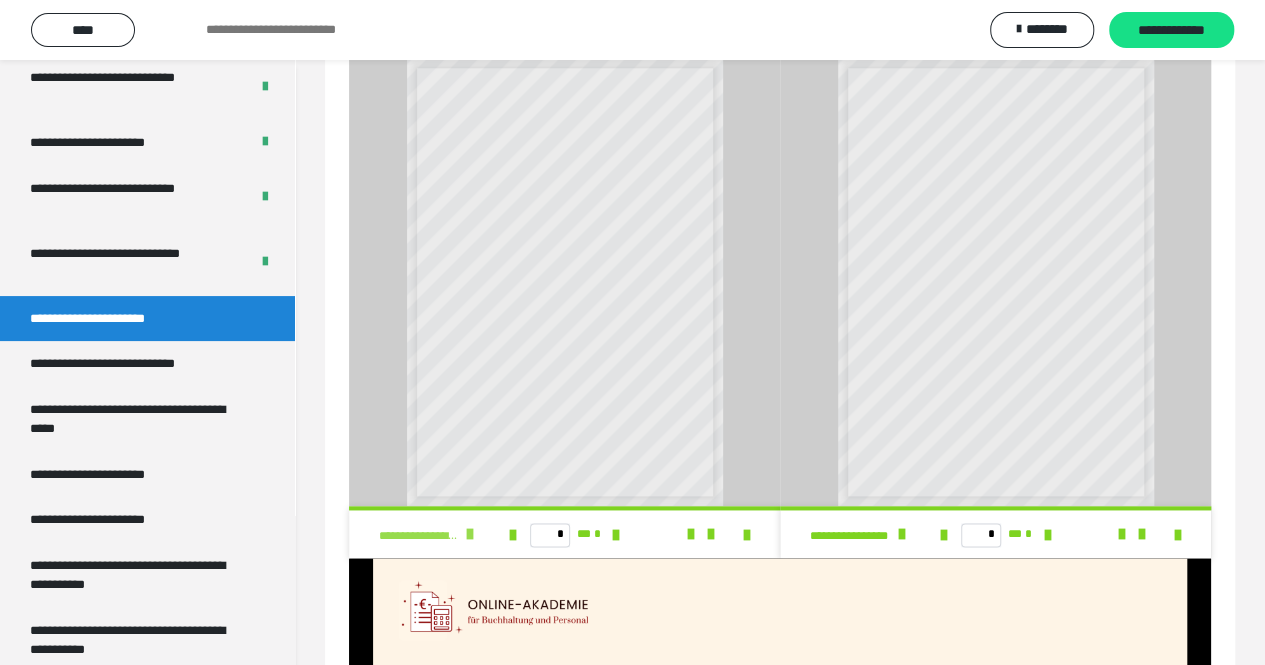 click at bounding box center [470, 534] 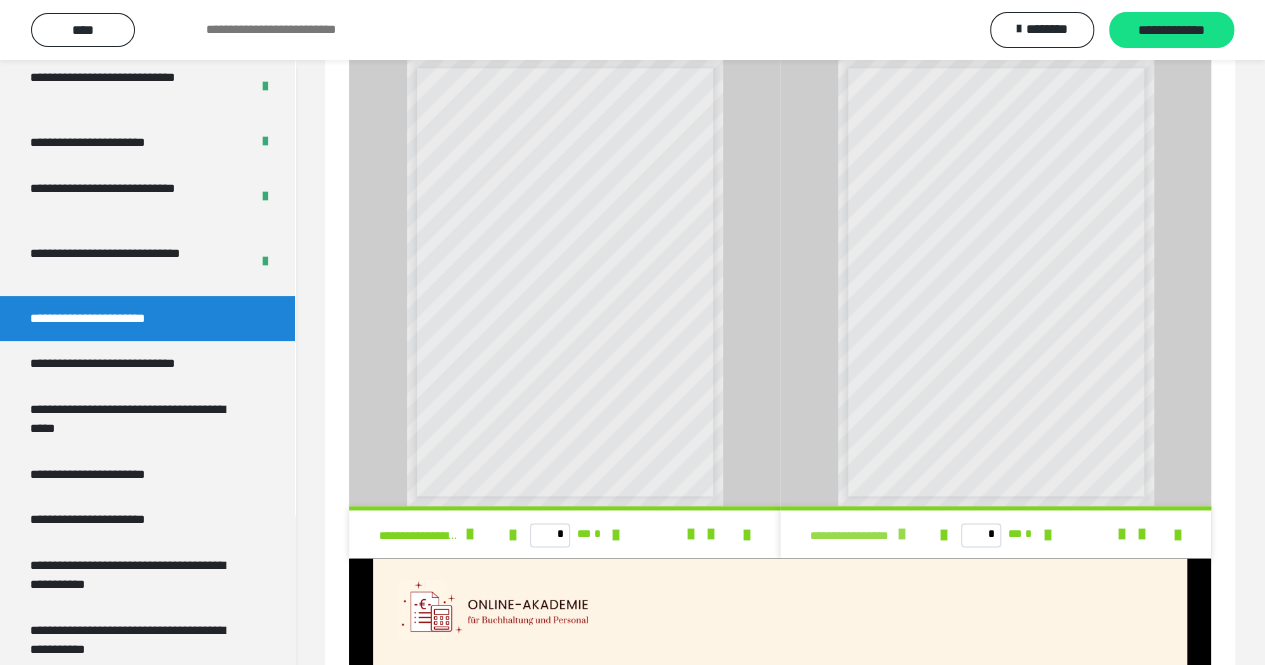 click on "**********" at bounding box center [864, 534] 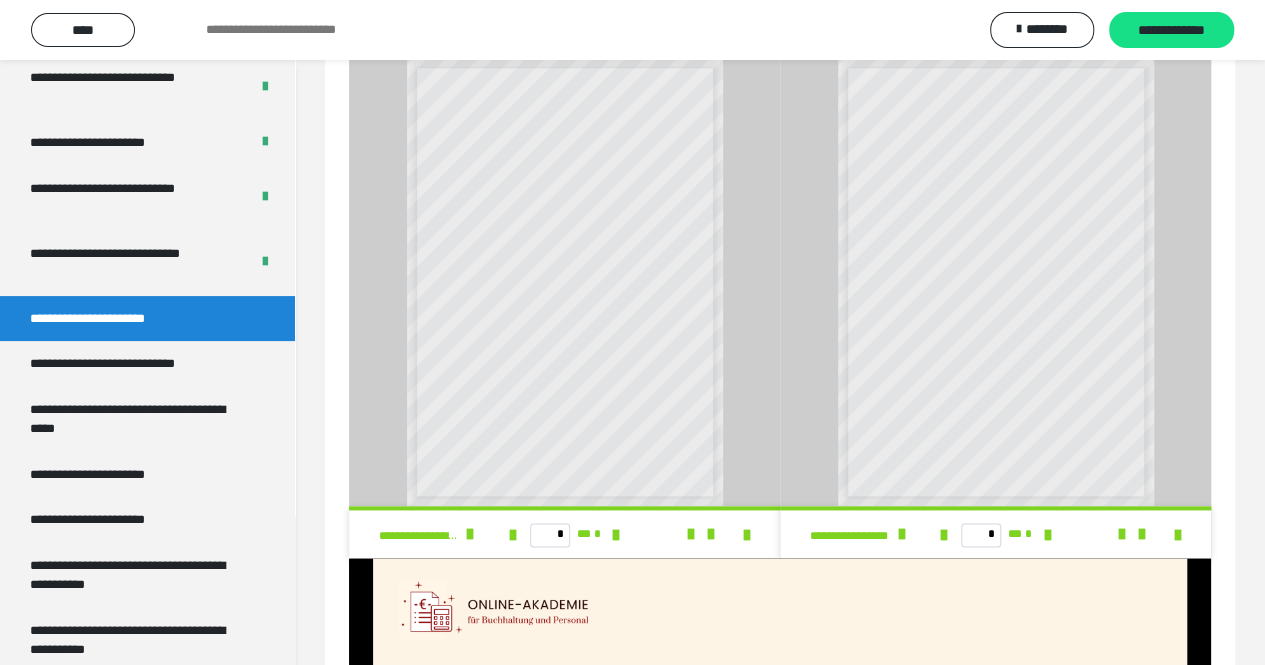 scroll, scrollTop: 0, scrollLeft: 0, axis: both 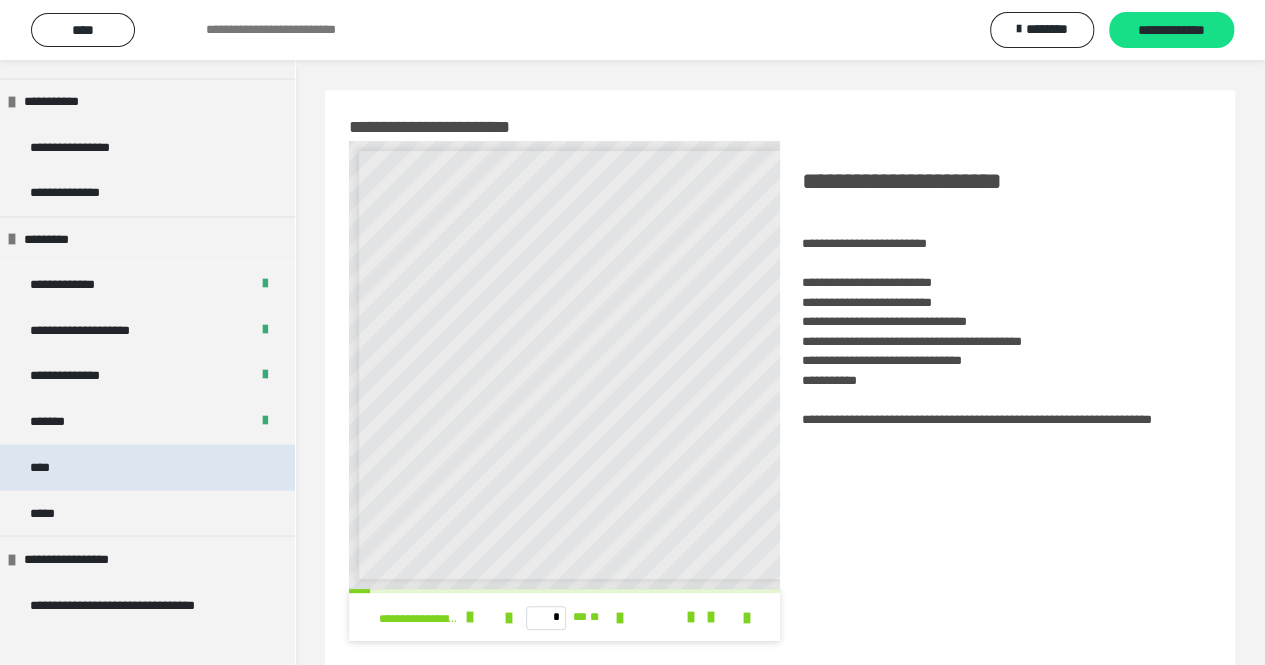 click on "****" at bounding box center (147, 467) 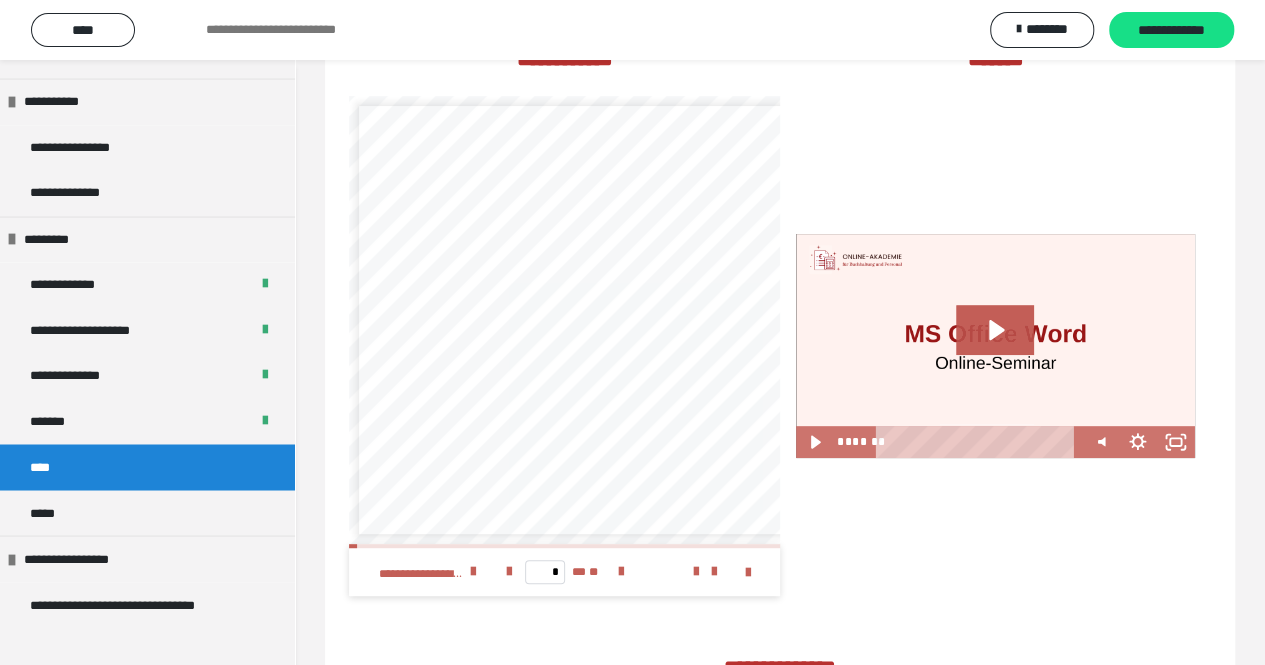 scroll, scrollTop: 199, scrollLeft: 0, axis: vertical 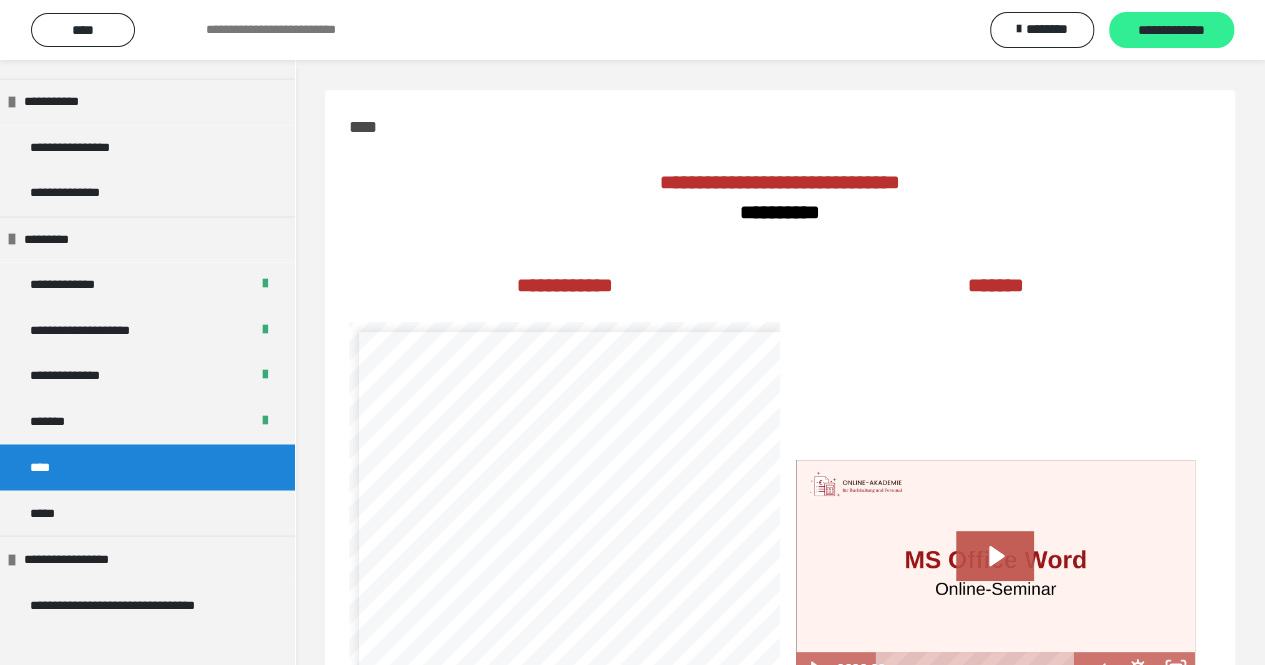 click on "**********" at bounding box center [1171, 31] 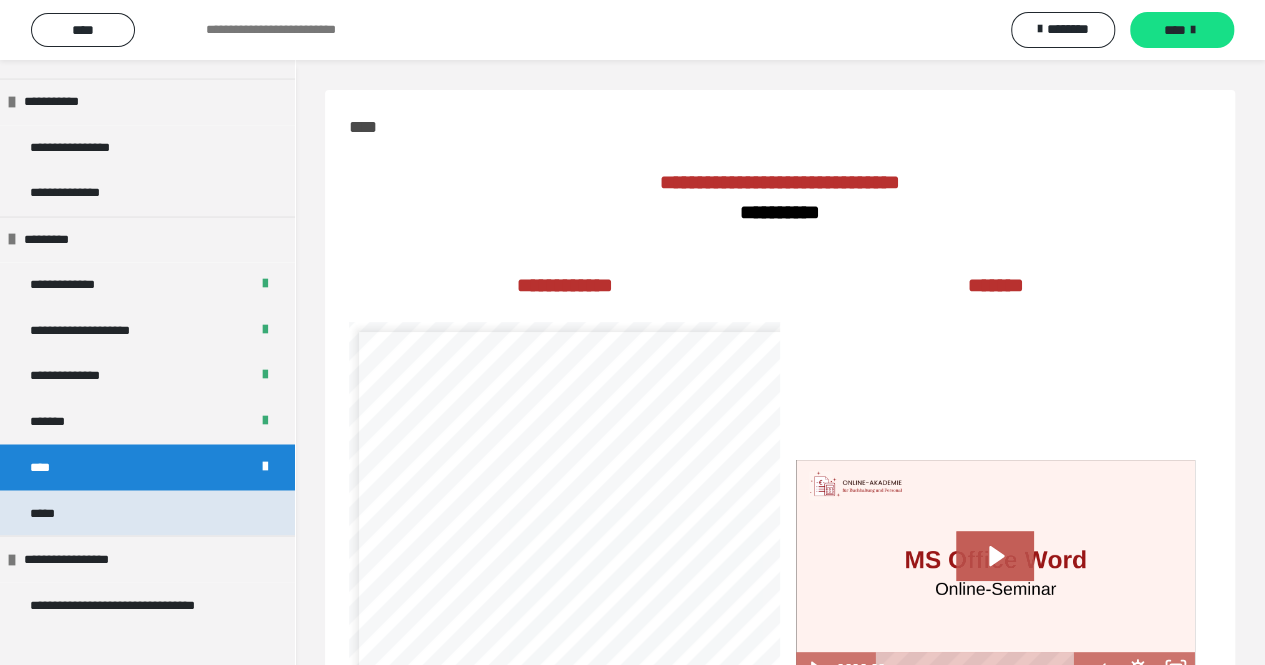 click on "*****" at bounding box center [147, 513] 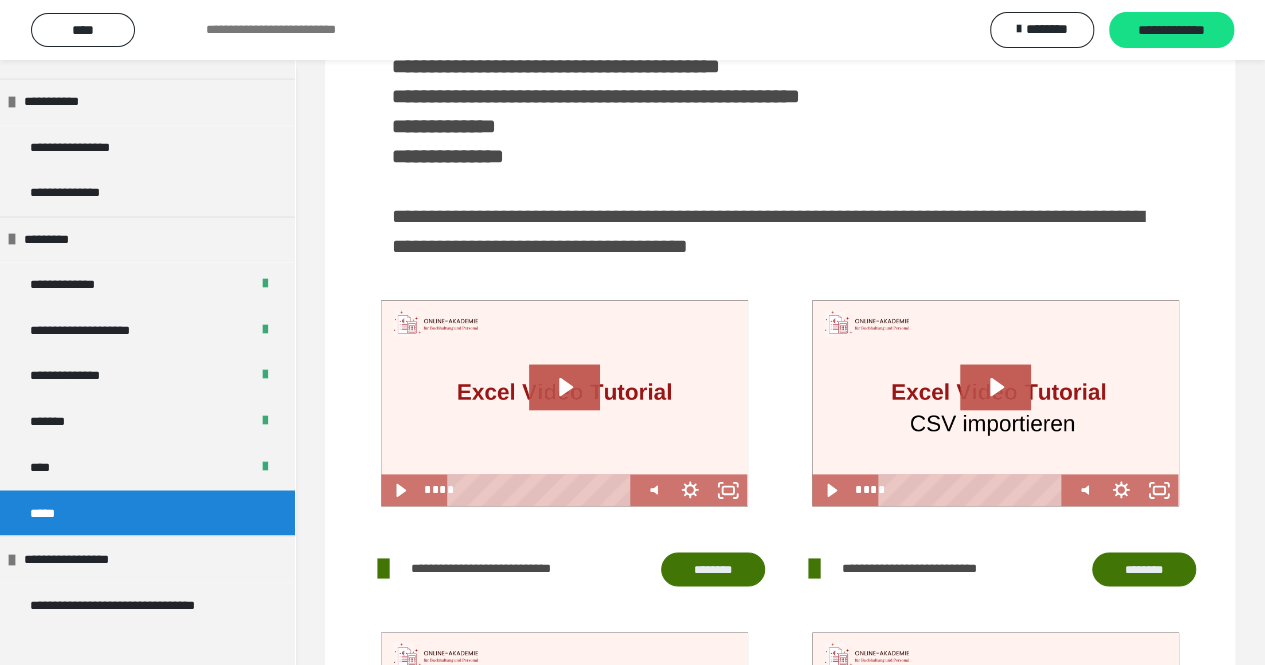 scroll, scrollTop: 1123, scrollLeft: 0, axis: vertical 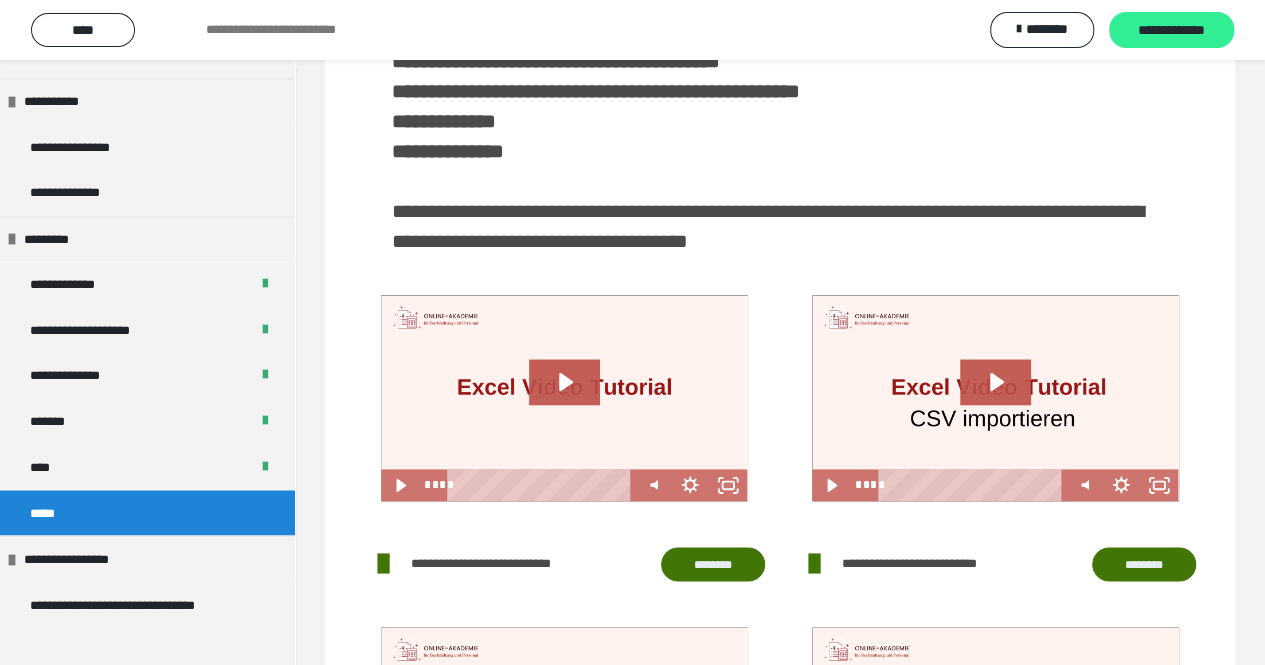 click on "**********" at bounding box center (1171, 31) 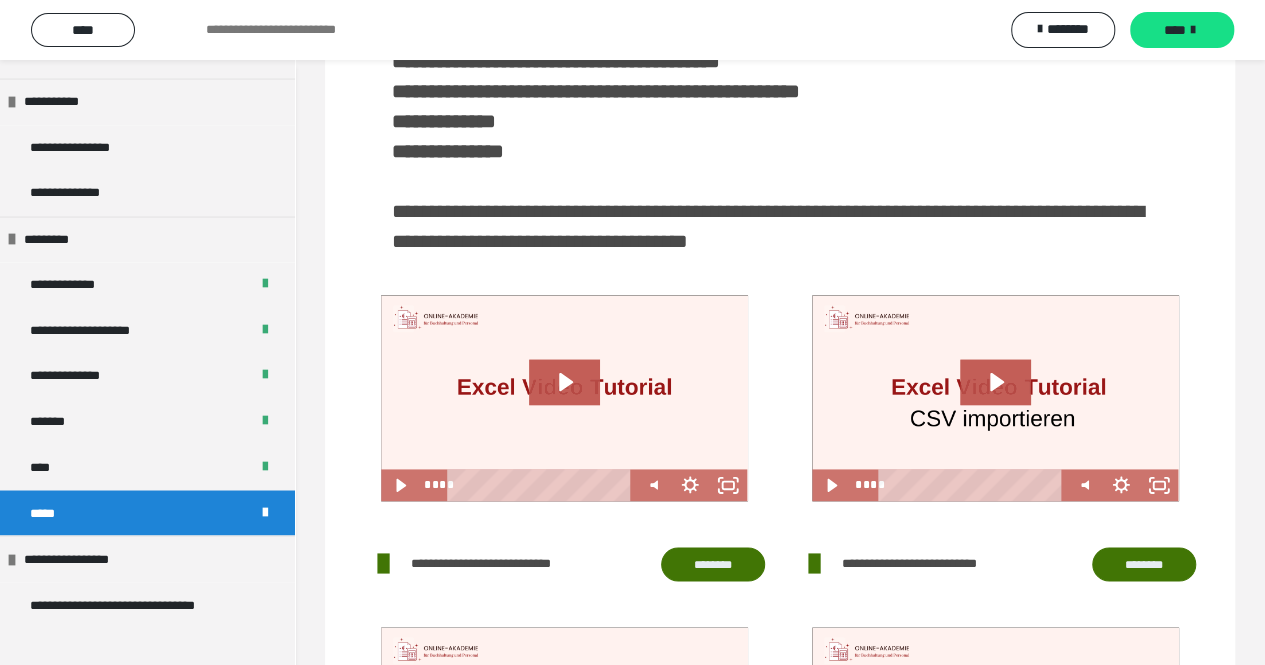 click on "********" at bounding box center [713, 563] 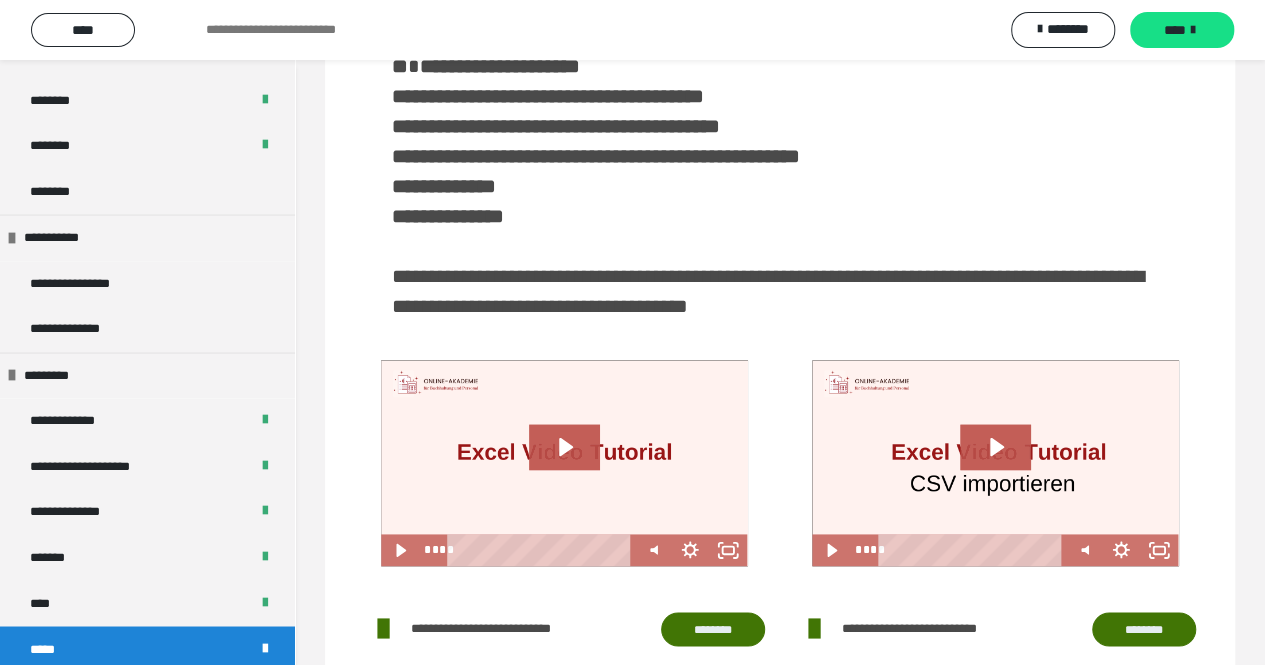 scroll, scrollTop: 1375, scrollLeft: 0, axis: vertical 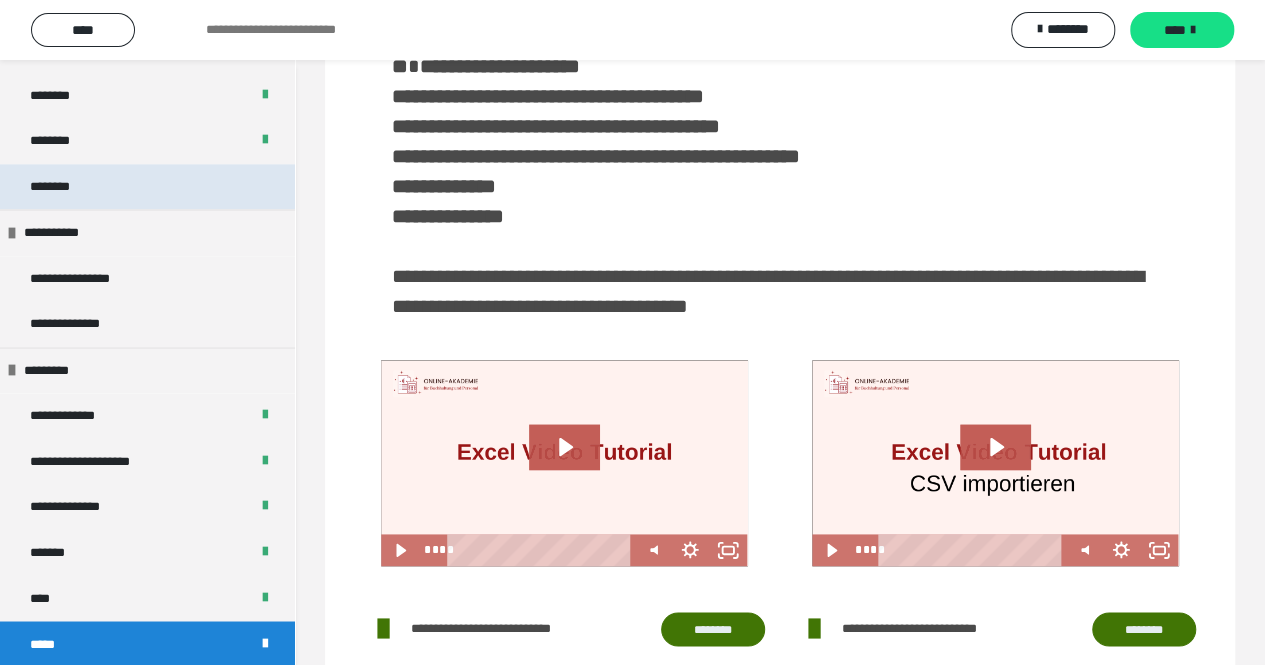 click on "********" at bounding box center (147, 187) 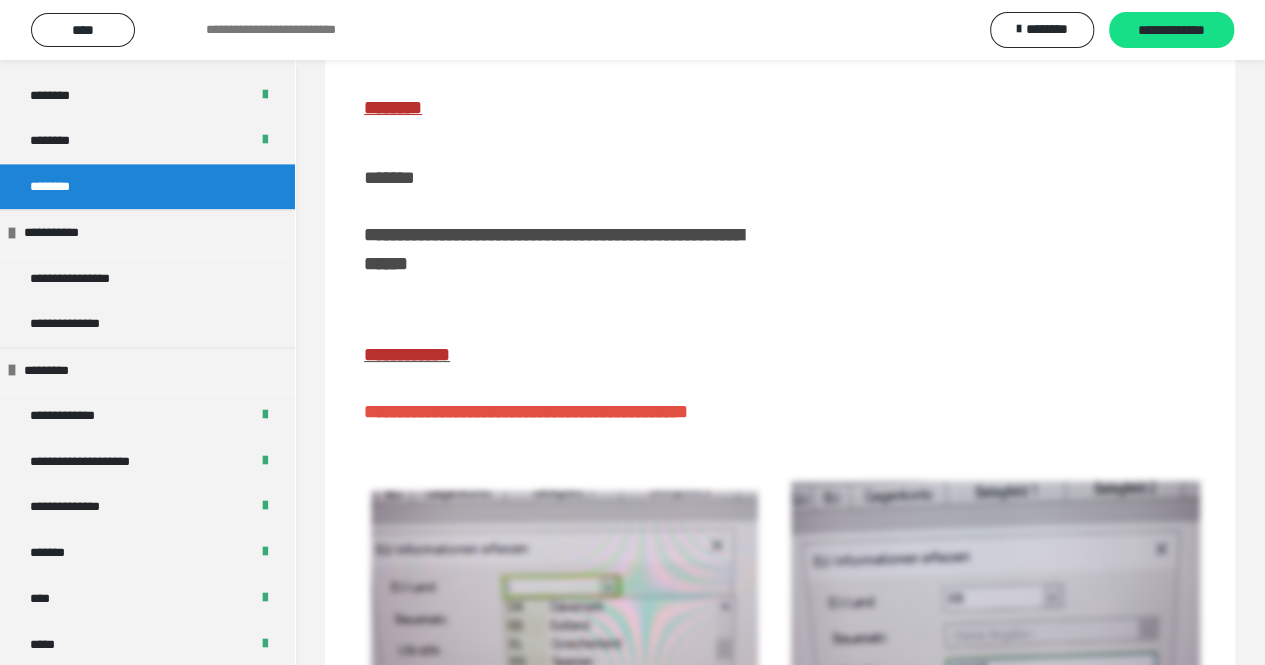scroll, scrollTop: 330, scrollLeft: 0, axis: vertical 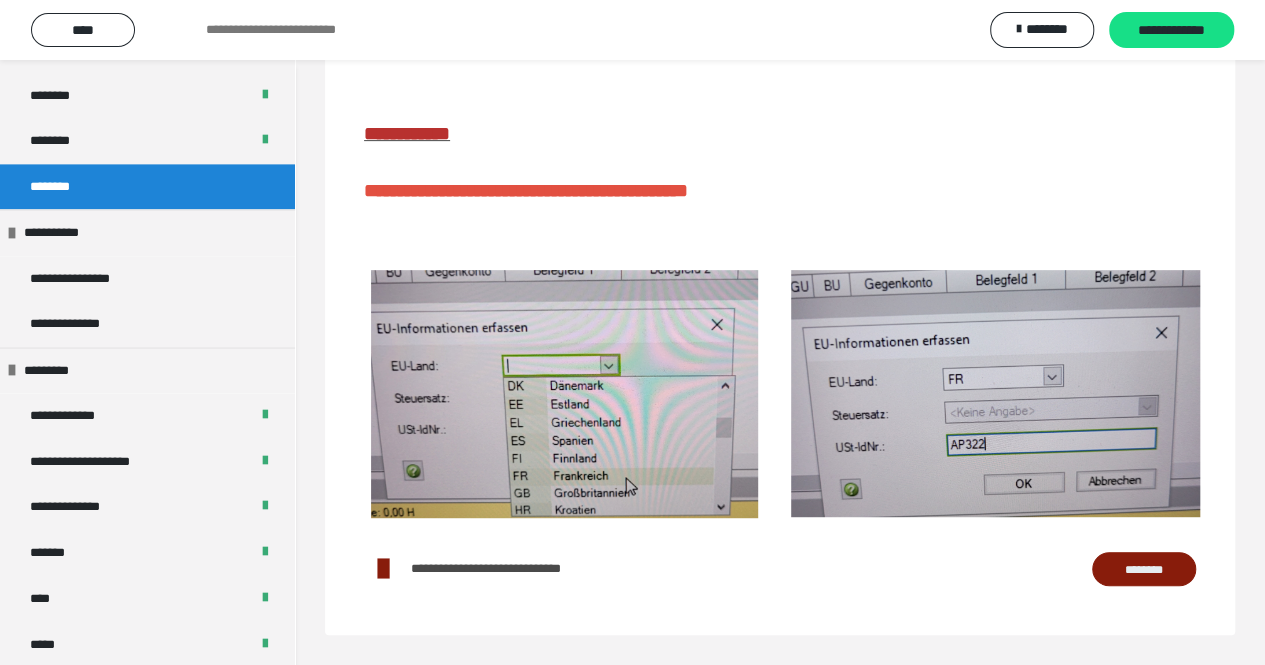 click on "********" at bounding box center [1144, 568] 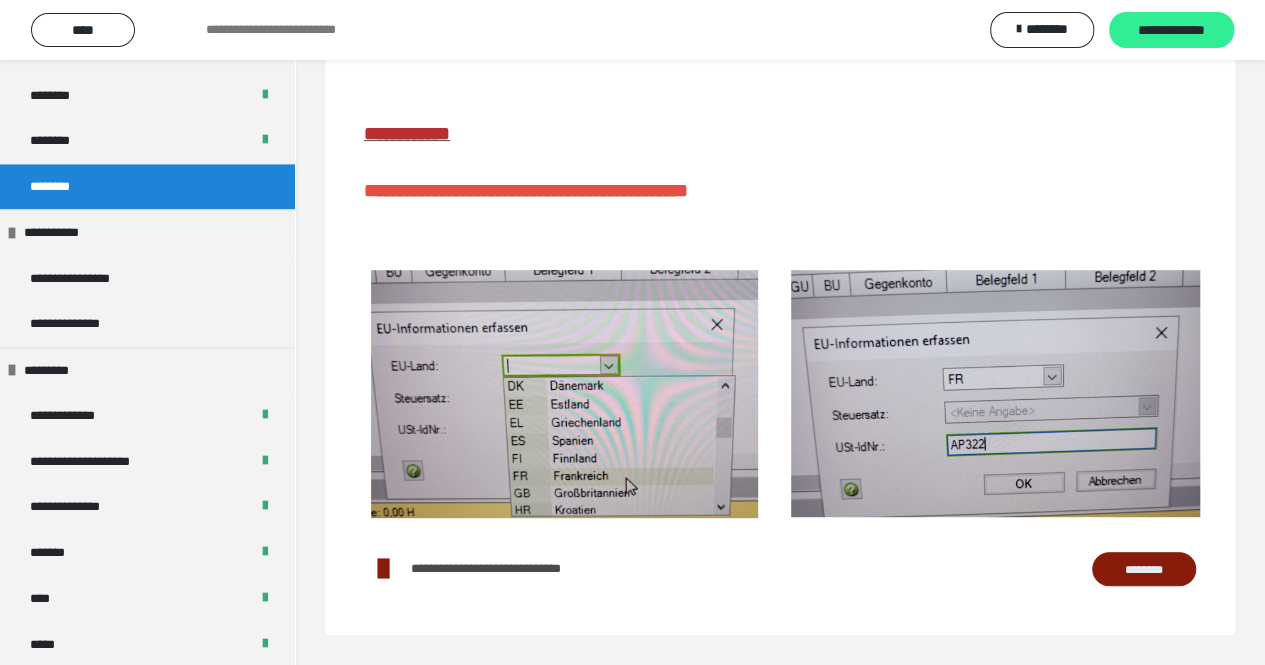 click on "**********" at bounding box center (1171, 30) 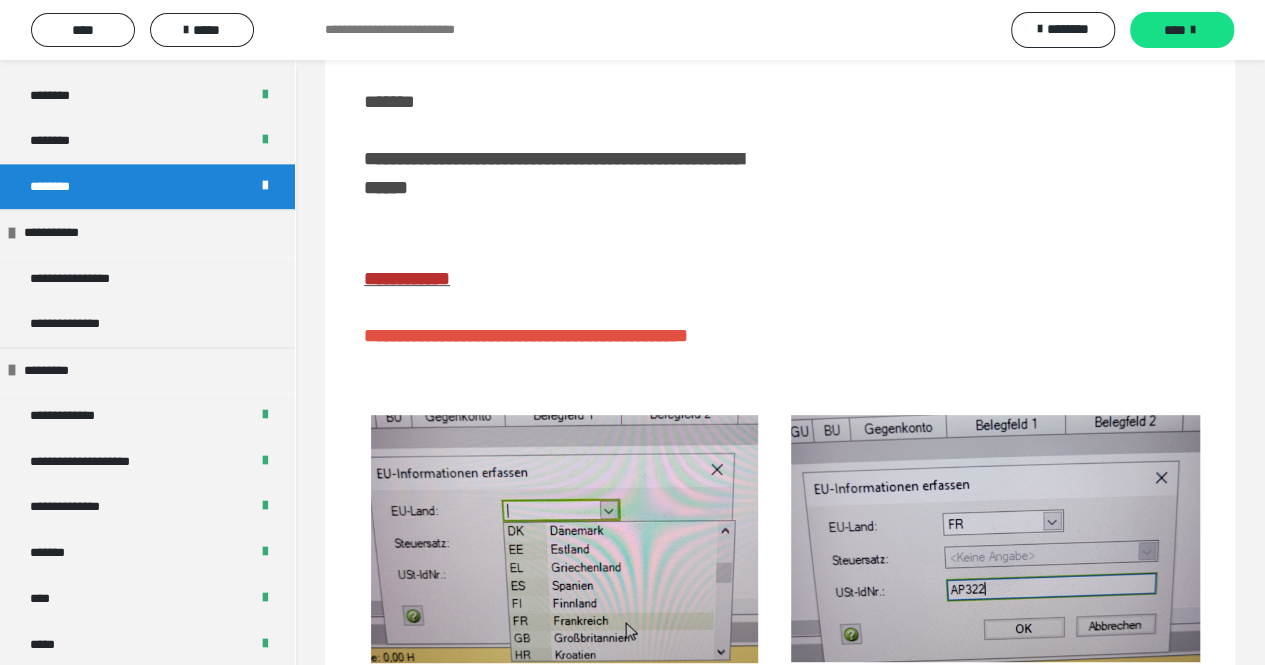 scroll, scrollTop: 0, scrollLeft: 0, axis: both 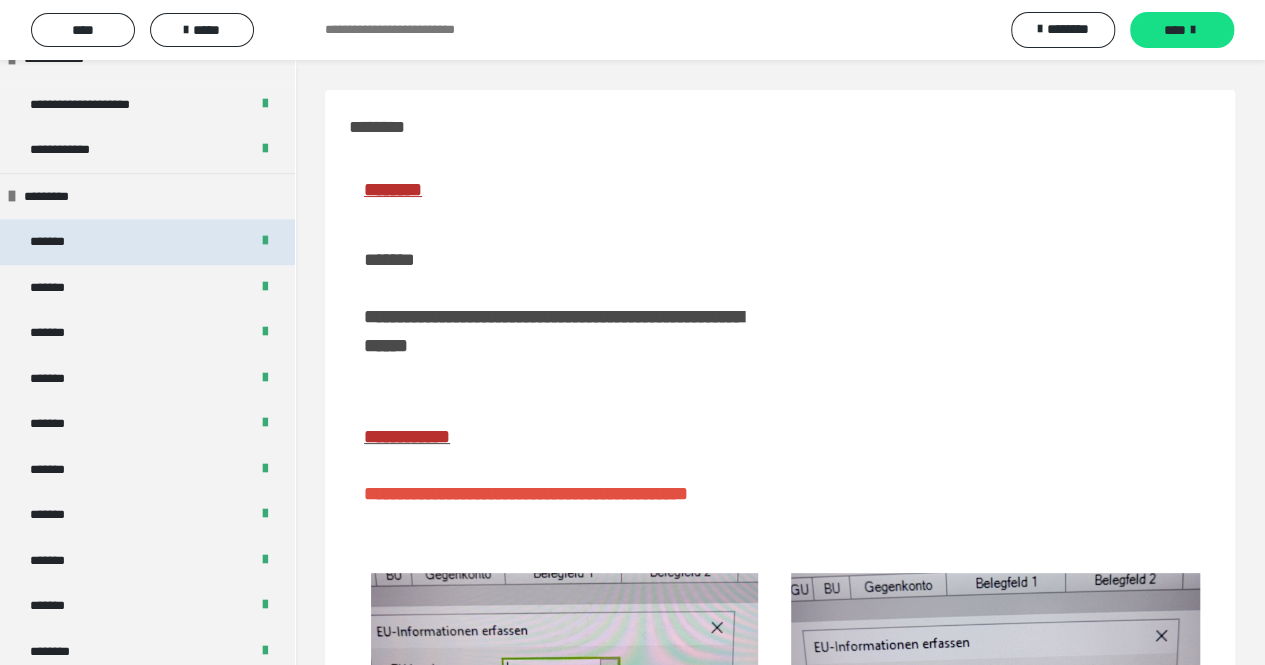 click on "*******" at bounding box center (147, 242) 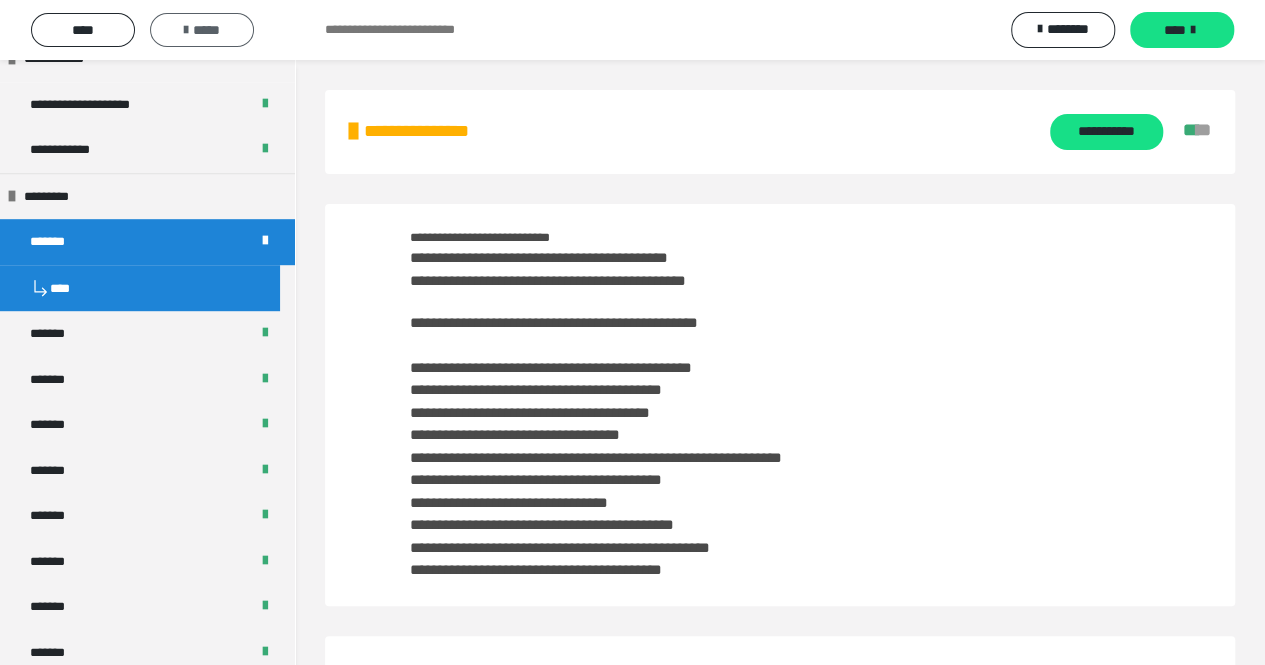 click on "*****" at bounding box center [202, 30] 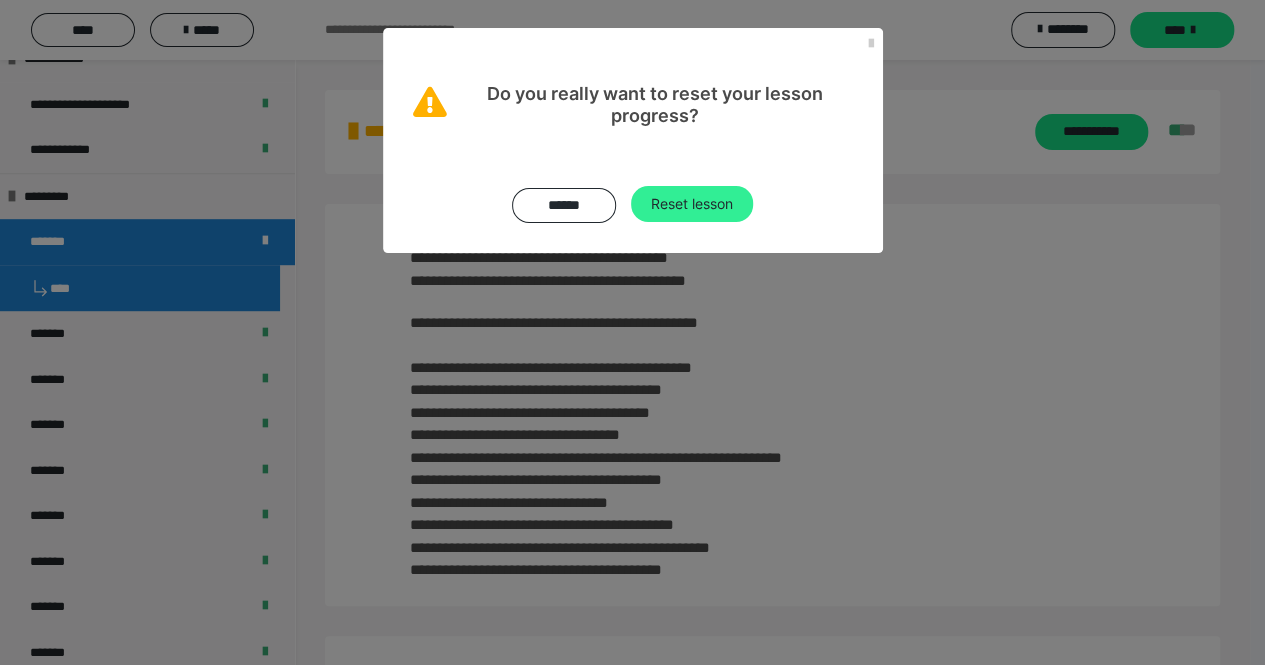 click on "Reset lesson" at bounding box center (692, 204) 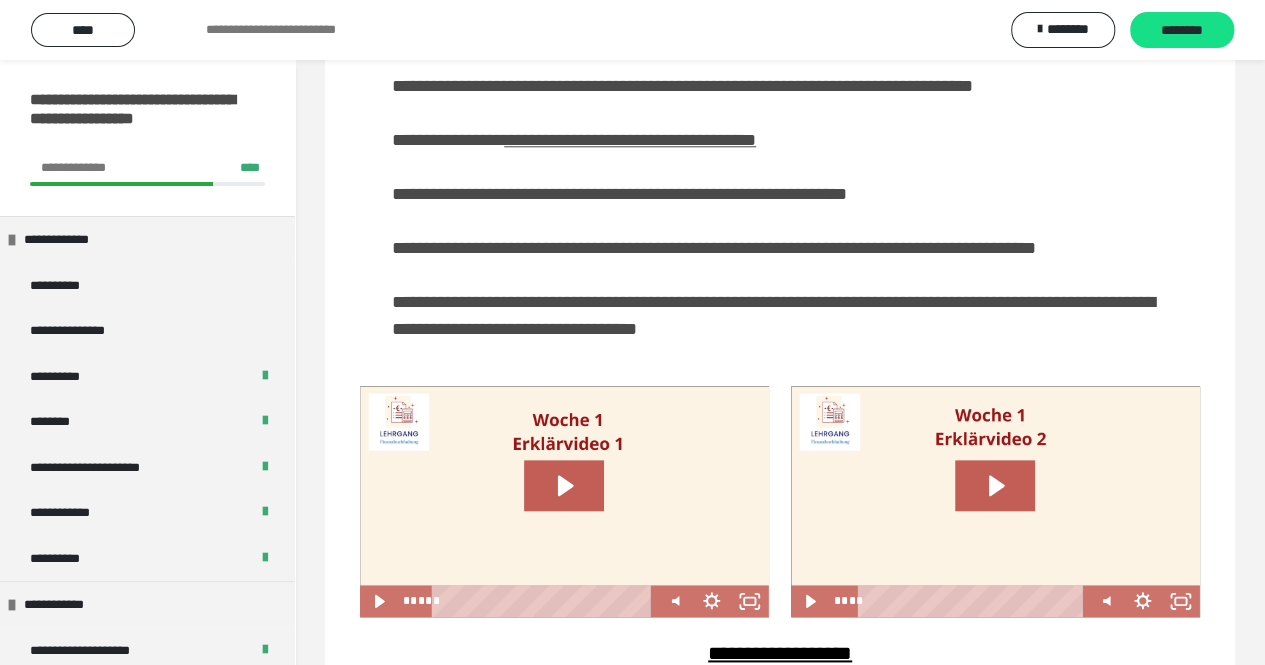 scroll, scrollTop: 0, scrollLeft: 0, axis: both 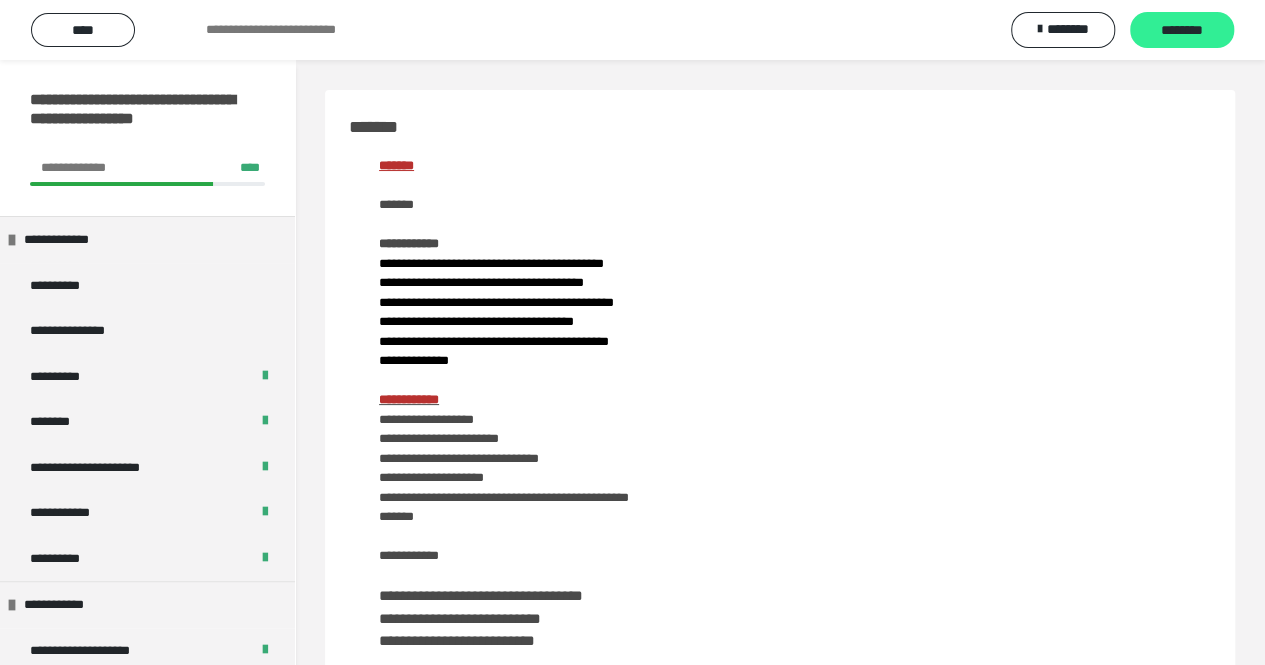 click on "********" at bounding box center [1182, 31] 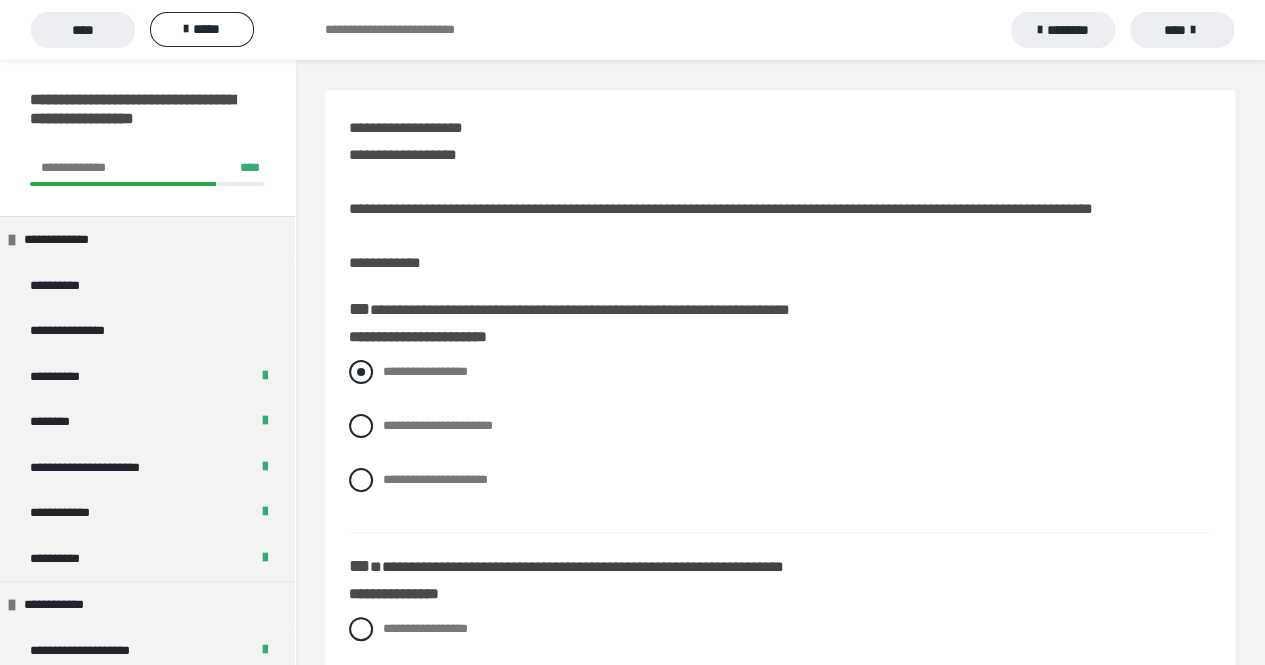 click at bounding box center [361, 372] 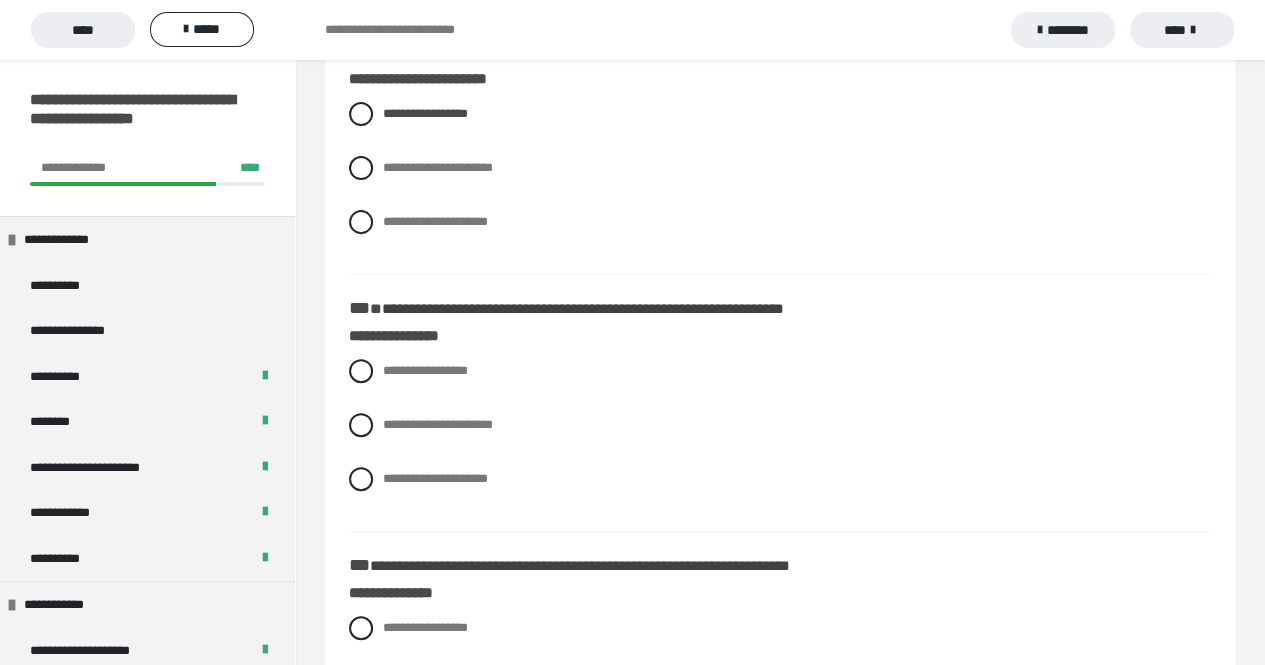 scroll, scrollTop: 333, scrollLeft: 0, axis: vertical 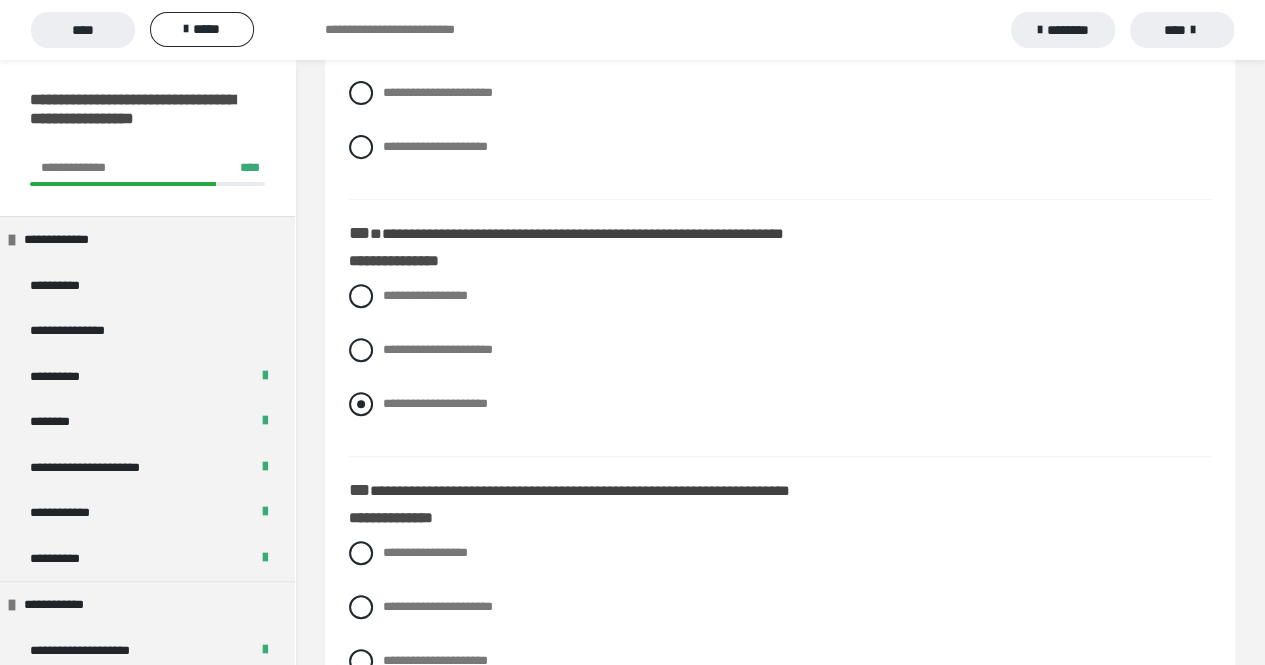 click at bounding box center [361, 404] 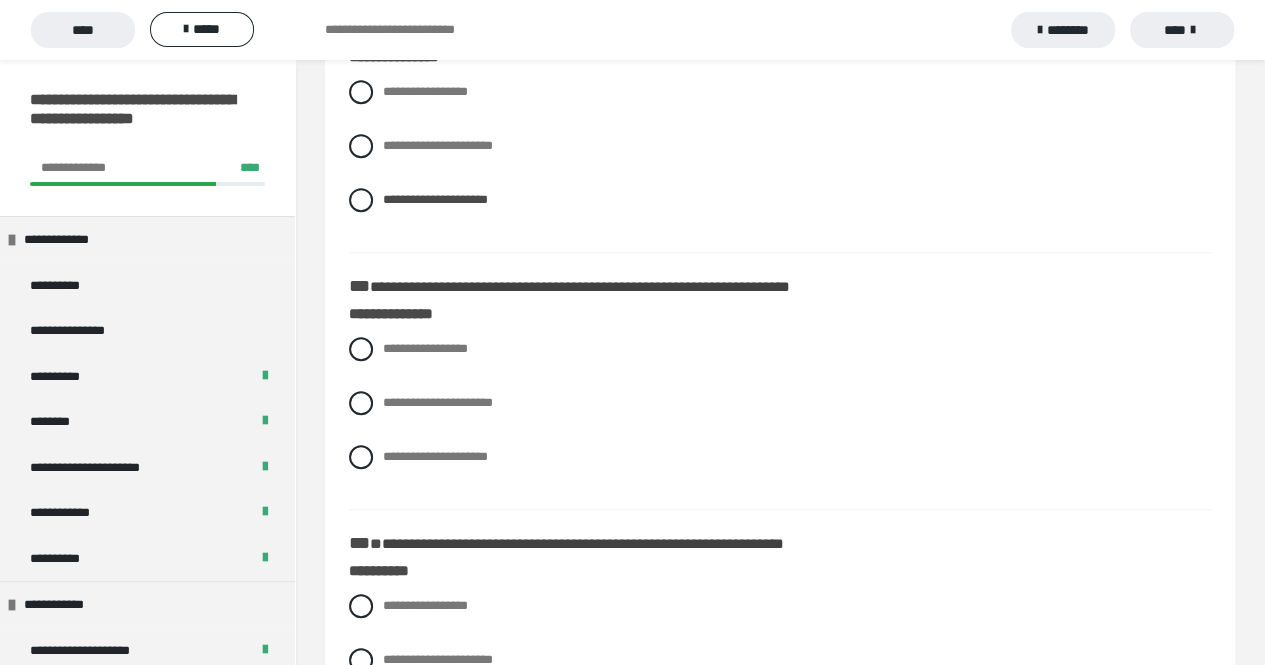 scroll, scrollTop: 540, scrollLeft: 0, axis: vertical 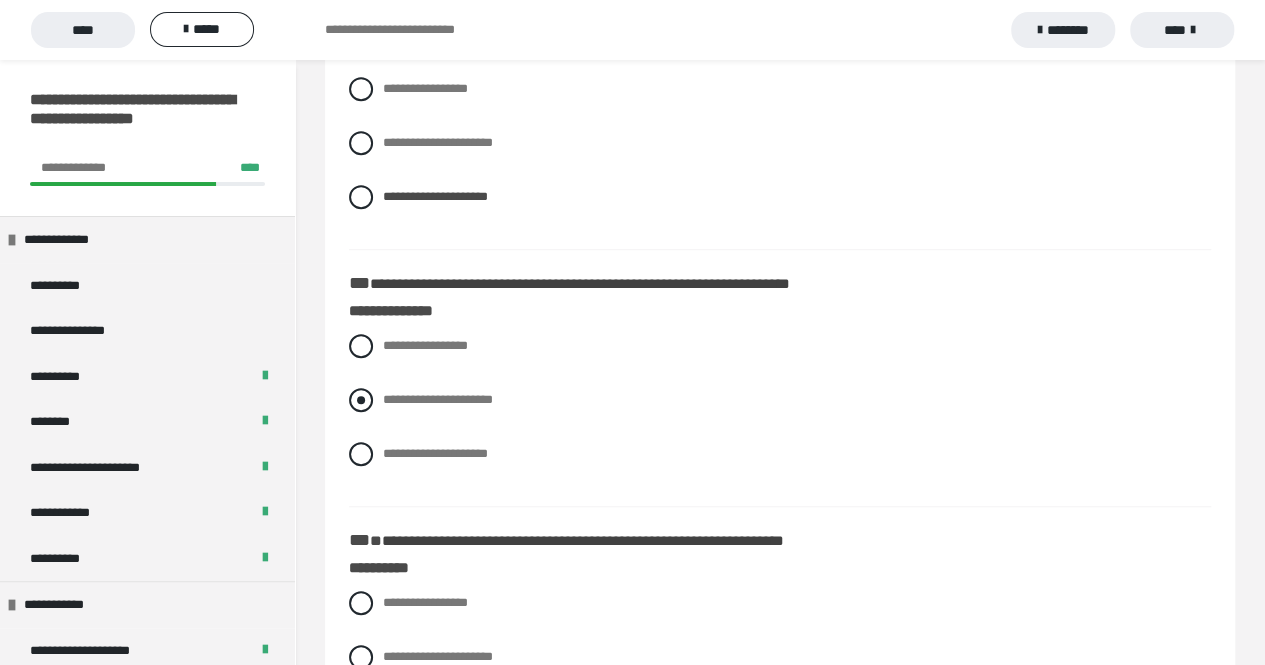 click at bounding box center [361, 400] 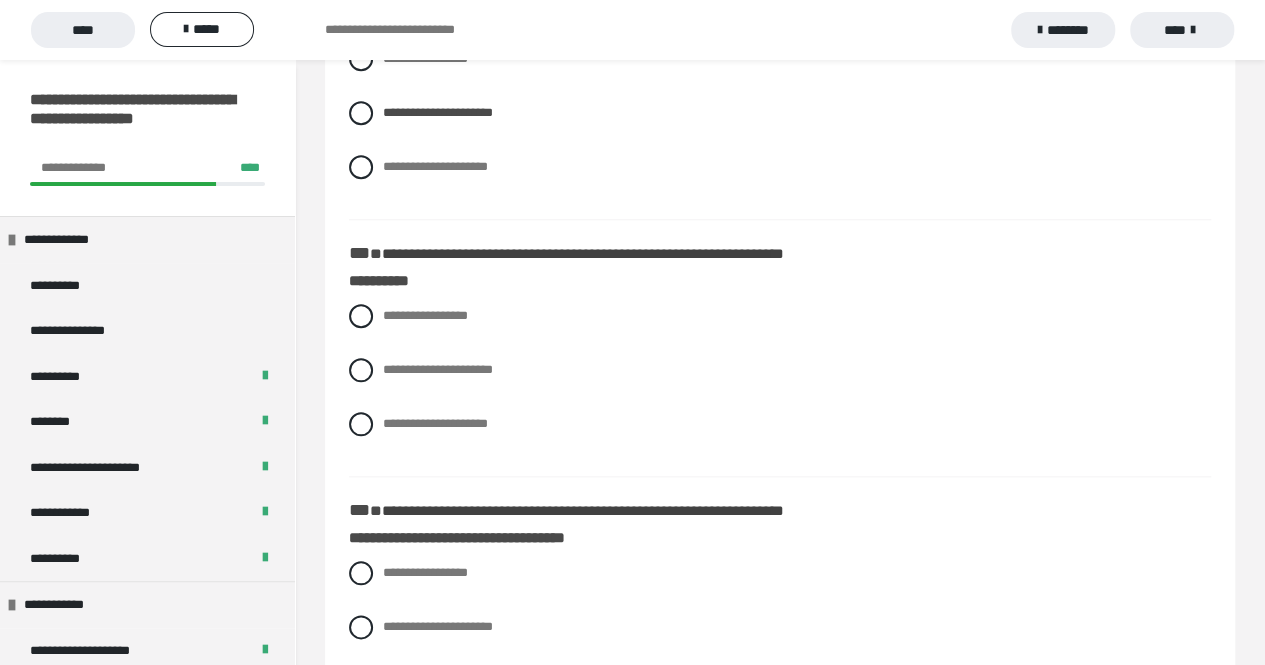 scroll, scrollTop: 871, scrollLeft: 0, axis: vertical 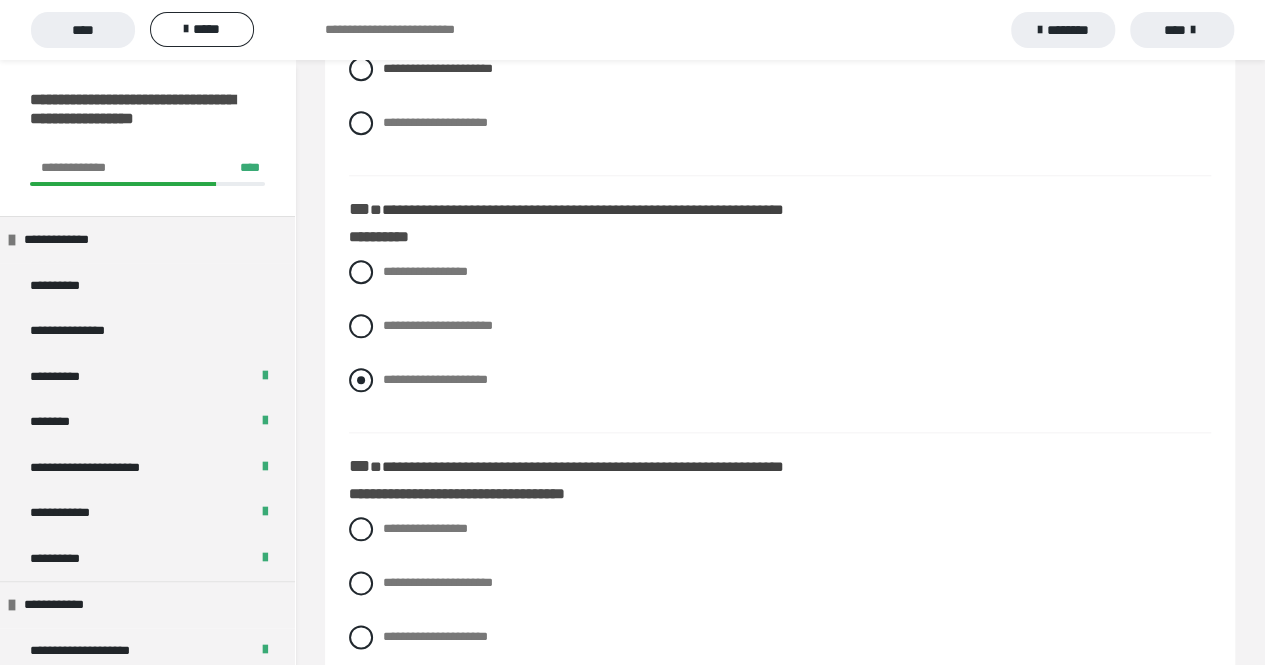 click at bounding box center (361, 380) 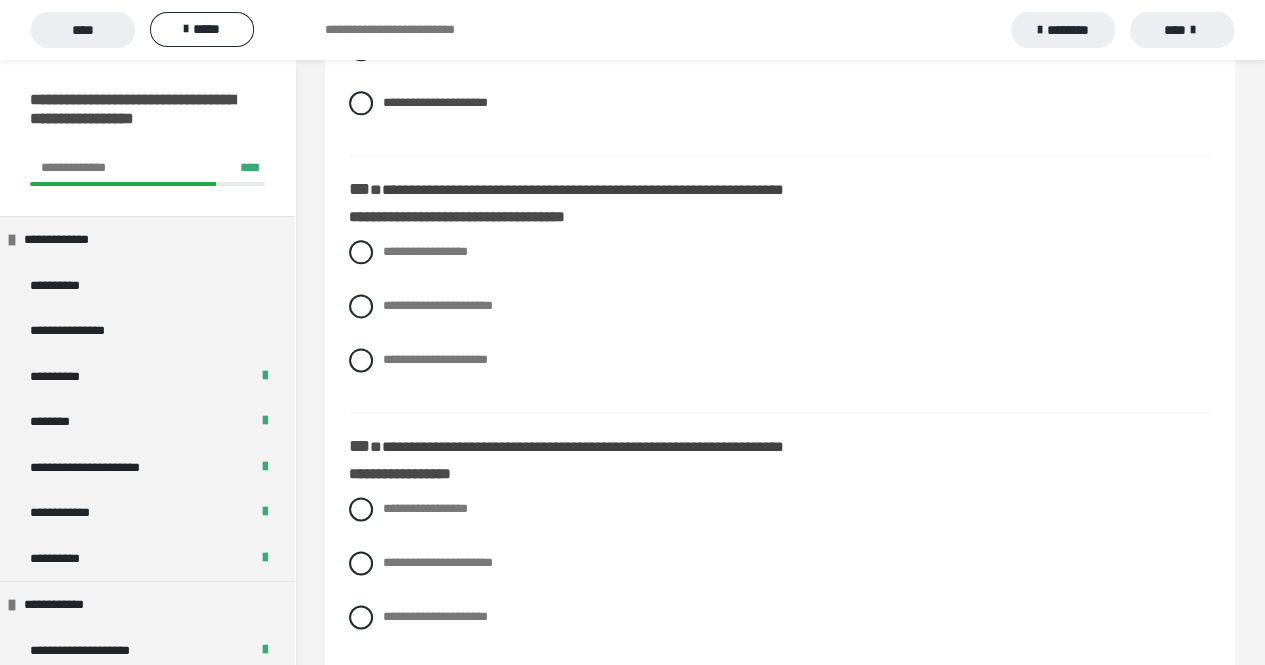 scroll, scrollTop: 1166, scrollLeft: 0, axis: vertical 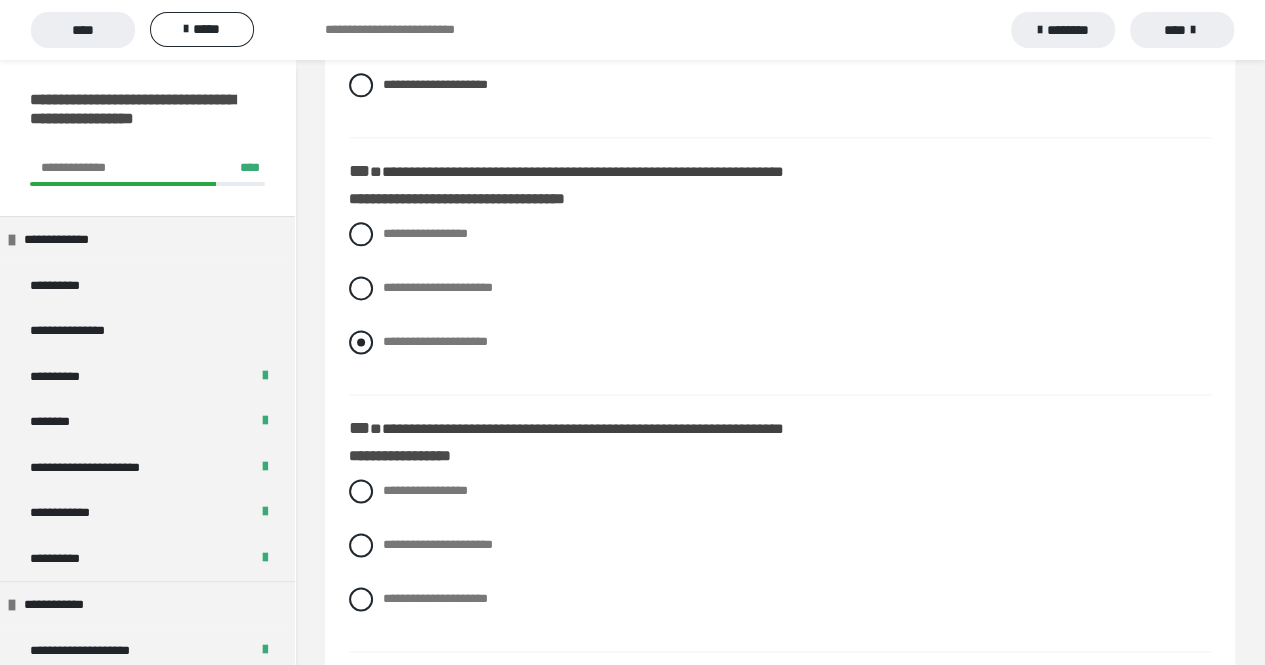 click at bounding box center (361, 342) 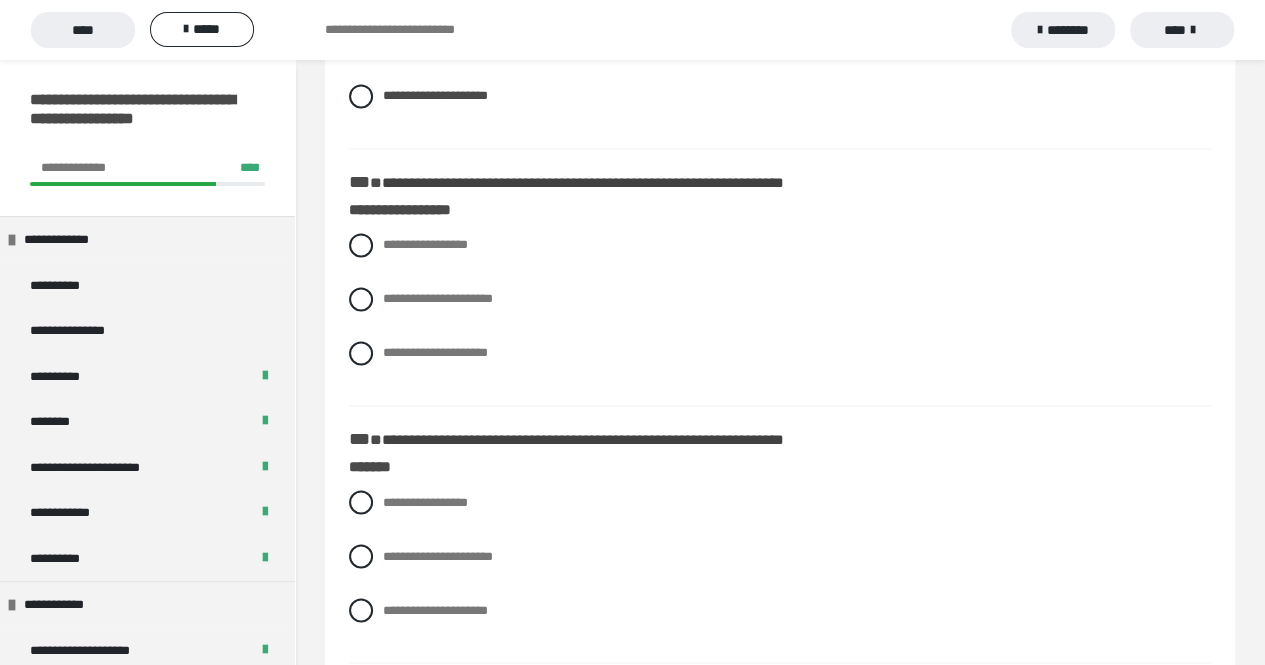 scroll, scrollTop: 1431, scrollLeft: 0, axis: vertical 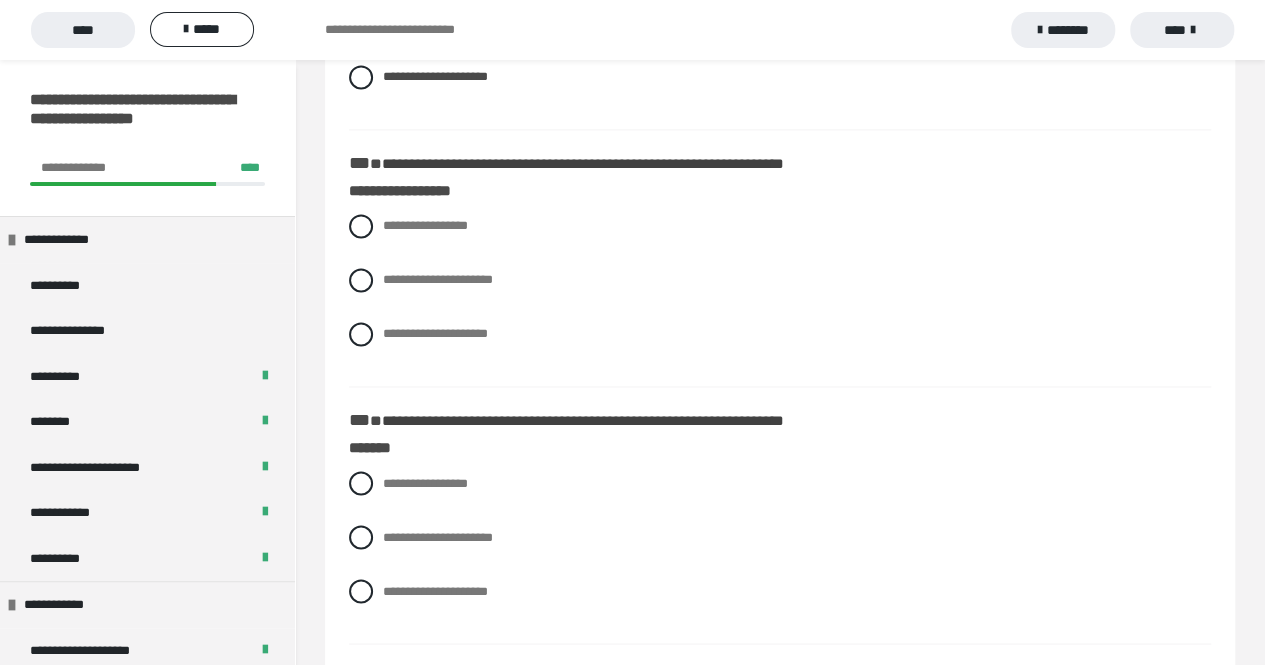click on "**********" at bounding box center [780, 295] 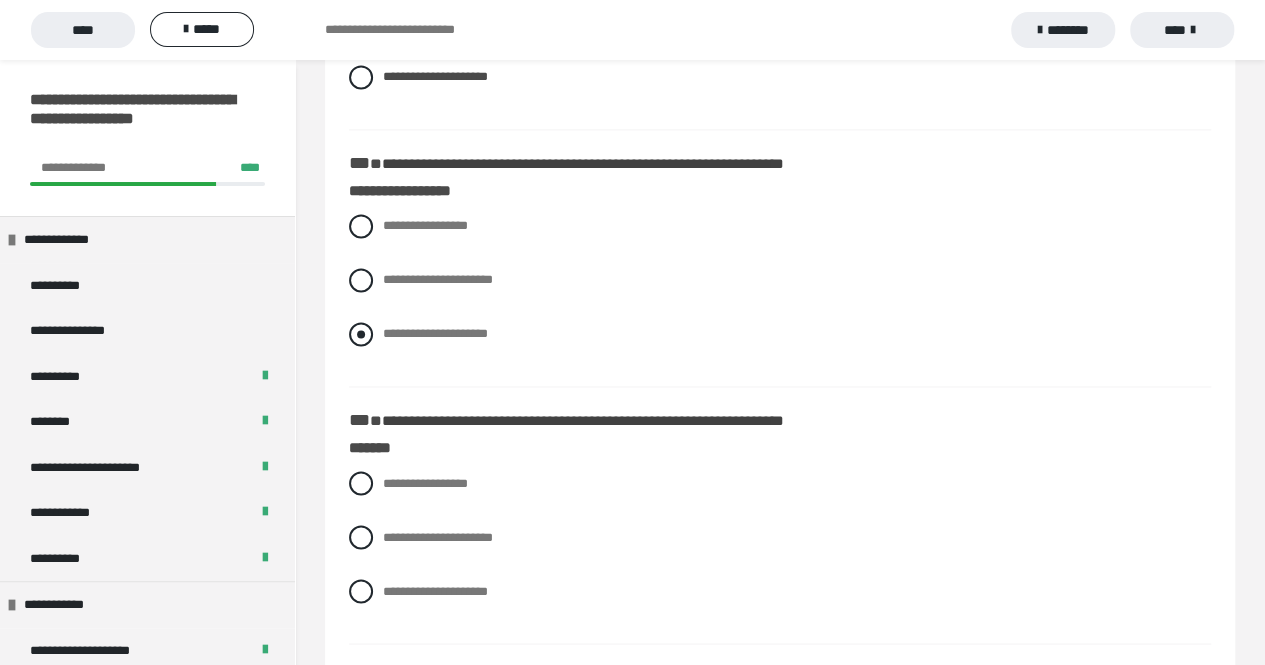 click at bounding box center (361, 334) 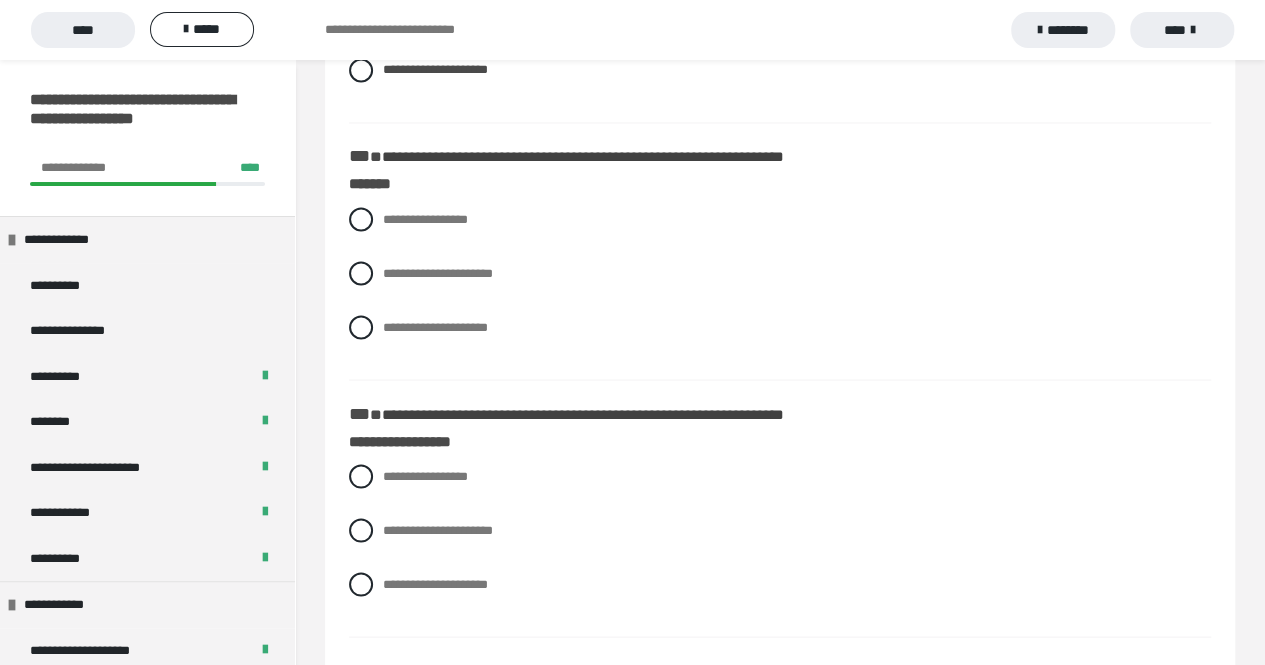 scroll, scrollTop: 1698, scrollLeft: 0, axis: vertical 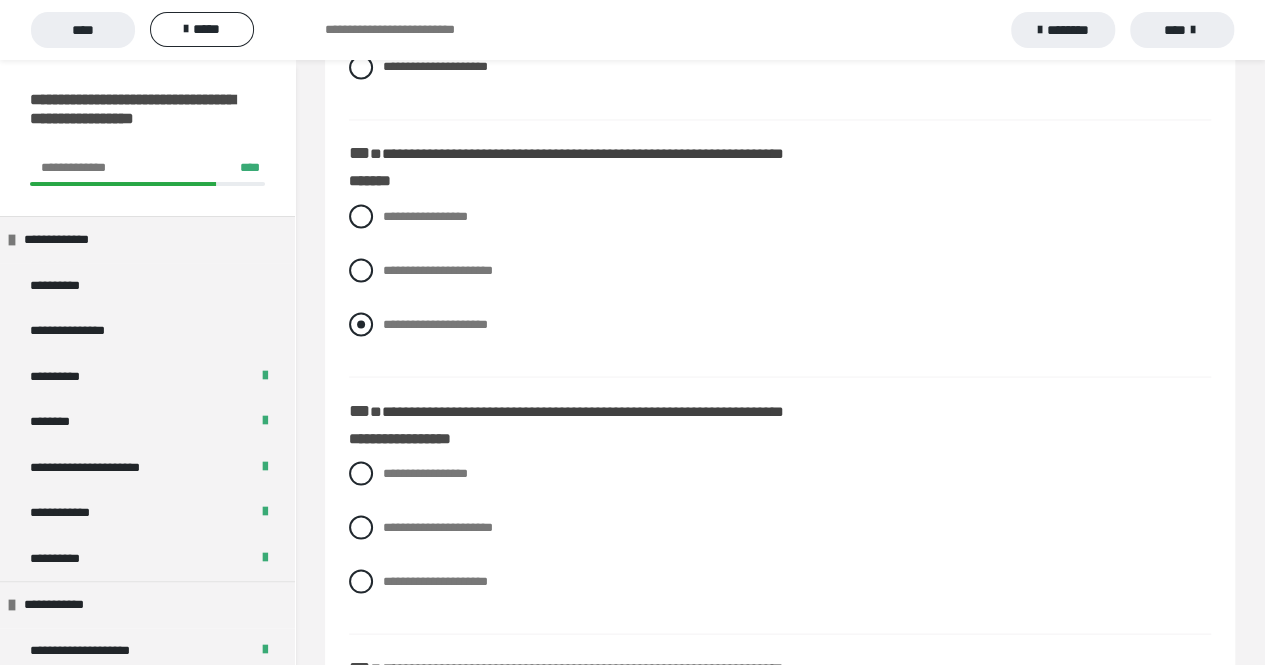 click at bounding box center (361, 324) 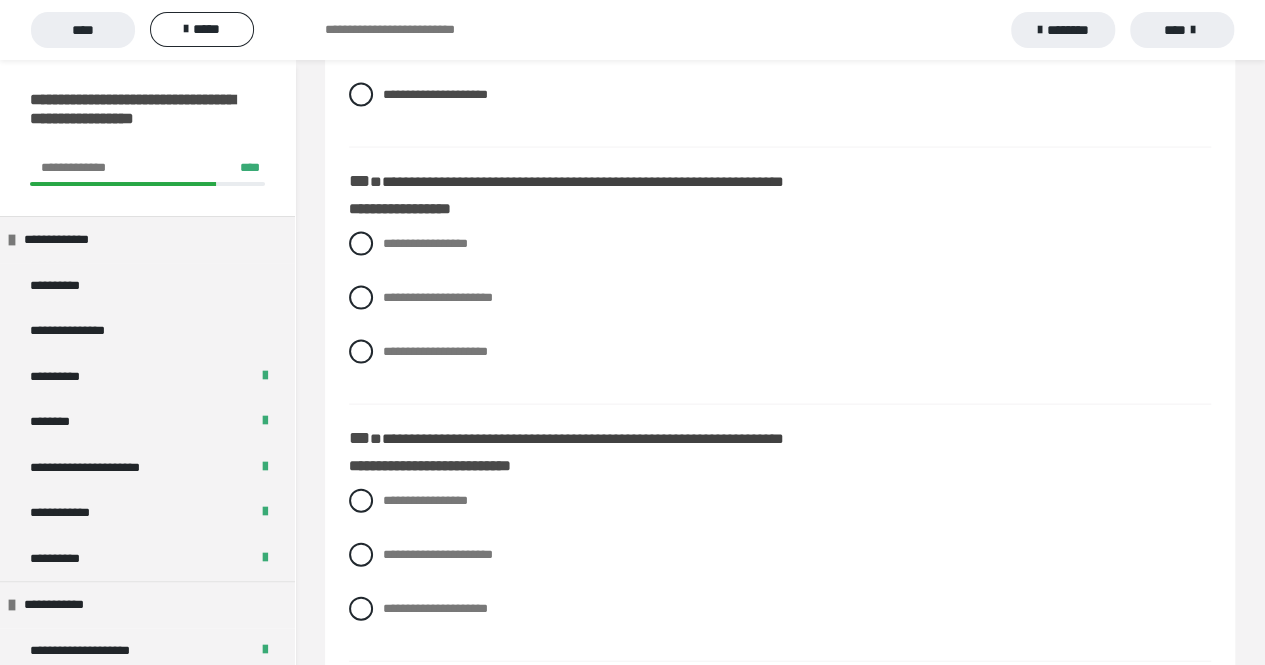 scroll, scrollTop: 1946, scrollLeft: 0, axis: vertical 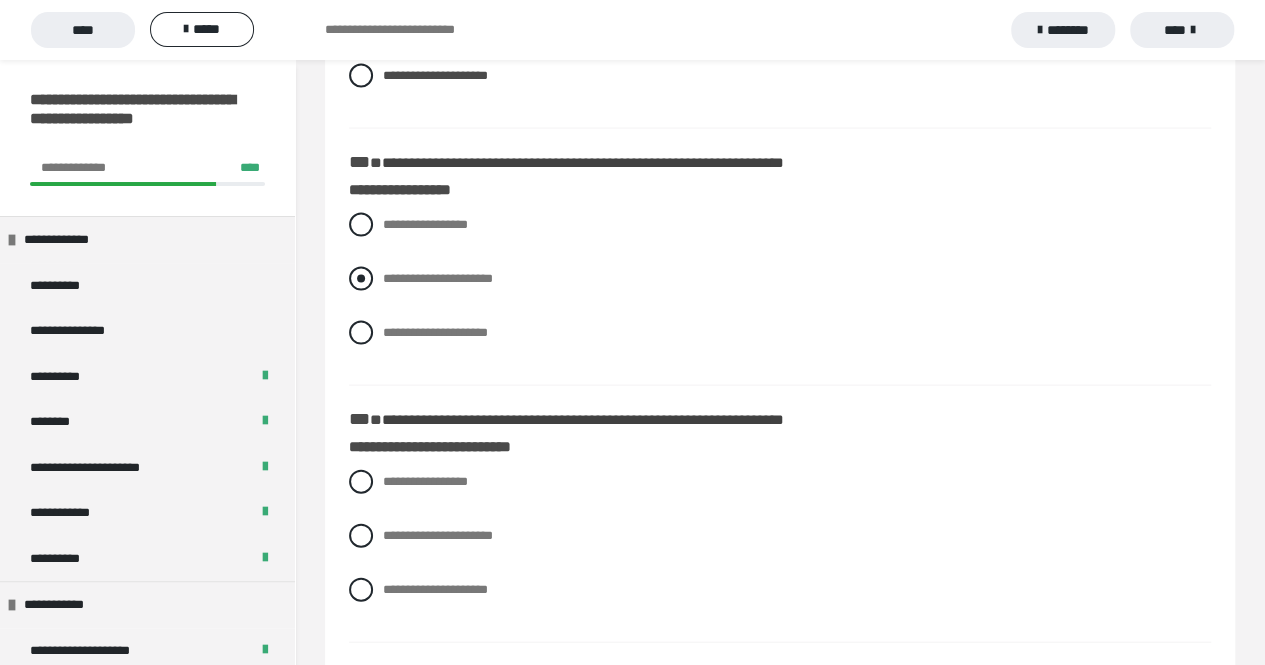 click at bounding box center [361, 279] 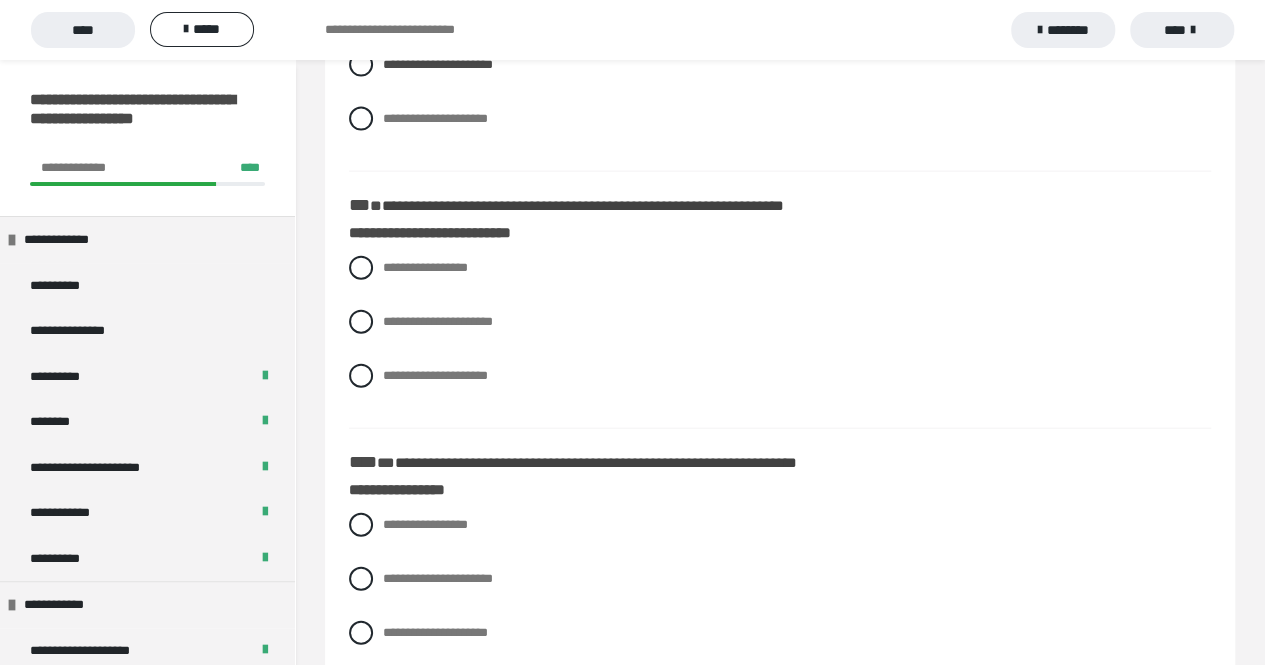 scroll, scrollTop: 2166, scrollLeft: 0, axis: vertical 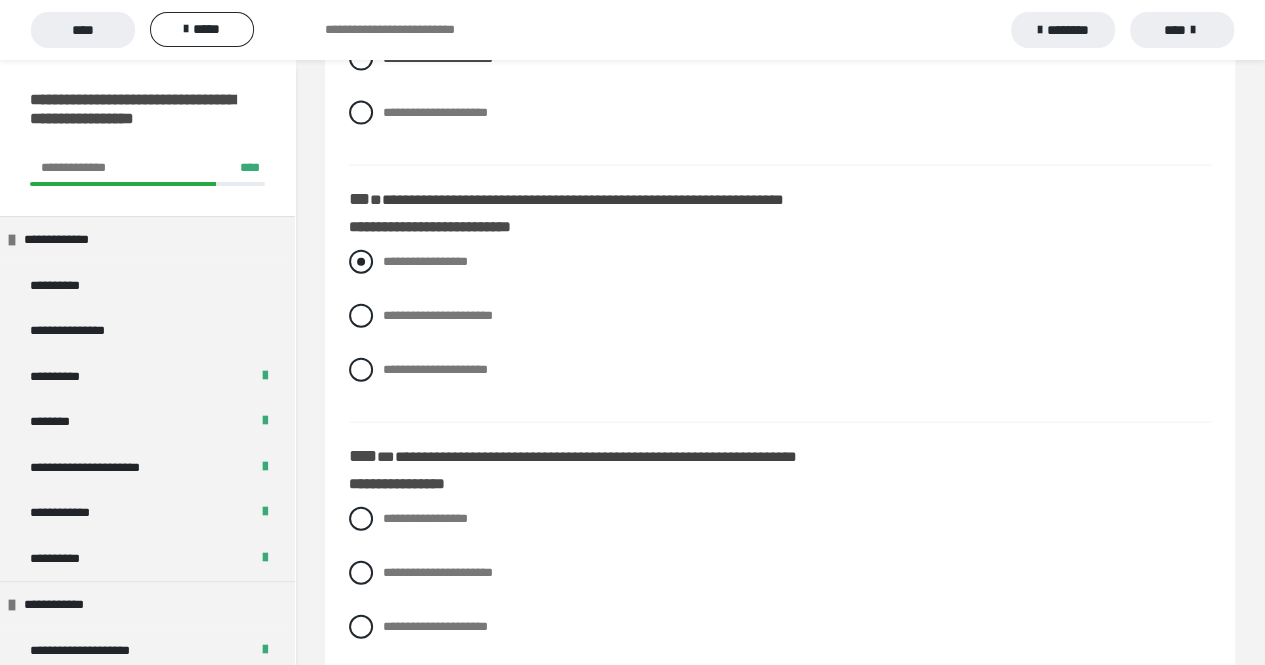 click at bounding box center [361, 262] 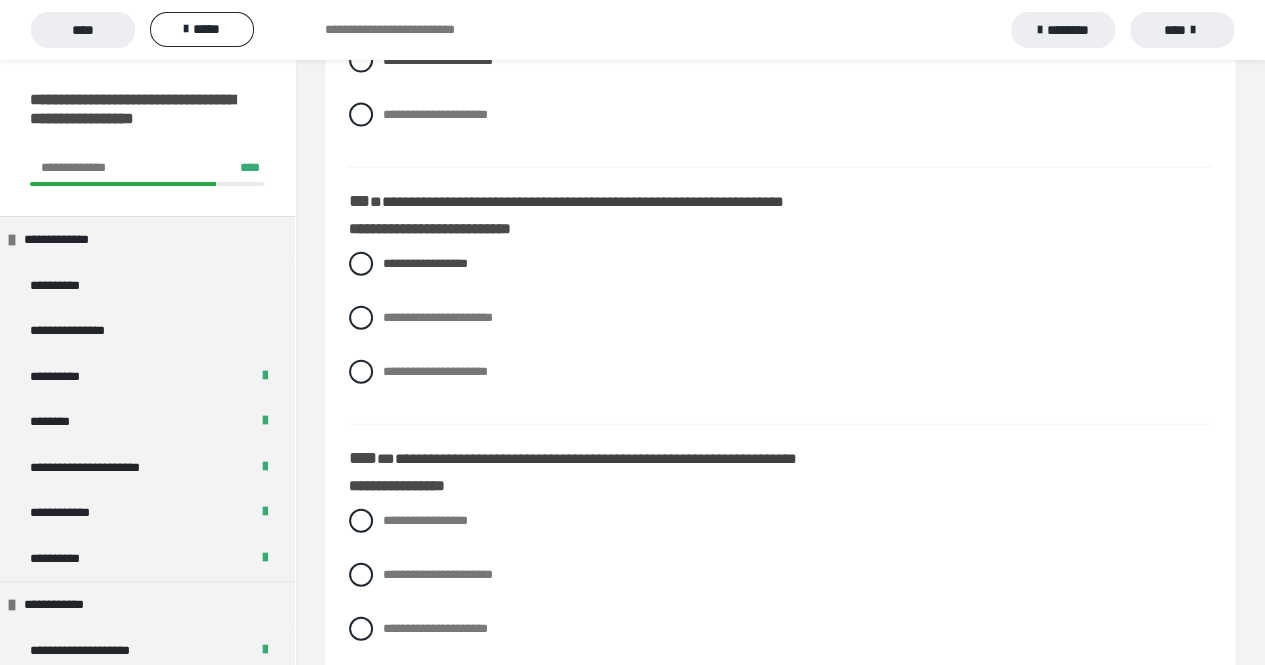 scroll, scrollTop: 2321, scrollLeft: 0, axis: vertical 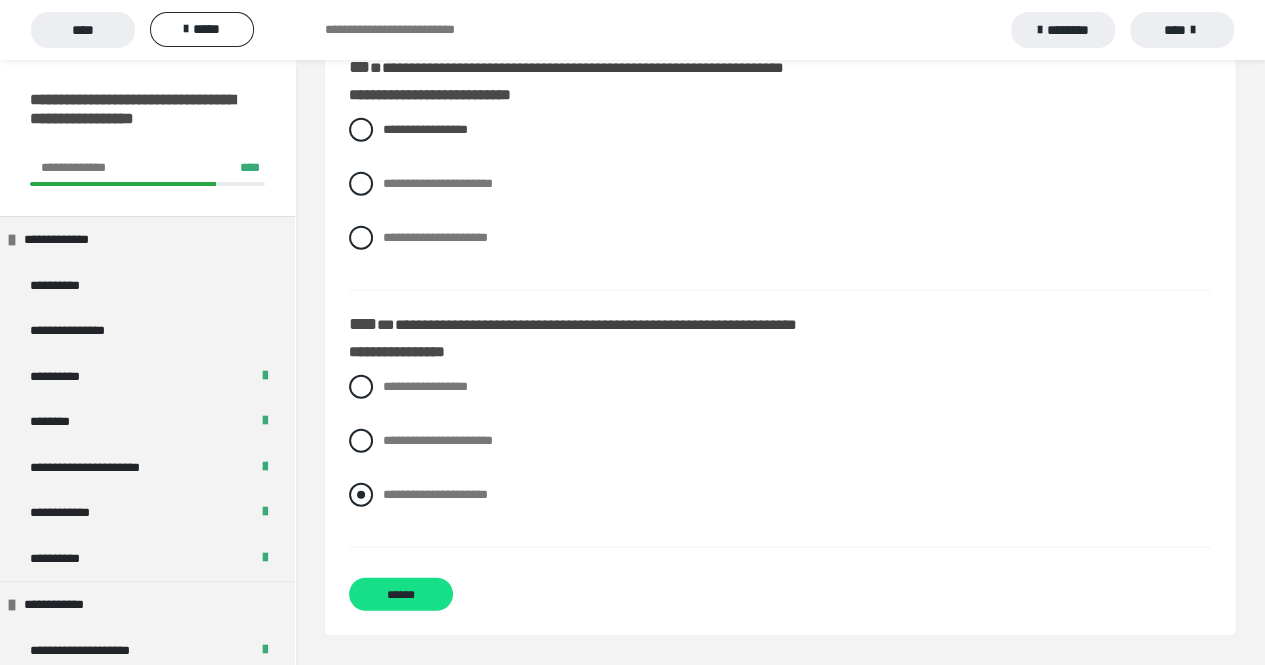 click at bounding box center (361, 495) 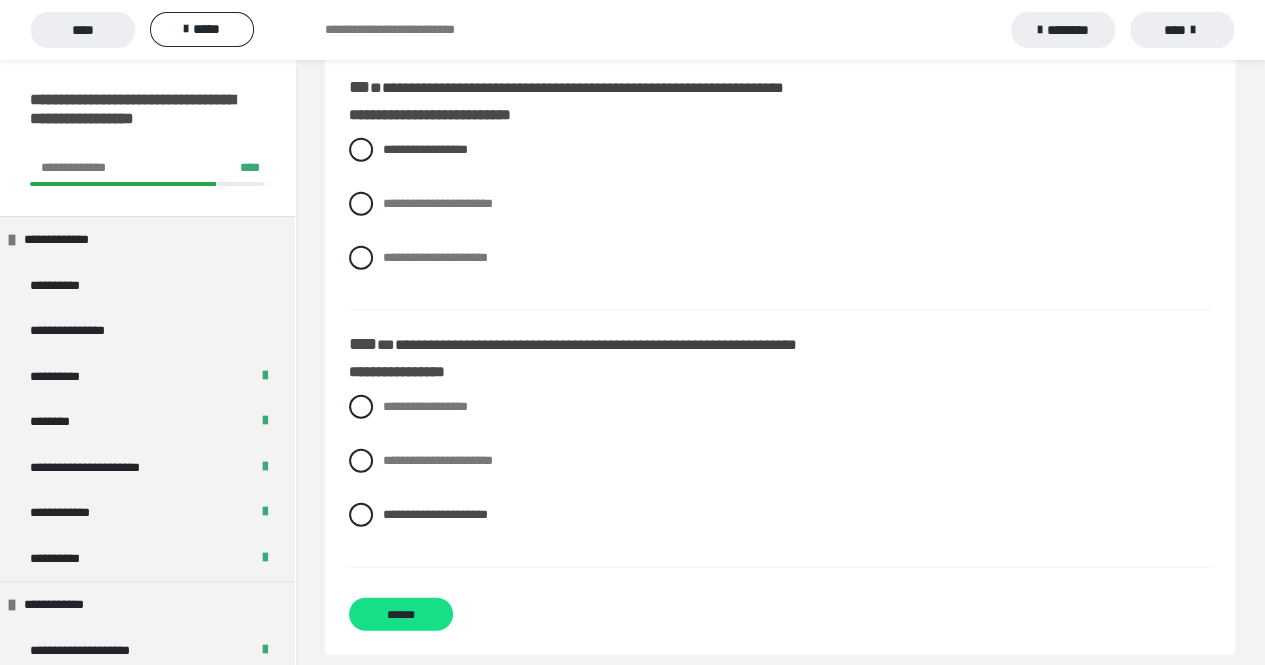 scroll, scrollTop: 2321, scrollLeft: 0, axis: vertical 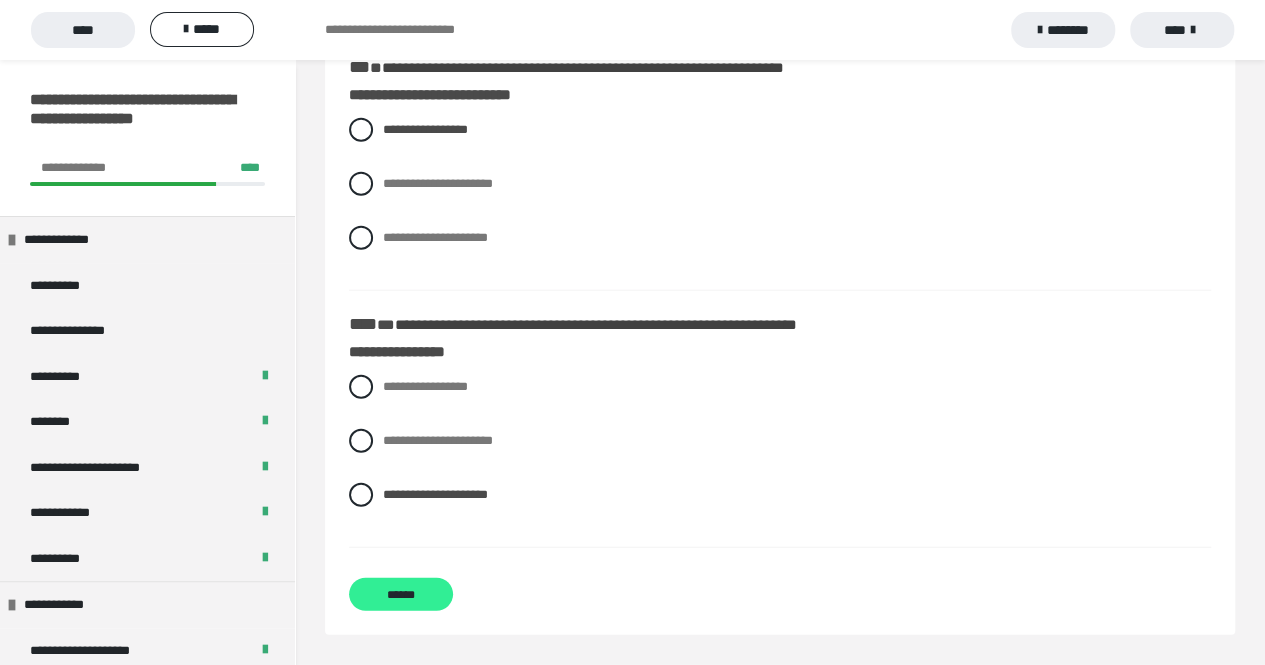 click on "******" at bounding box center [401, 594] 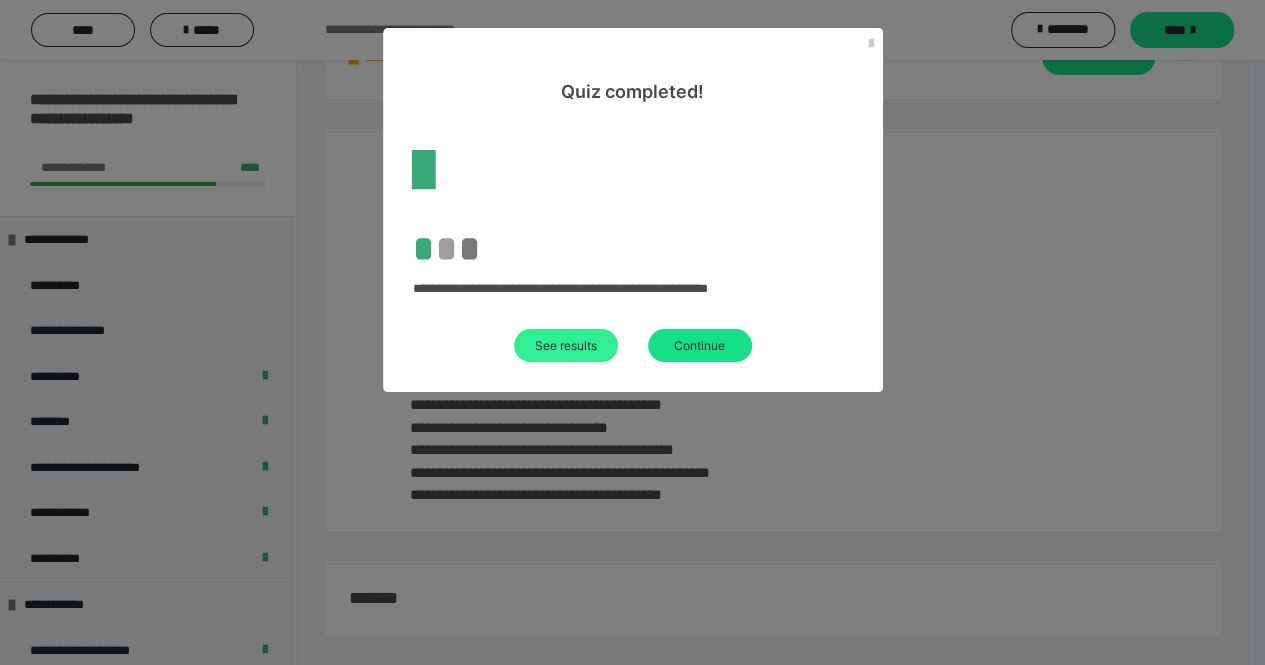 scroll, scrollTop: 2321, scrollLeft: 0, axis: vertical 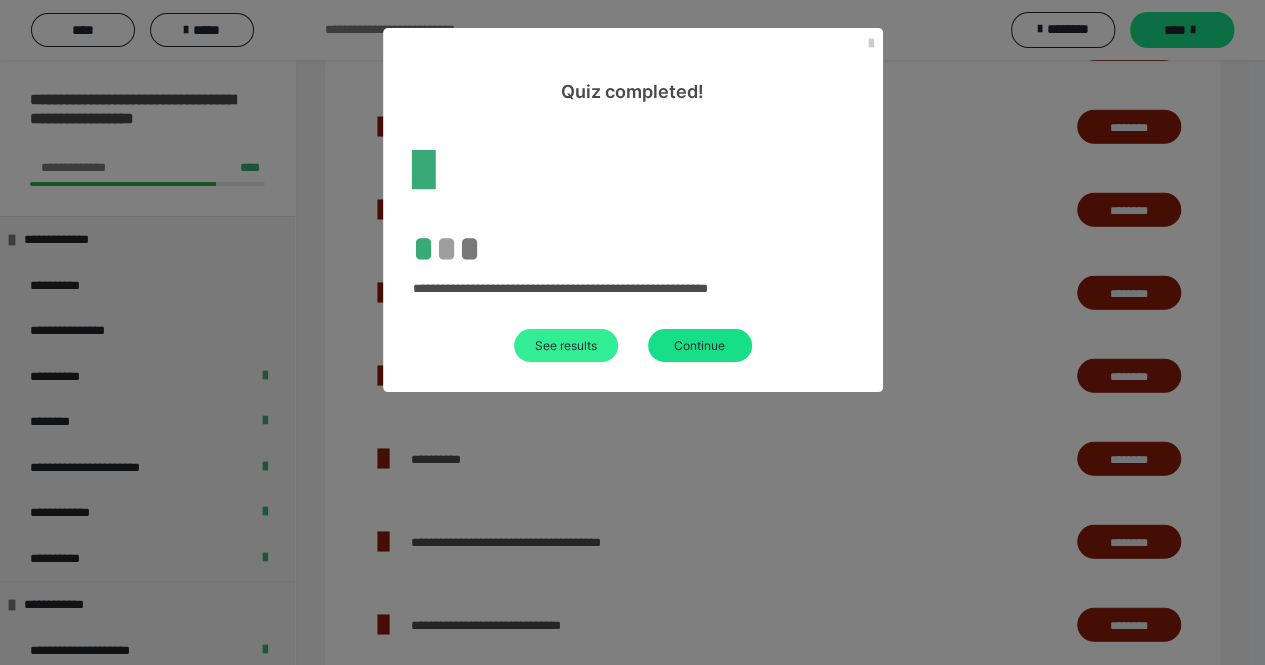 click on "See results" at bounding box center (566, 345) 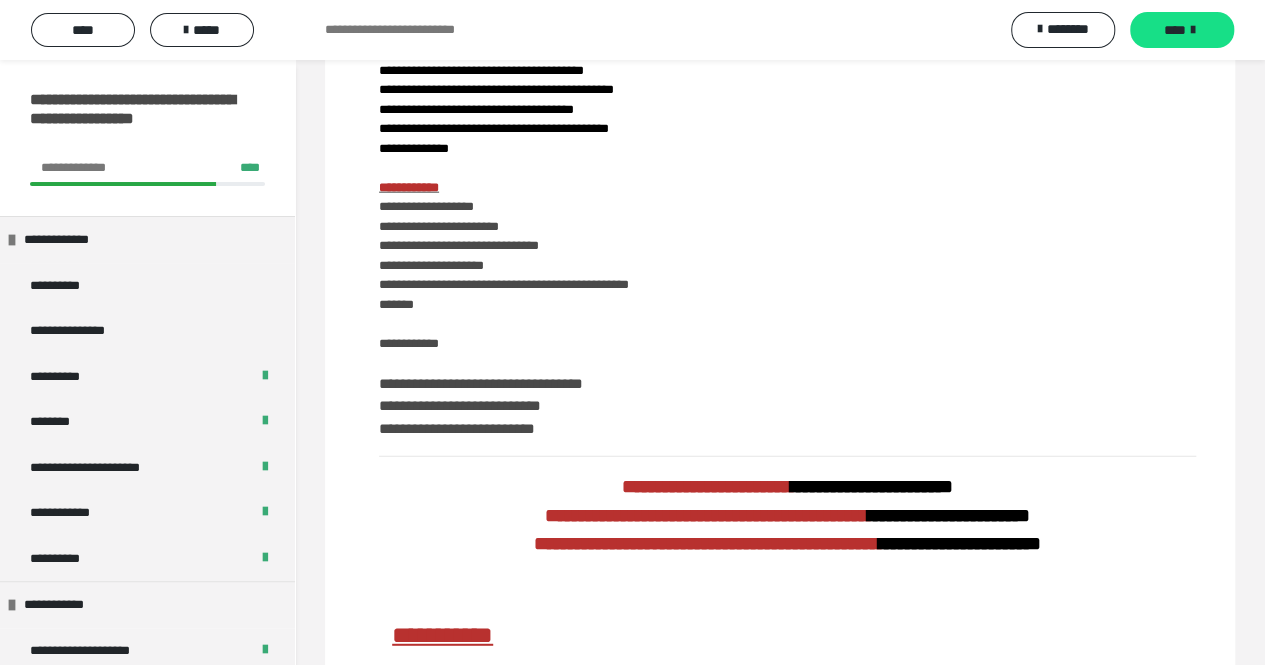 scroll, scrollTop: 0, scrollLeft: 0, axis: both 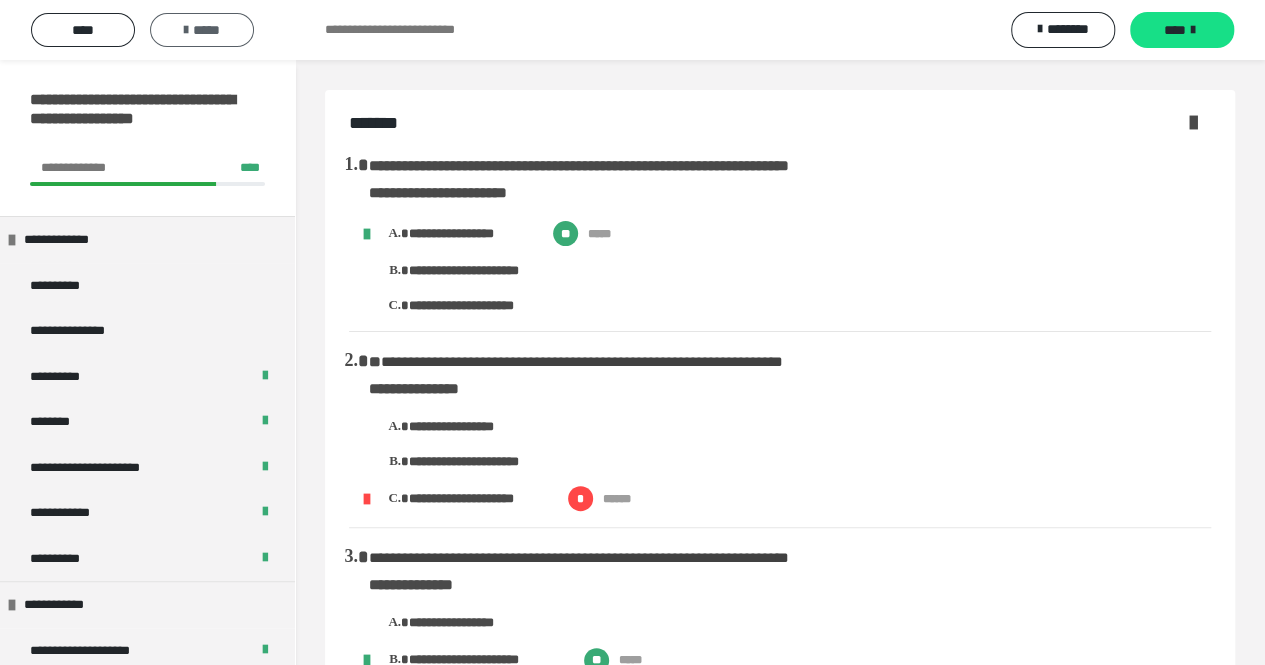 click on "*****" at bounding box center [202, 30] 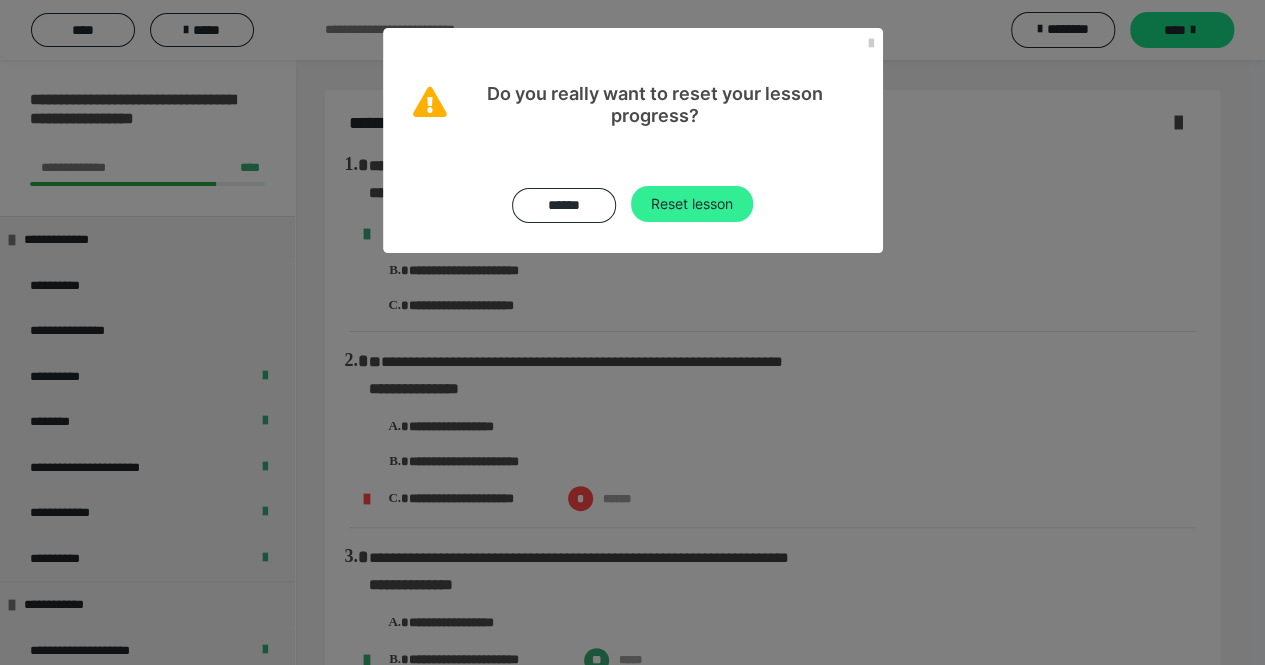 click on "Reset lesson" at bounding box center [692, 204] 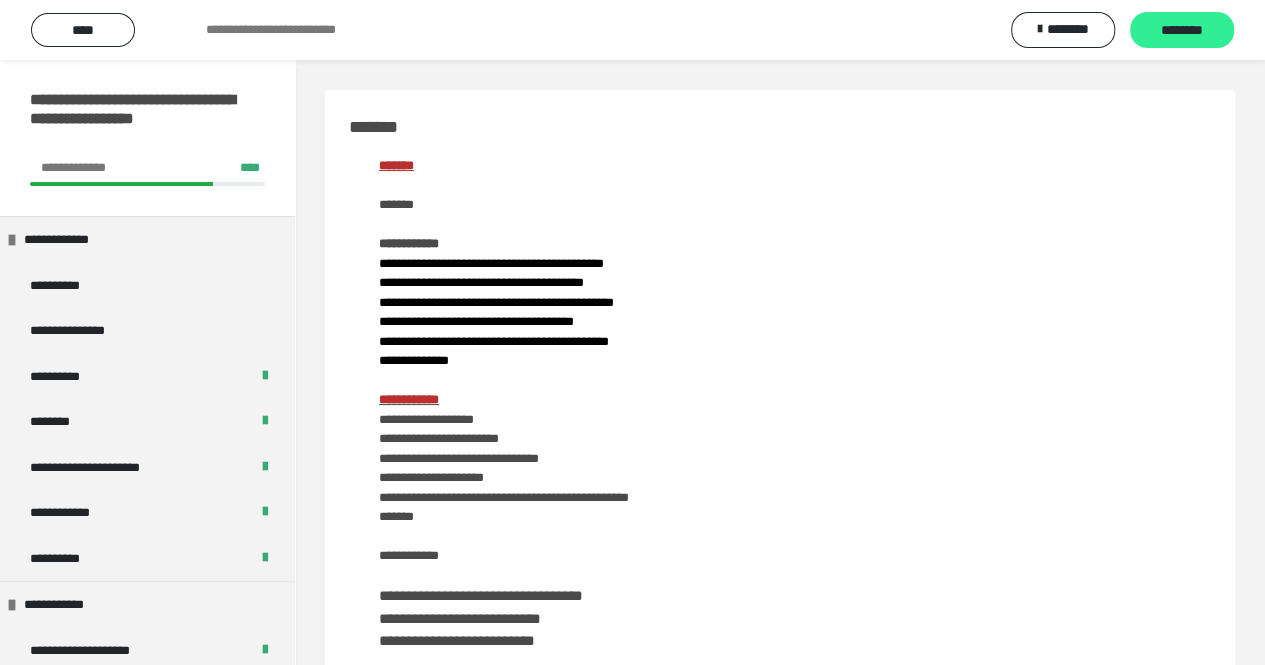 click on "********" at bounding box center (1182, 31) 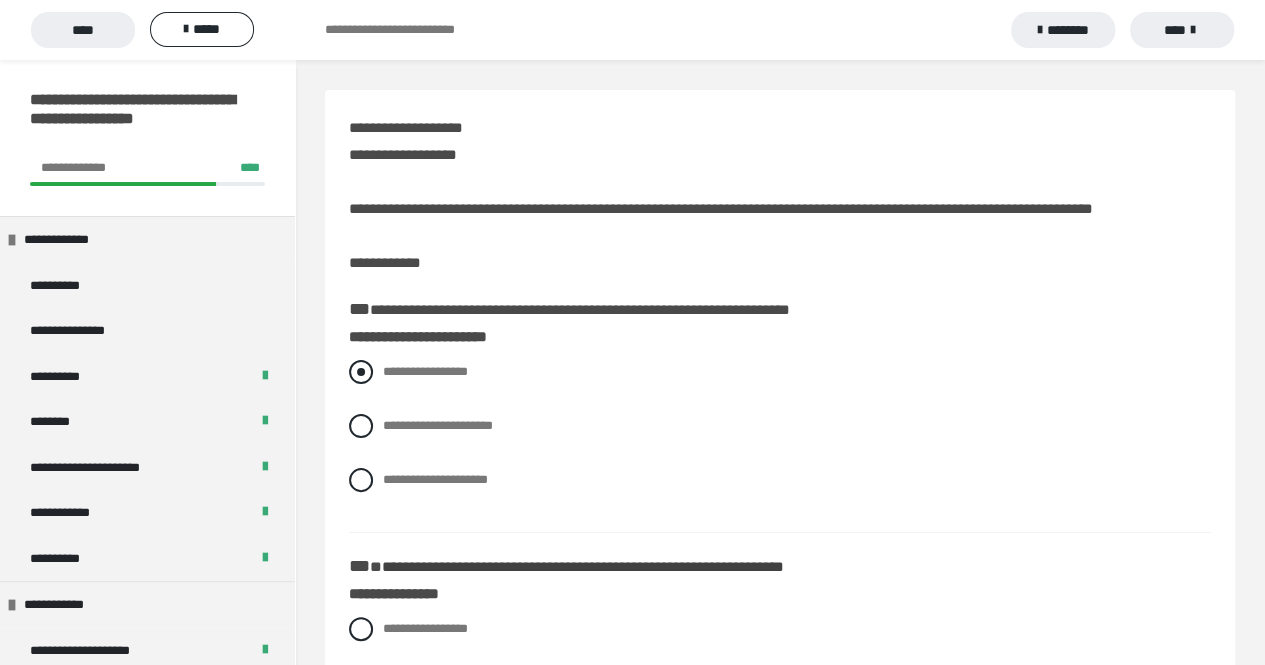 click at bounding box center (361, 372) 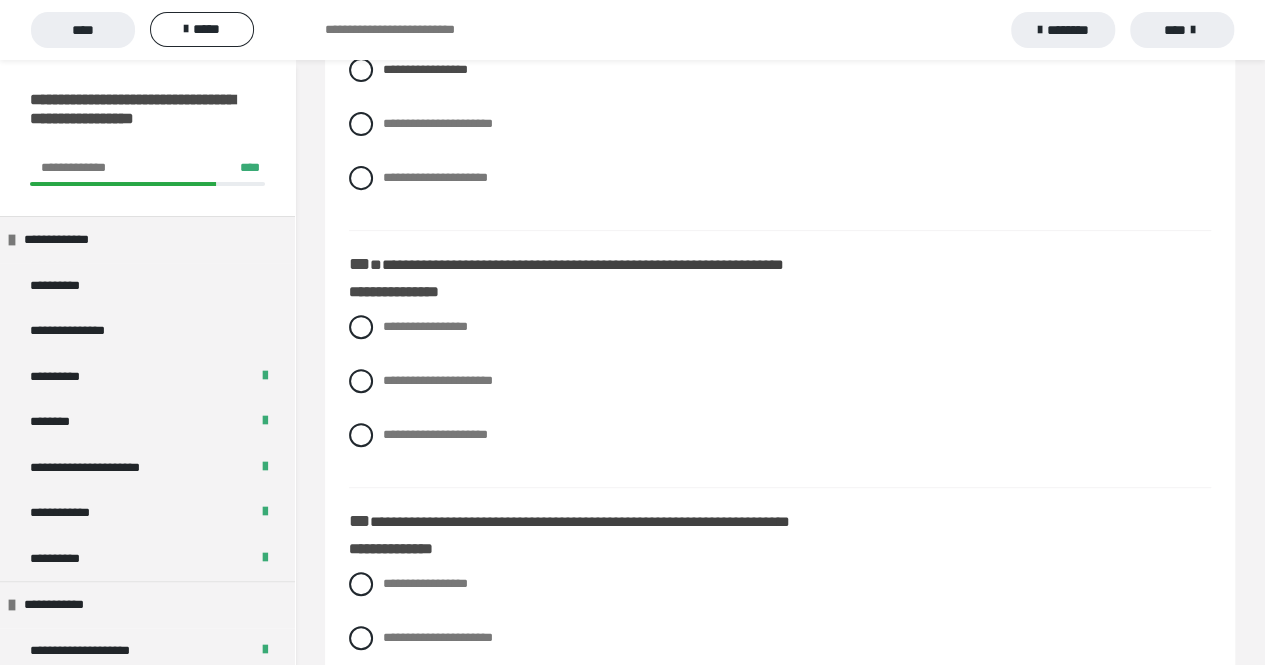 scroll, scrollTop: 327, scrollLeft: 0, axis: vertical 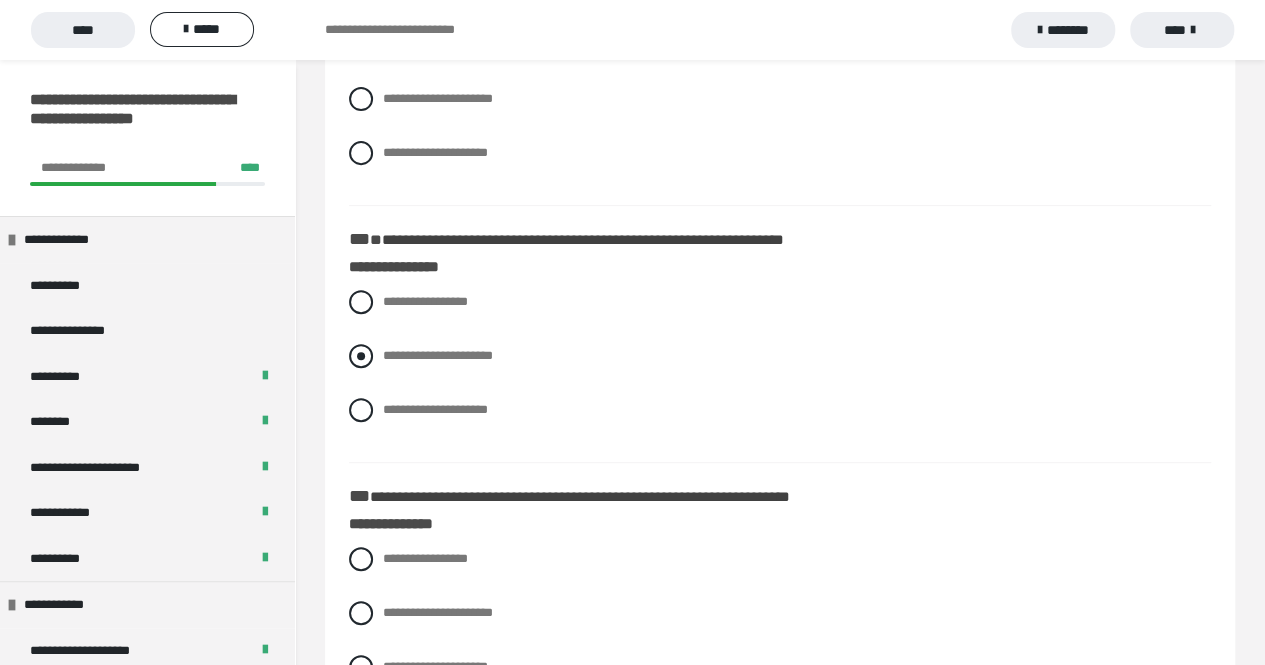 click on "**********" at bounding box center (438, 355) 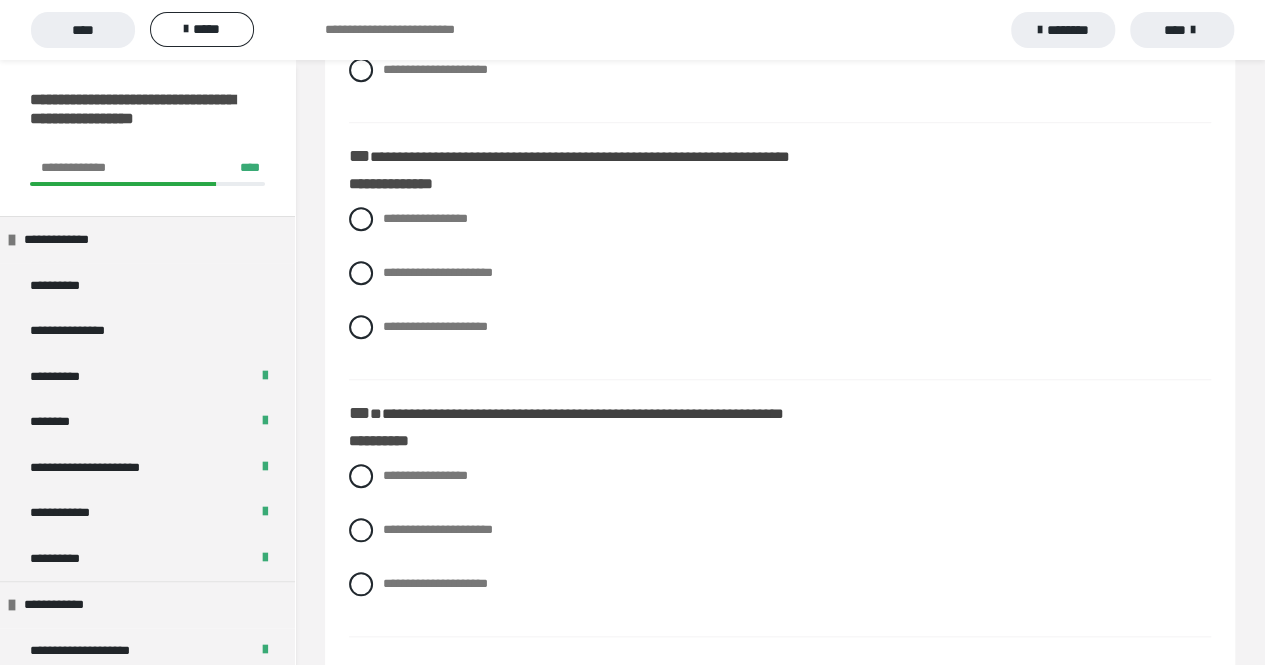 scroll, scrollTop: 670, scrollLeft: 0, axis: vertical 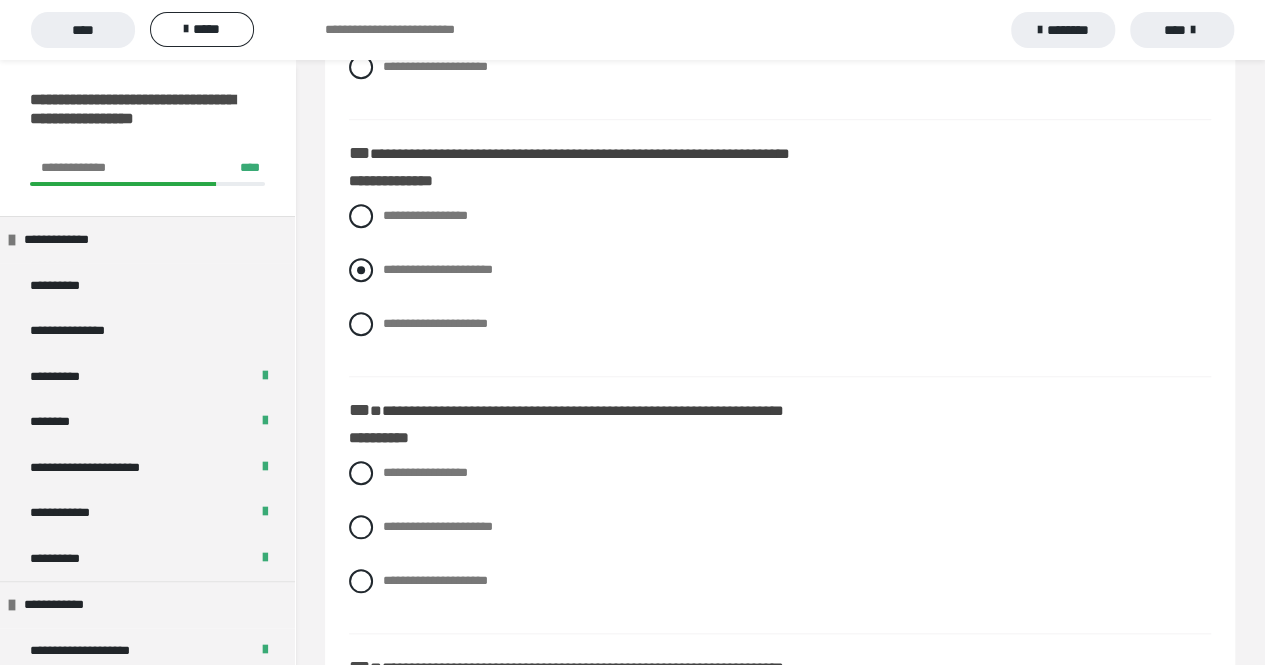 click on "**********" at bounding box center [389, 264] 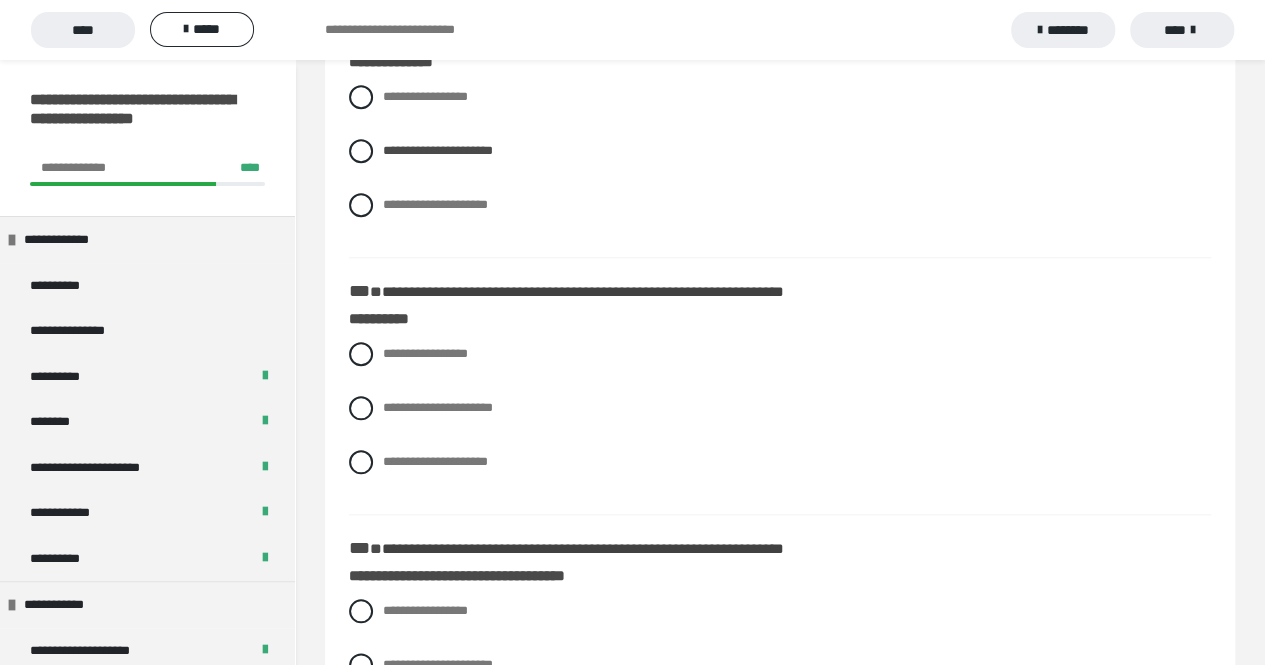 scroll, scrollTop: 798, scrollLeft: 0, axis: vertical 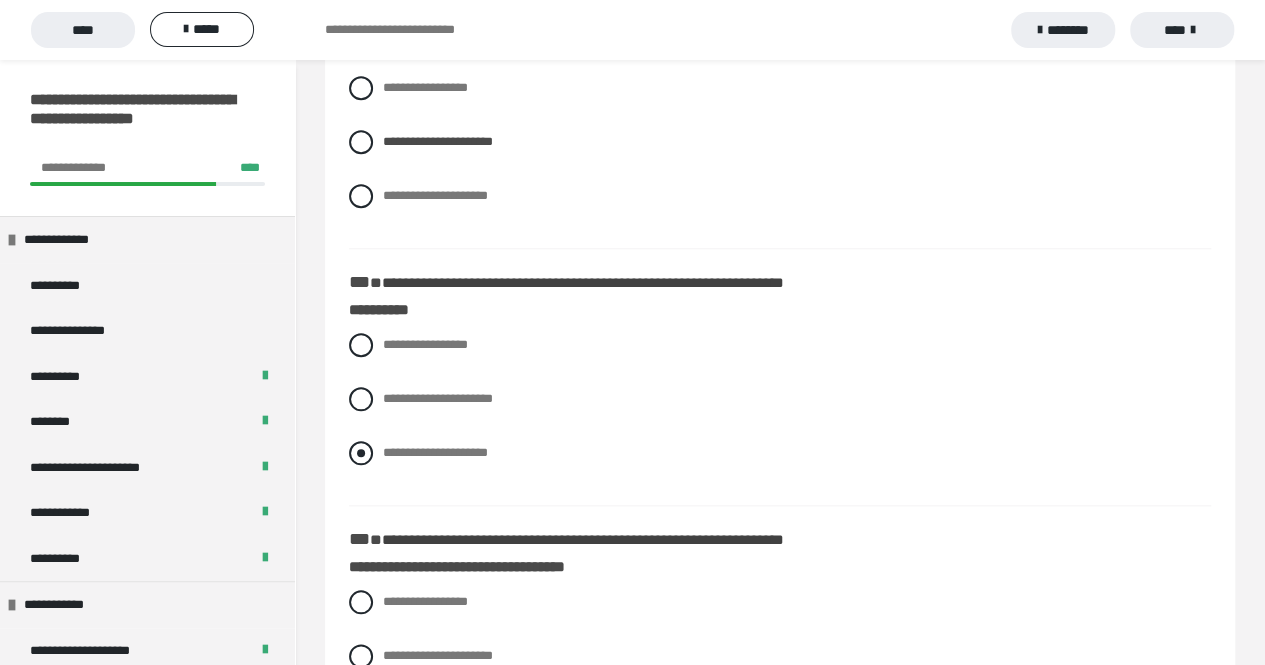 click on "**********" at bounding box center [780, 453] 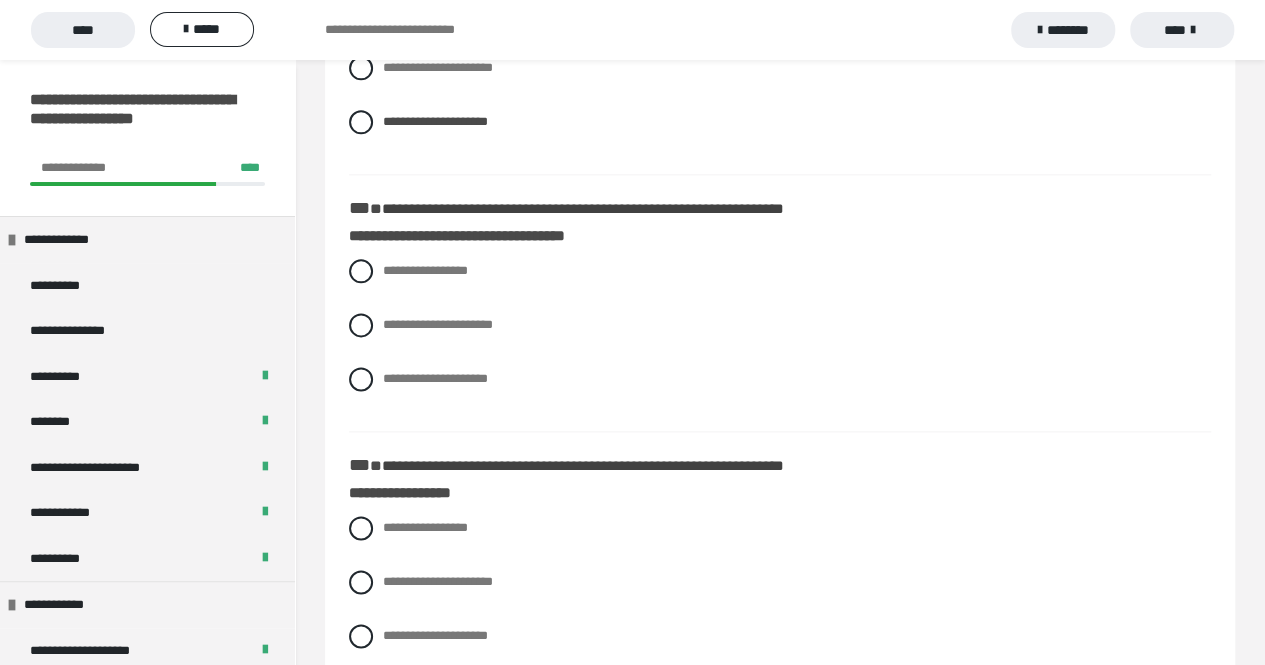 scroll, scrollTop: 1224, scrollLeft: 0, axis: vertical 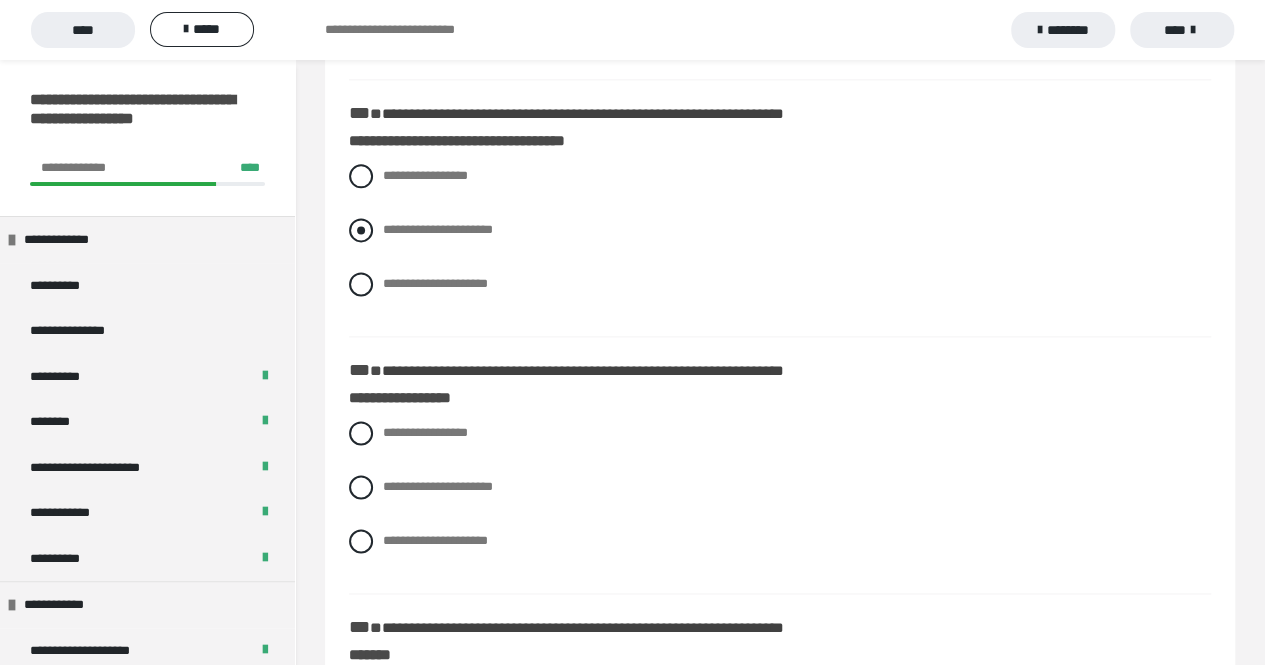 click on "**********" at bounding box center [780, 230] 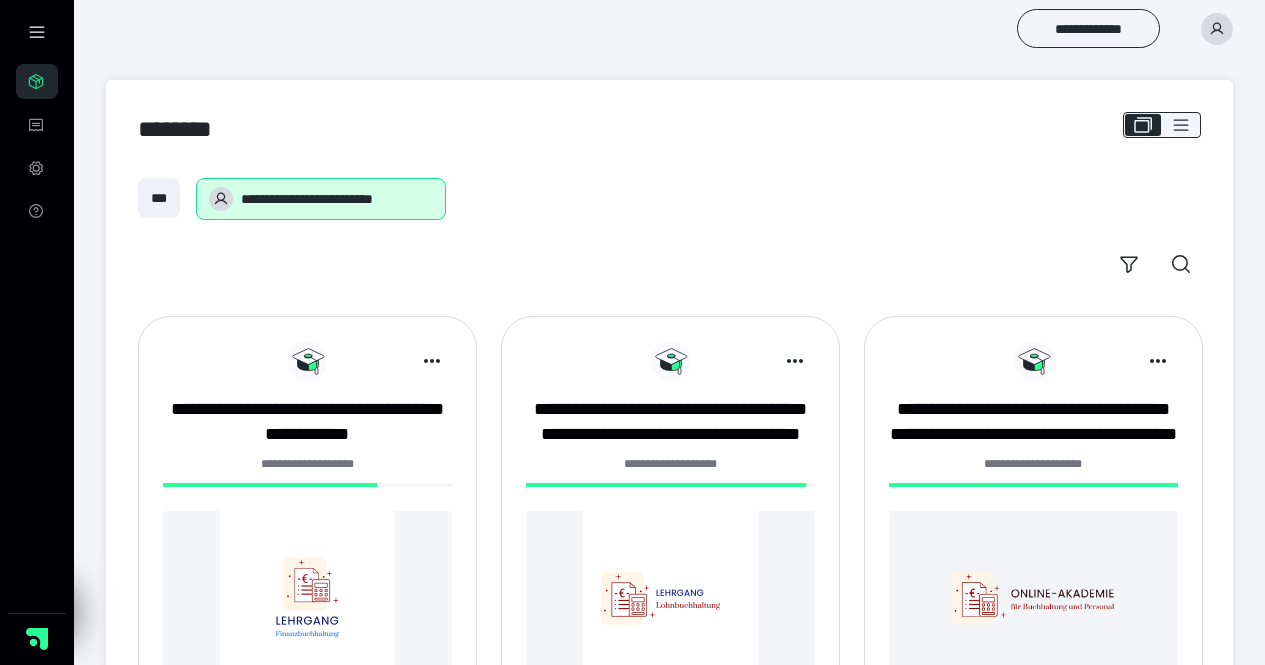 scroll, scrollTop: 0, scrollLeft: 0, axis: both 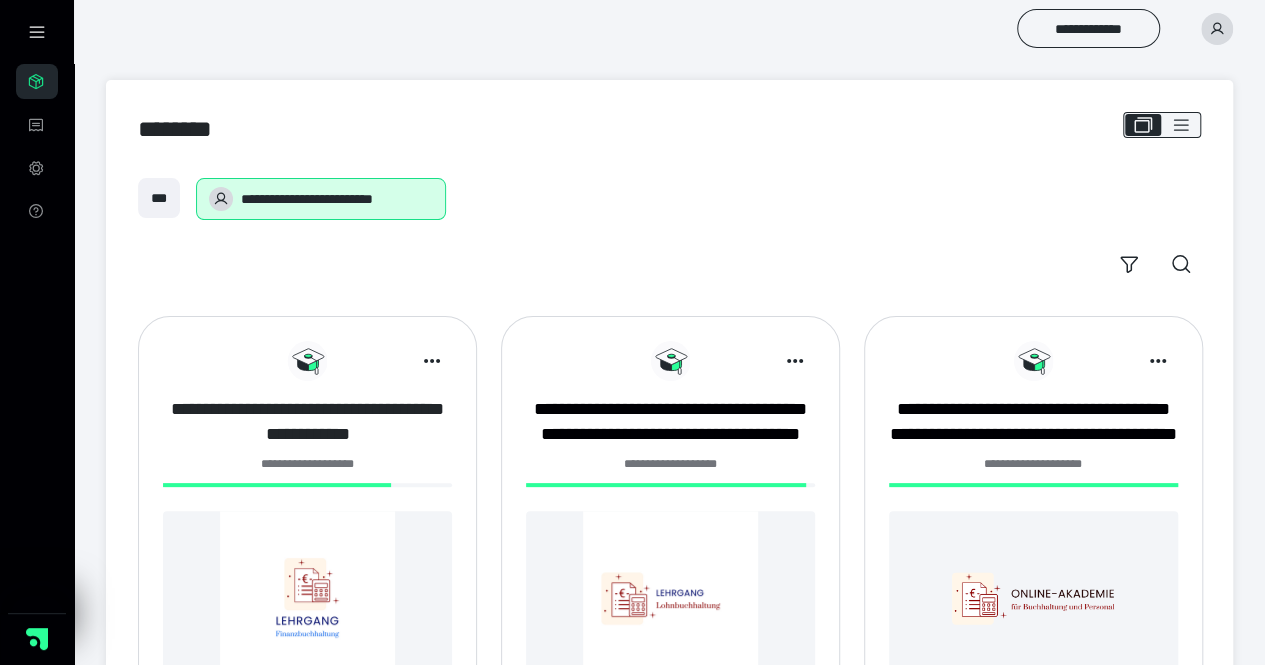 click on "**********" at bounding box center [307, 422] 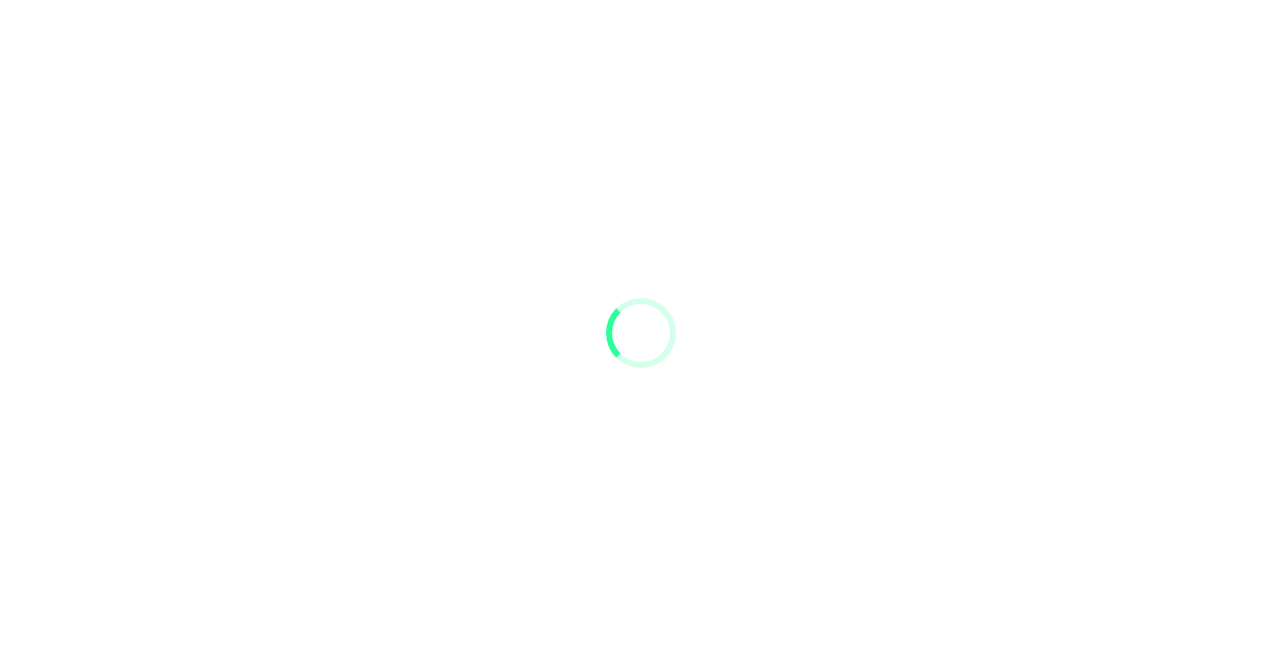 scroll, scrollTop: 0, scrollLeft: 0, axis: both 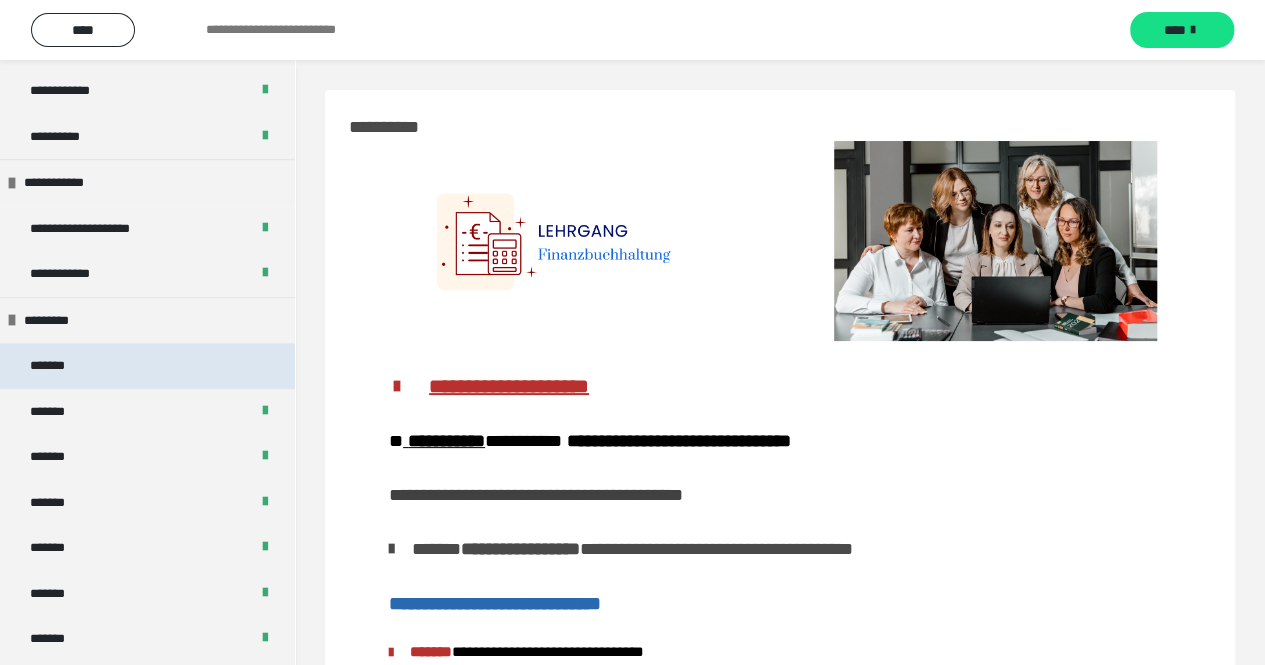 click on "*******" at bounding box center [147, 366] 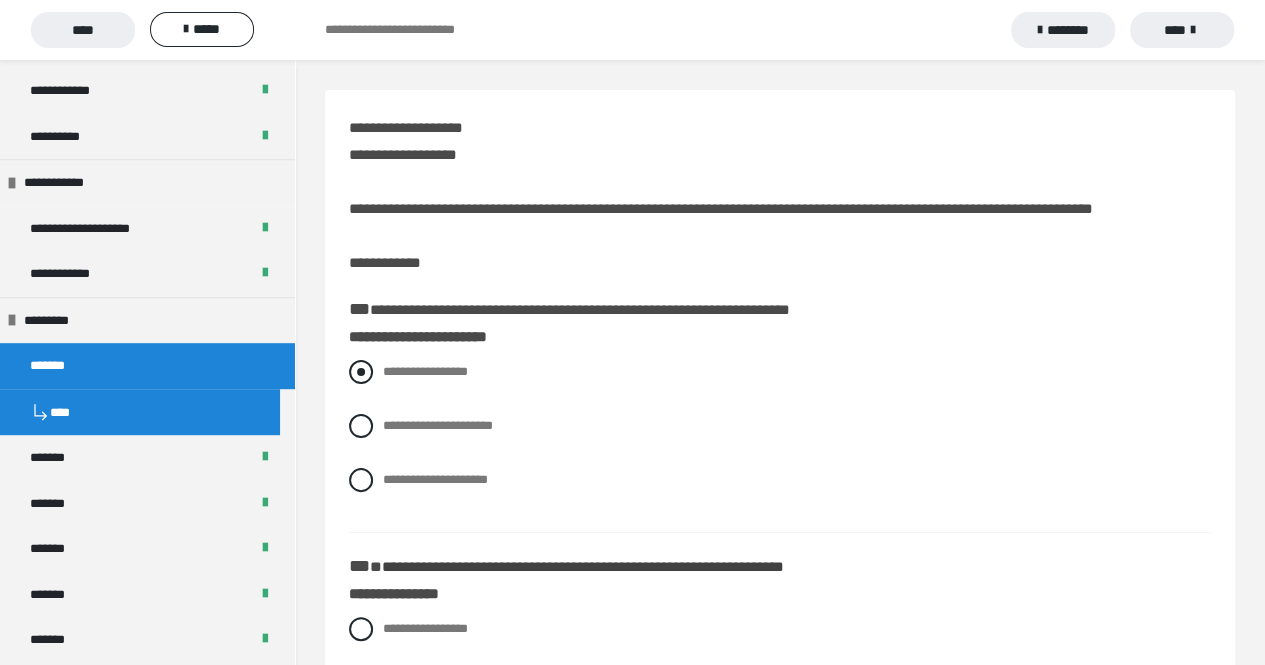 click at bounding box center [361, 372] 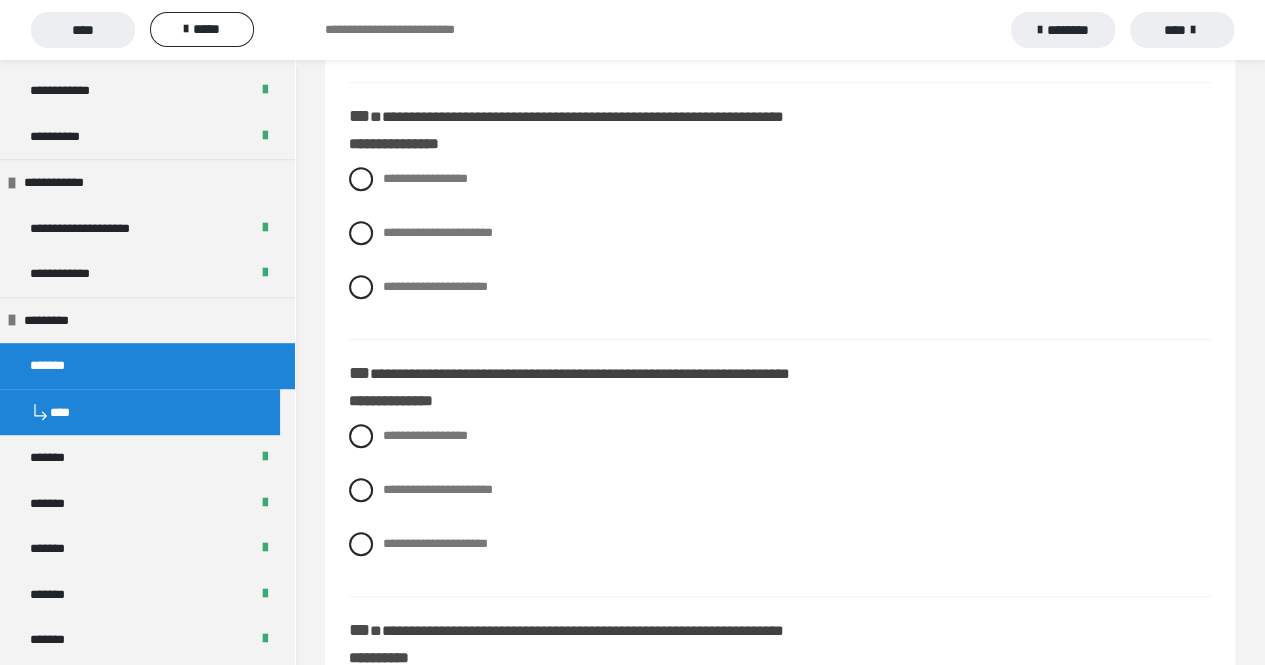 scroll, scrollTop: 460, scrollLeft: 0, axis: vertical 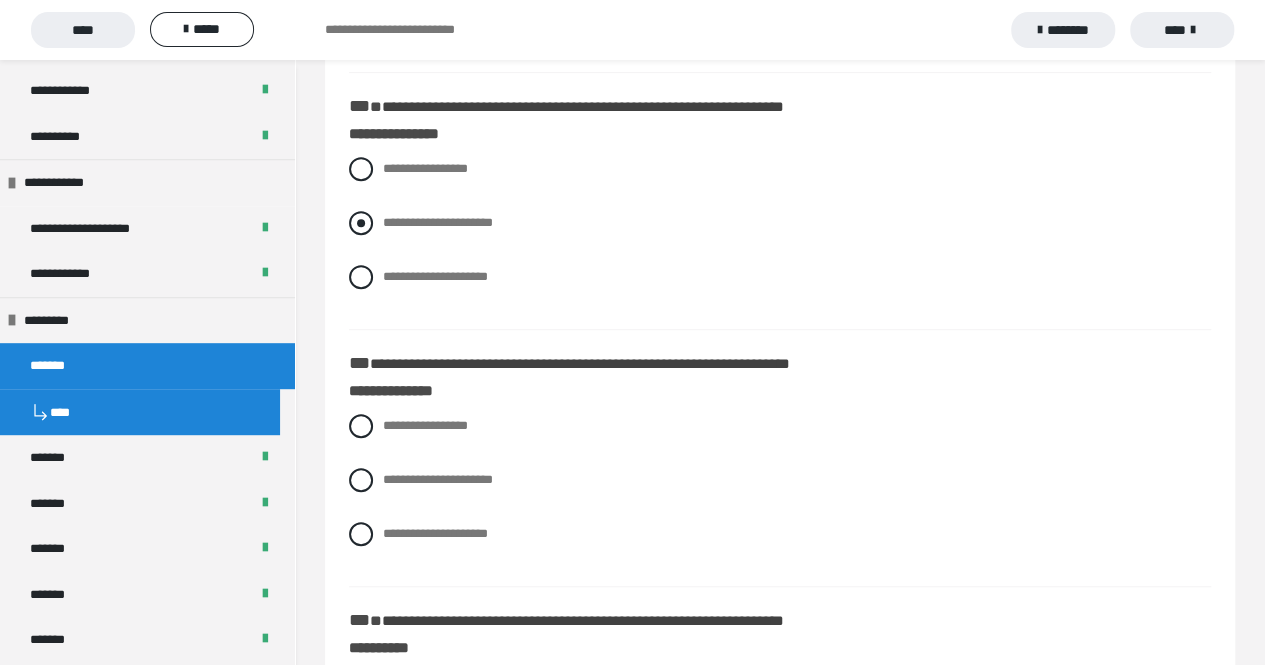 click on "**********" at bounding box center [389, 217] 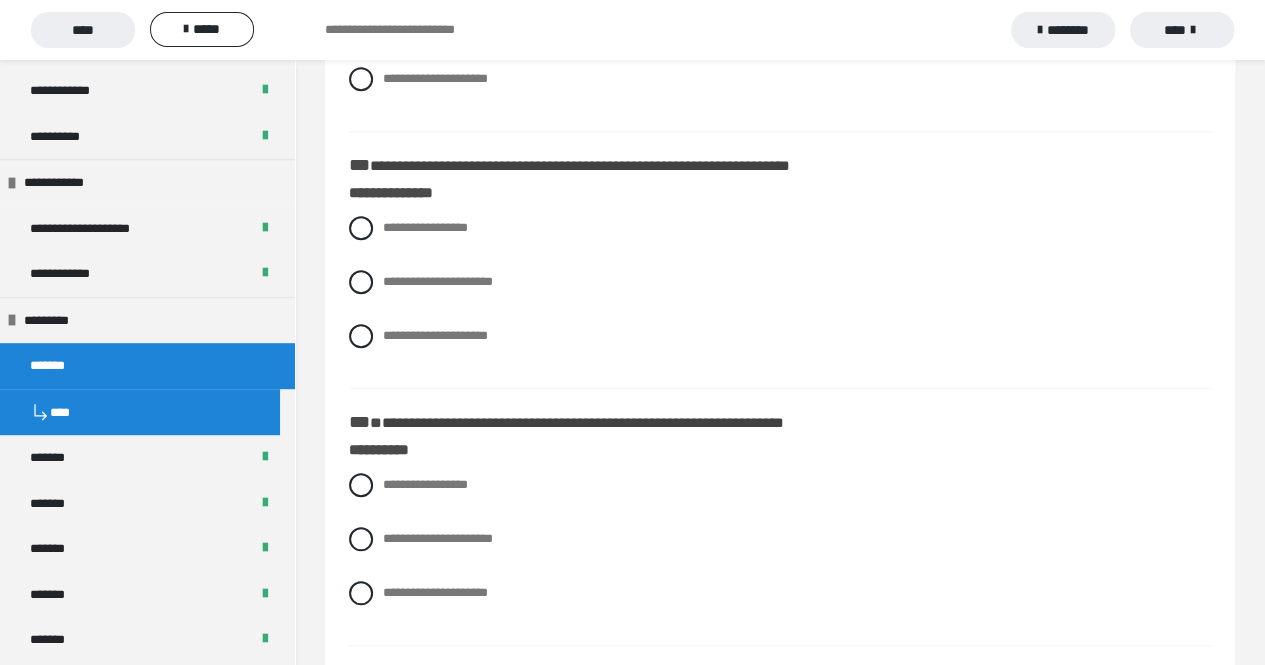 scroll, scrollTop: 660, scrollLeft: 0, axis: vertical 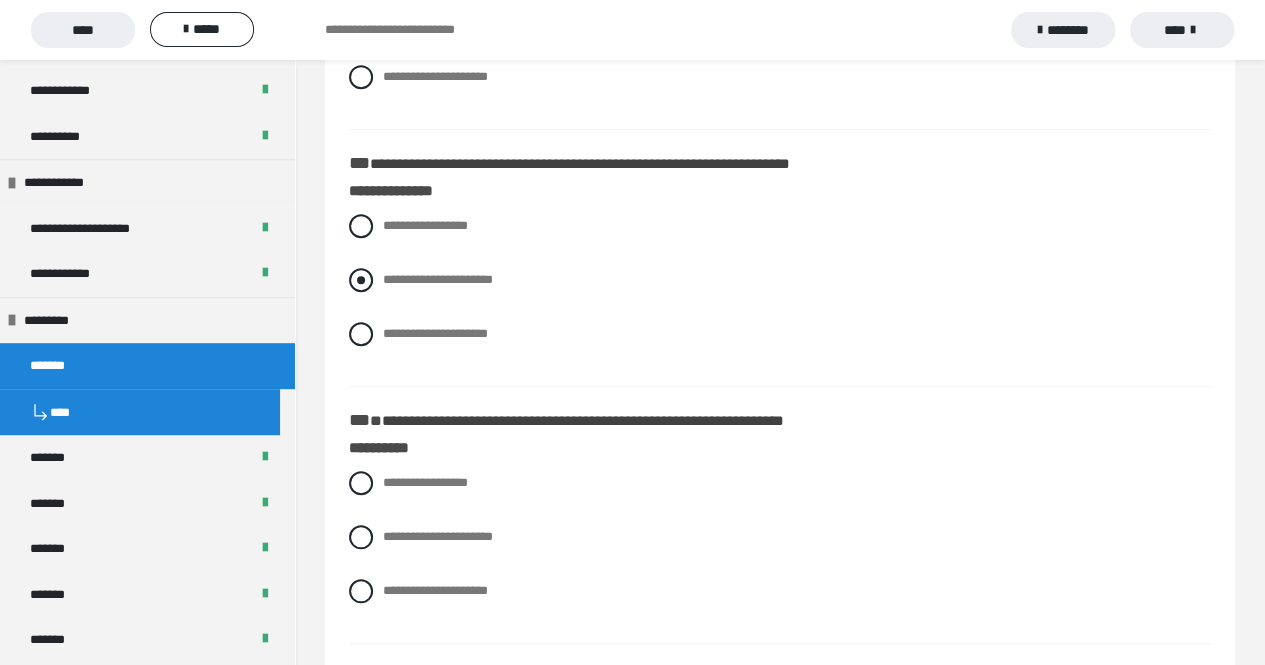 click at bounding box center (361, 280) 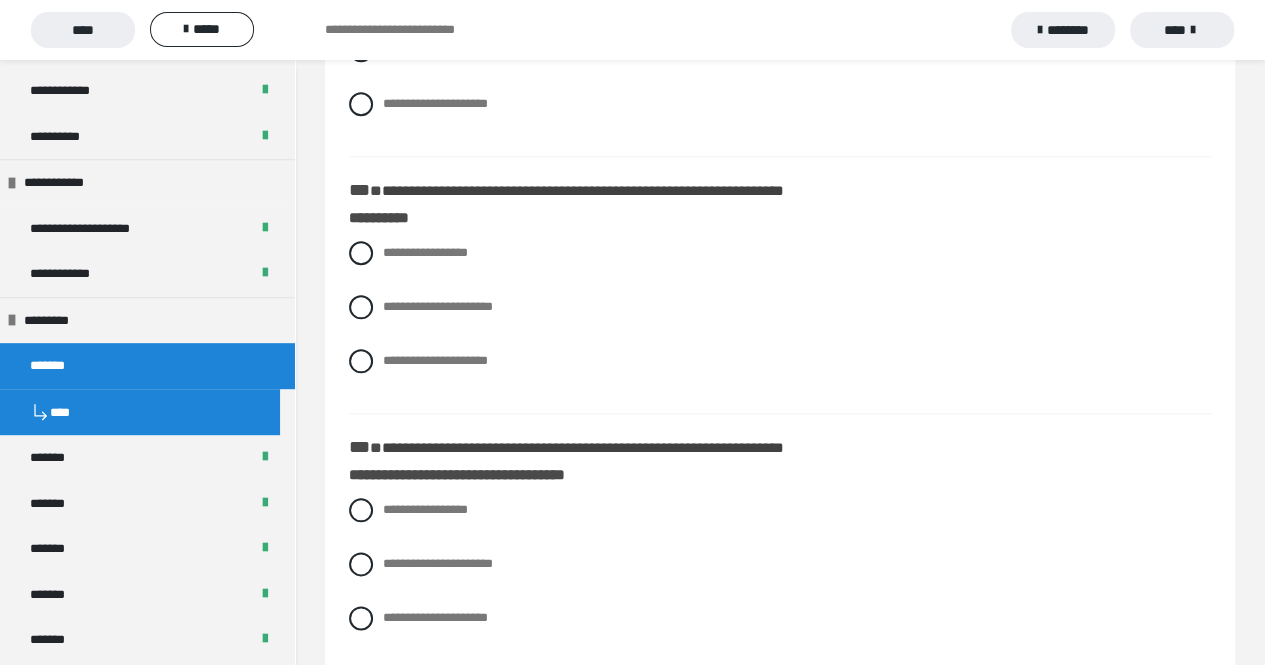scroll, scrollTop: 918, scrollLeft: 0, axis: vertical 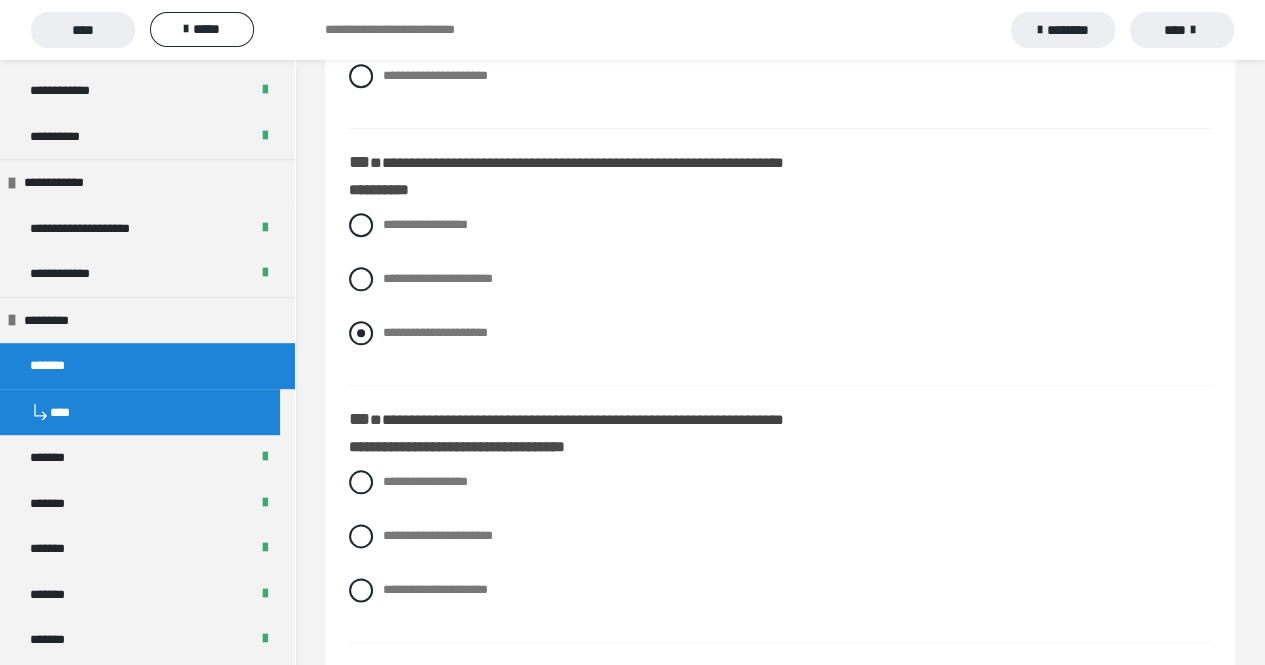 click at bounding box center [361, 333] 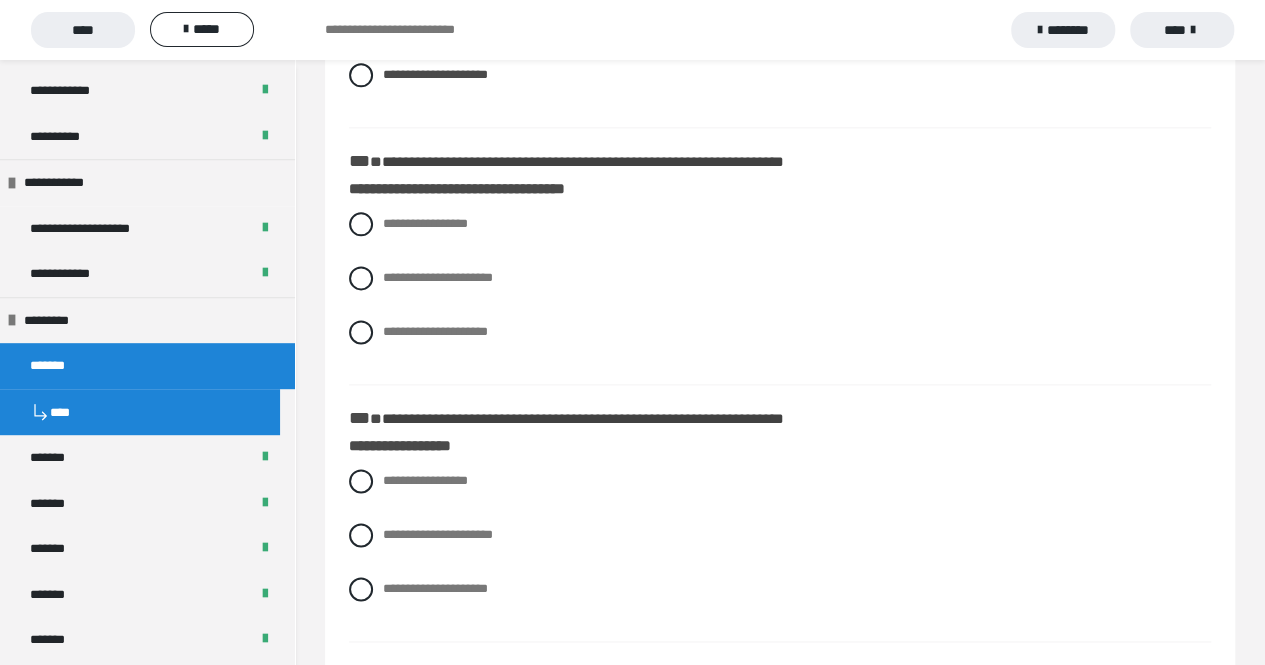 scroll, scrollTop: 1179, scrollLeft: 0, axis: vertical 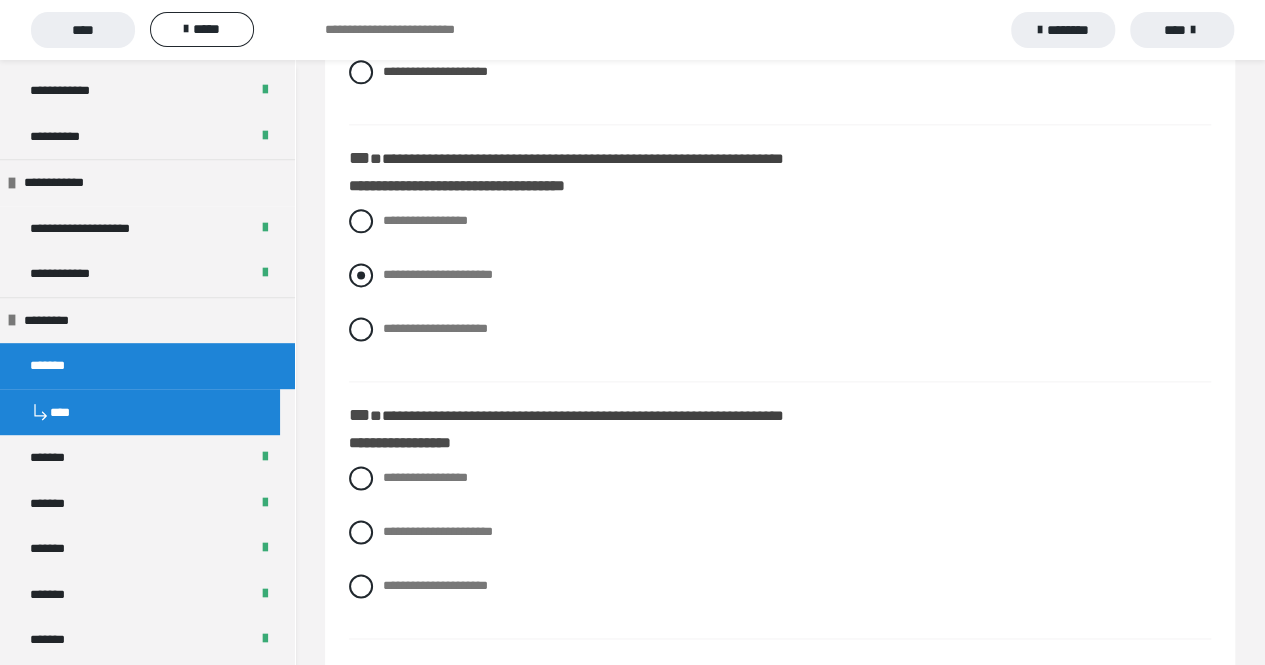 click on "**********" at bounding box center [438, 274] 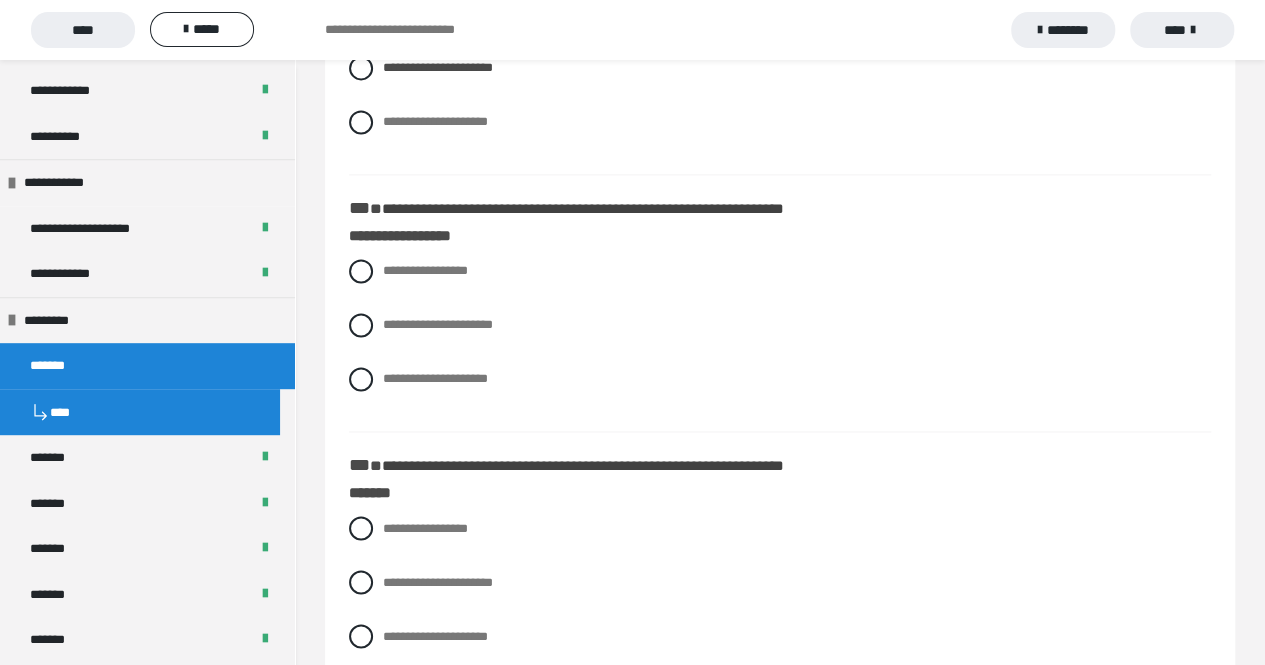 scroll, scrollTop: 1421, scrollLeft: 0, axis: vertical 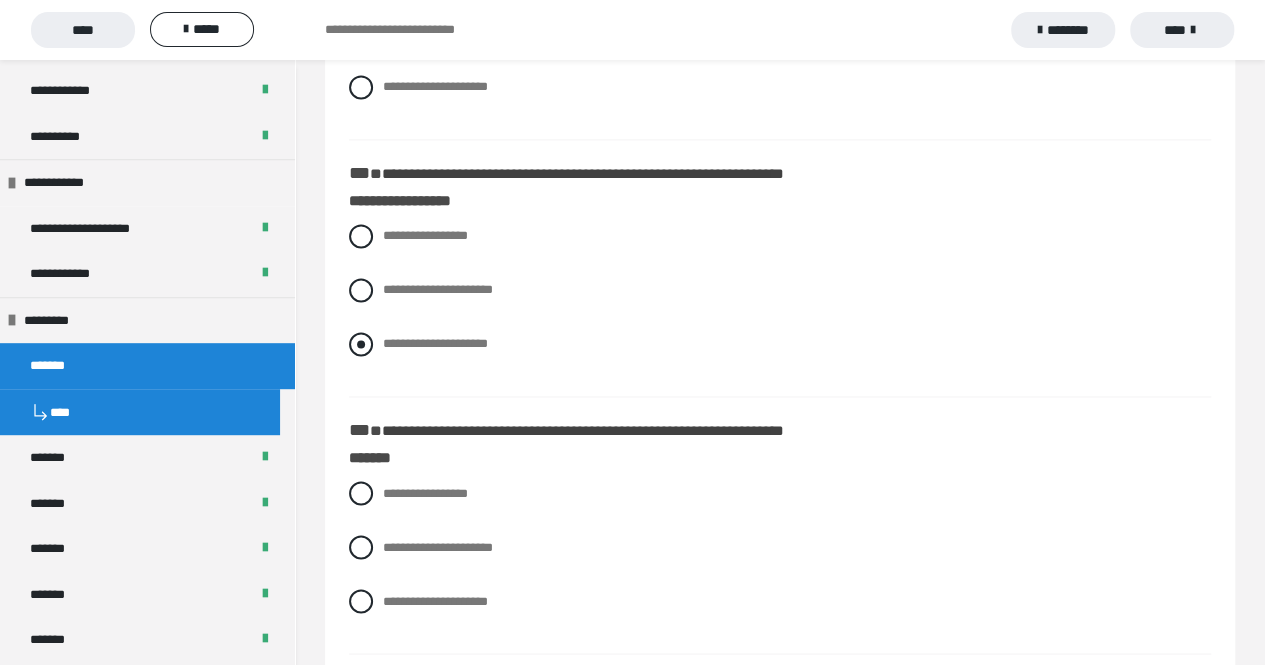 click at bounding box center (361, 344) 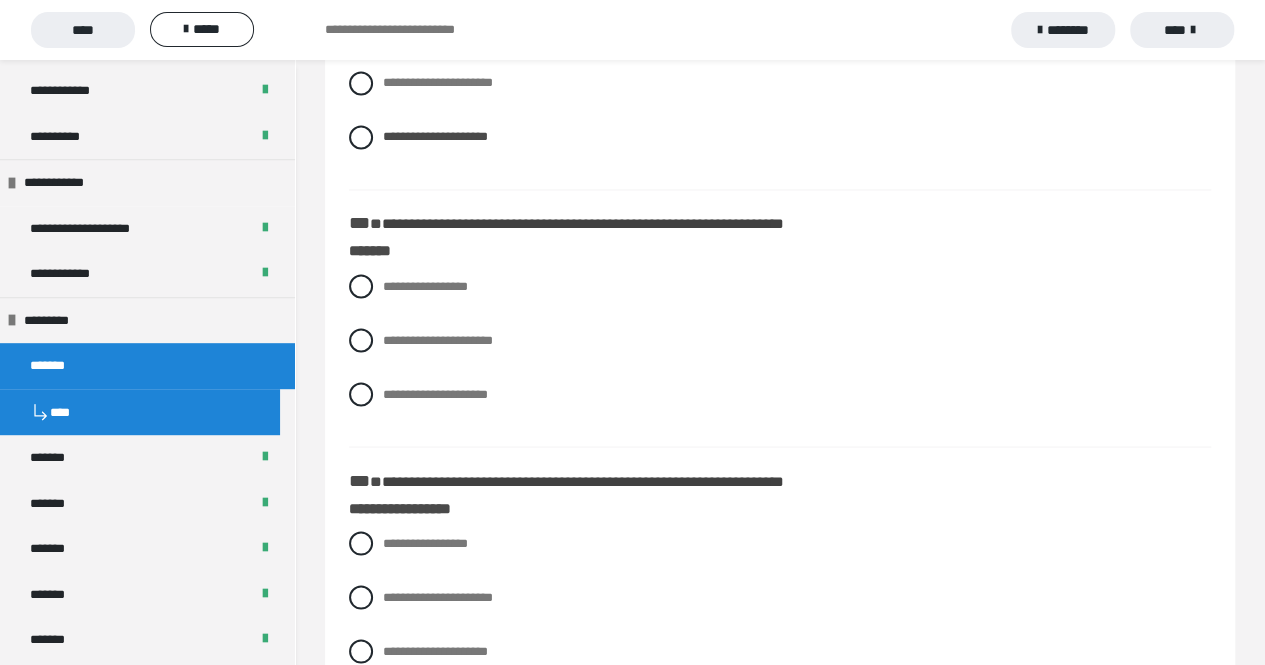 scroll, scrollTop: 1685, scrollLeft: 0, axis: vertical 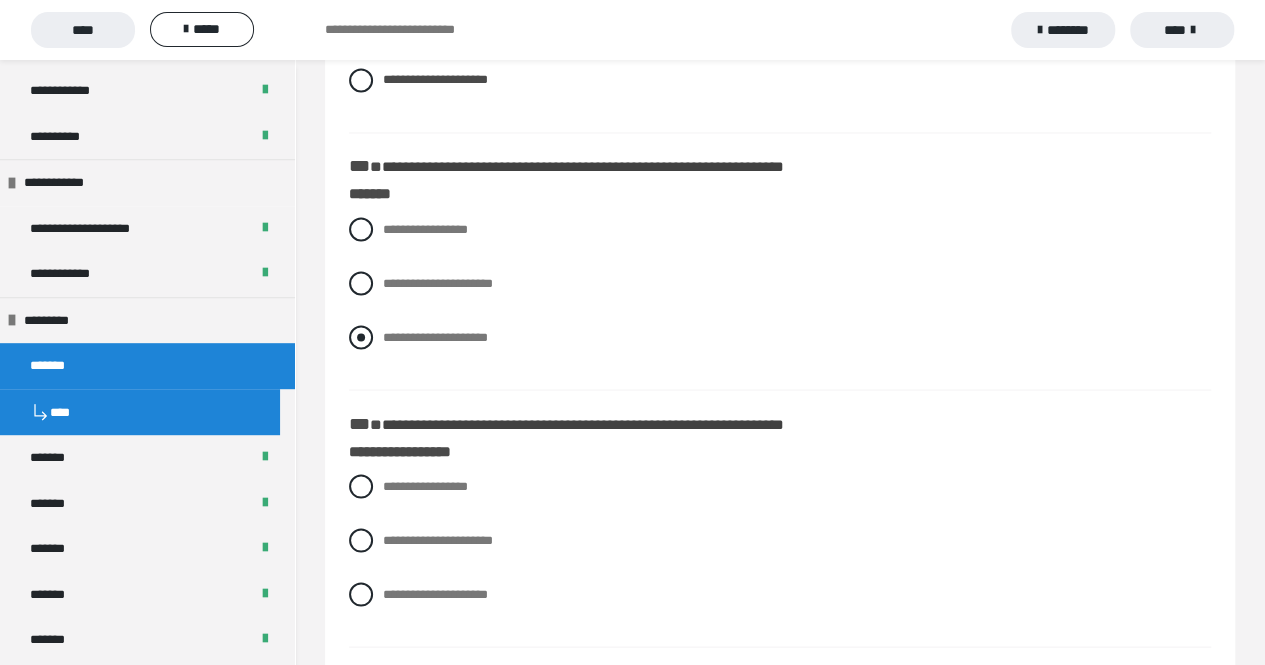 click at bounding box center (361, 337) 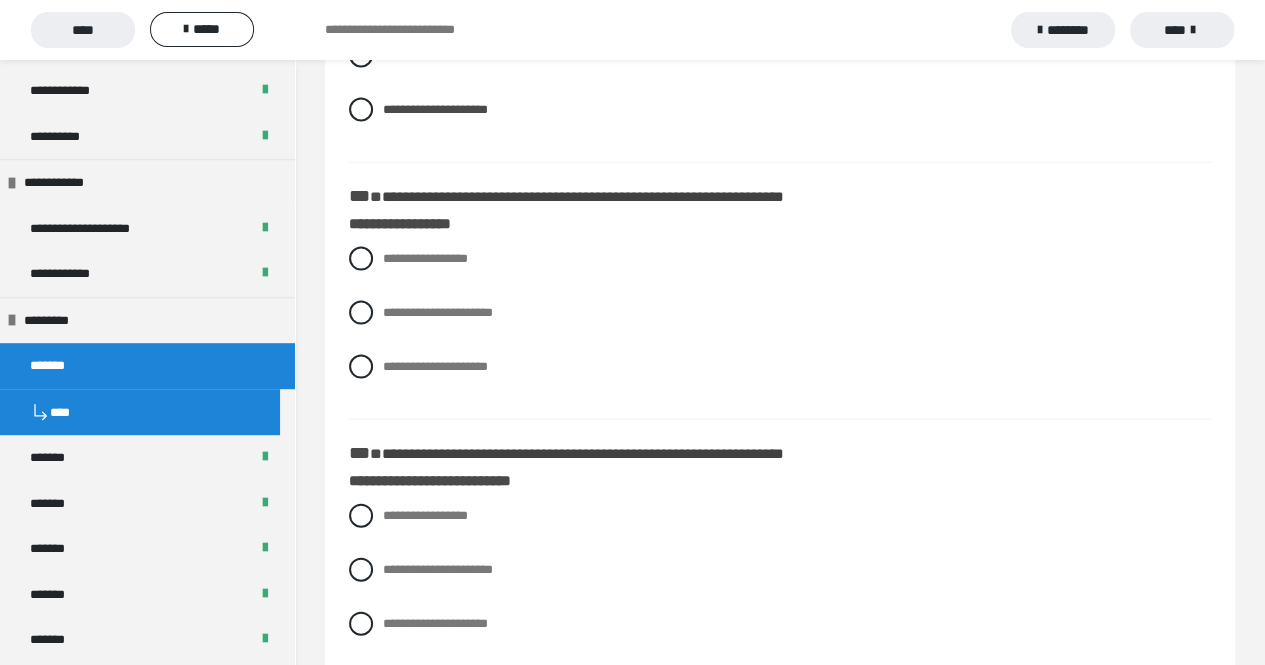 scroll, scrollTop: 1914, scrollLeft: 0, axis: vertical 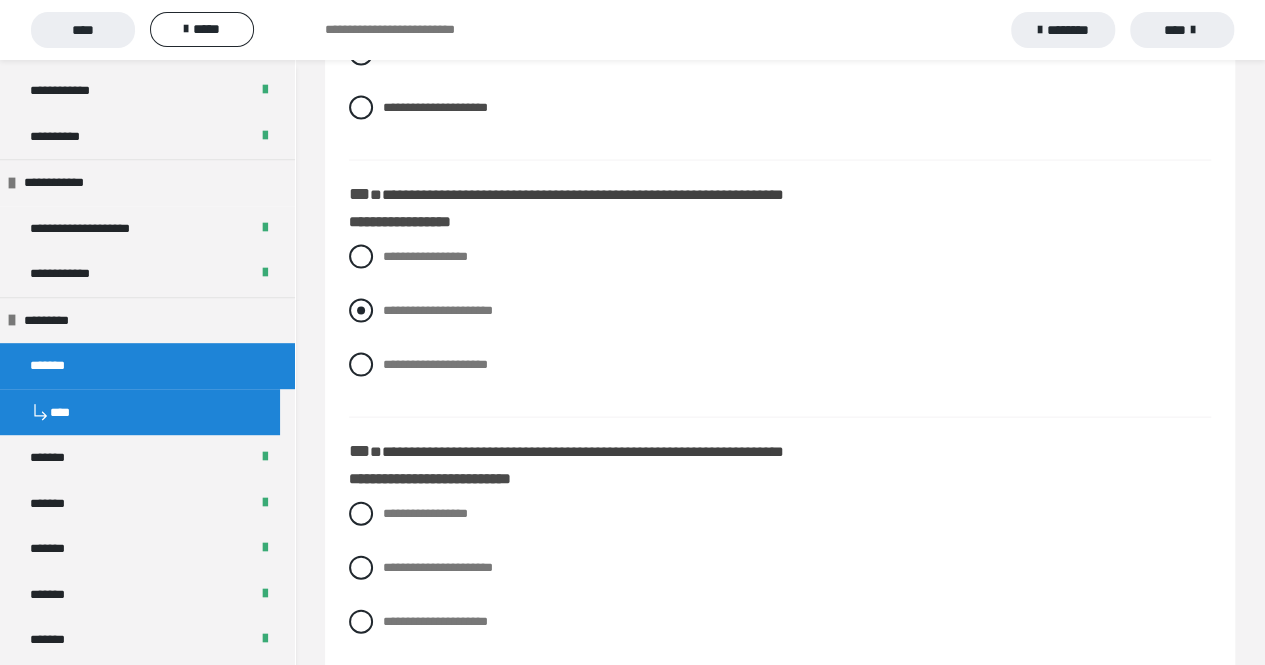 click on "**********" at bounding box center [438, 310] 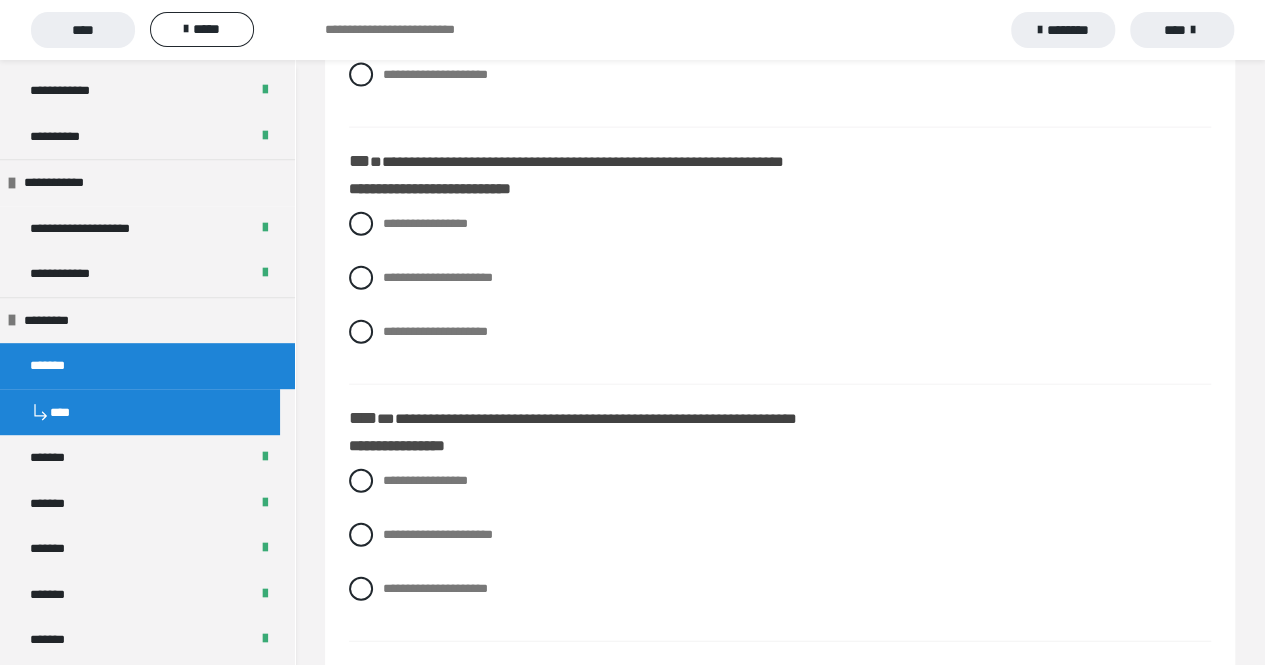 scroll, scrollTop: 2223, scrollLeft: 0, axis: vertical 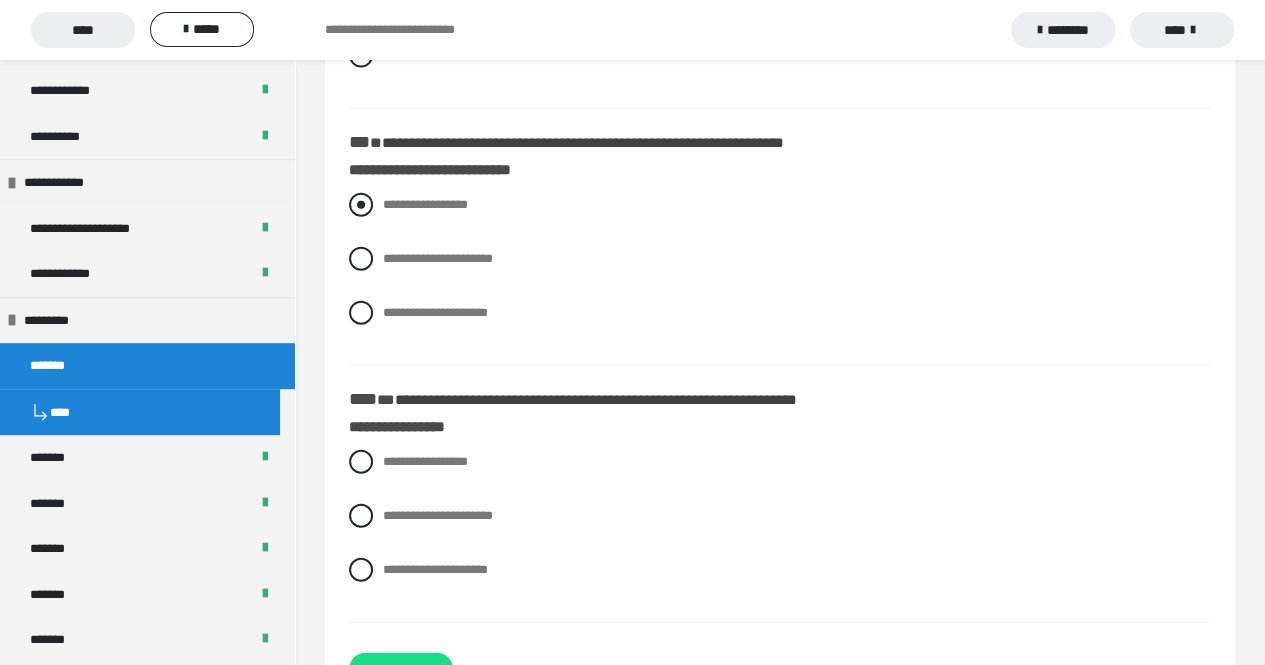 click on "**********" at bounding box center [425, 204] 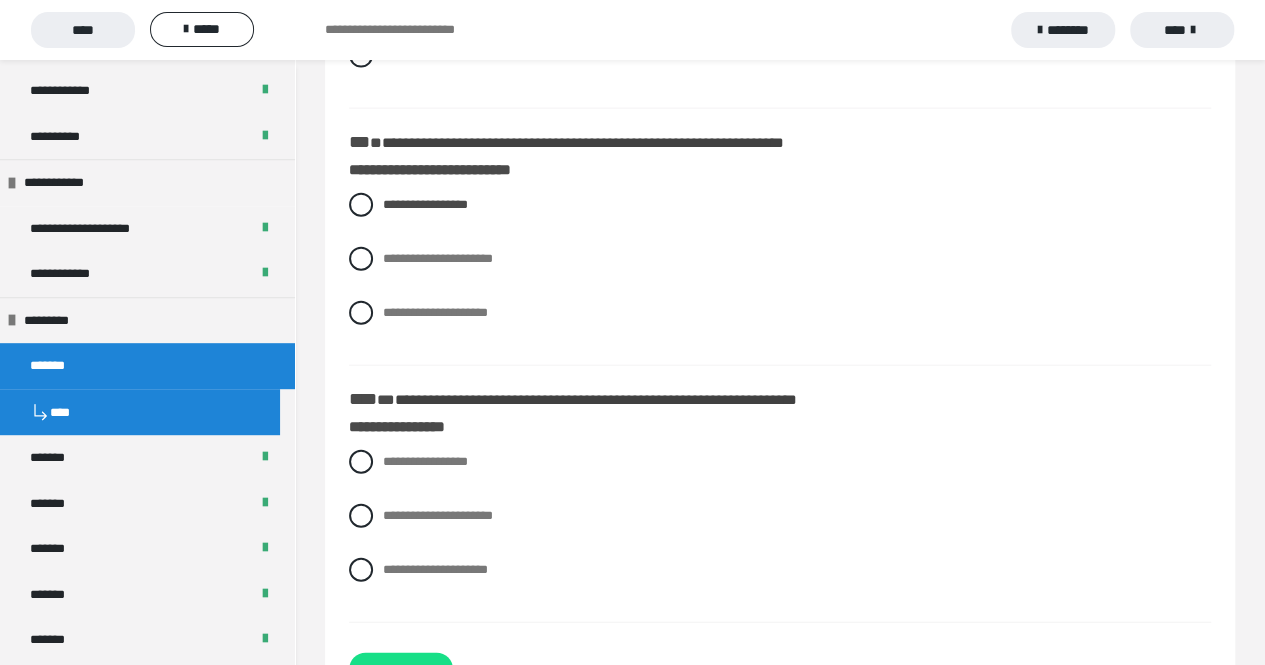 scroll, scrollTop: 2321, scrollLeft: 0, axis: vertical 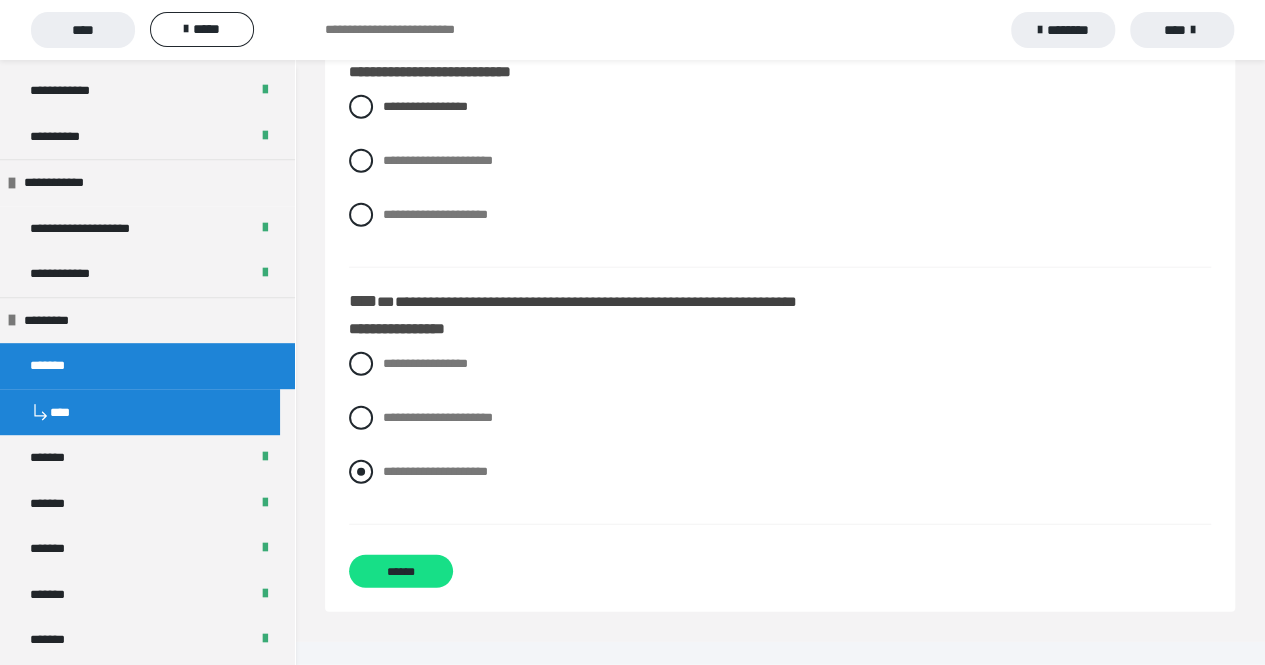 click on "**********" at bounding box center (389, 466) 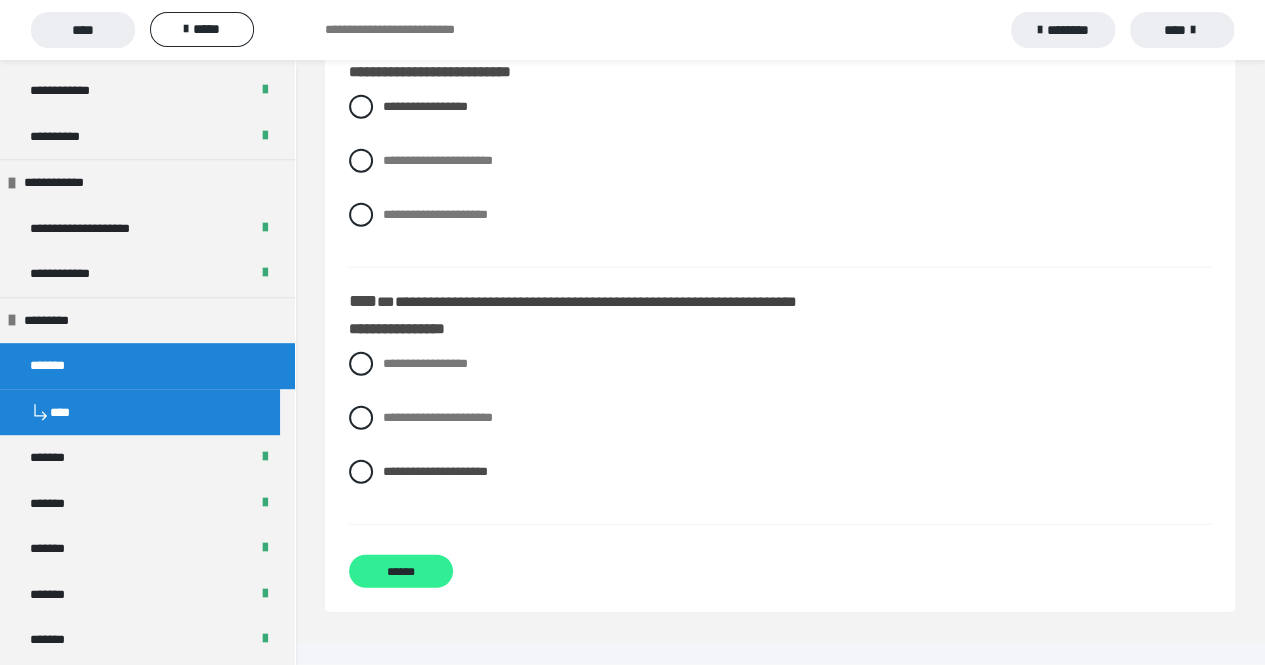 click on "******" at bounding box center [401, 571] 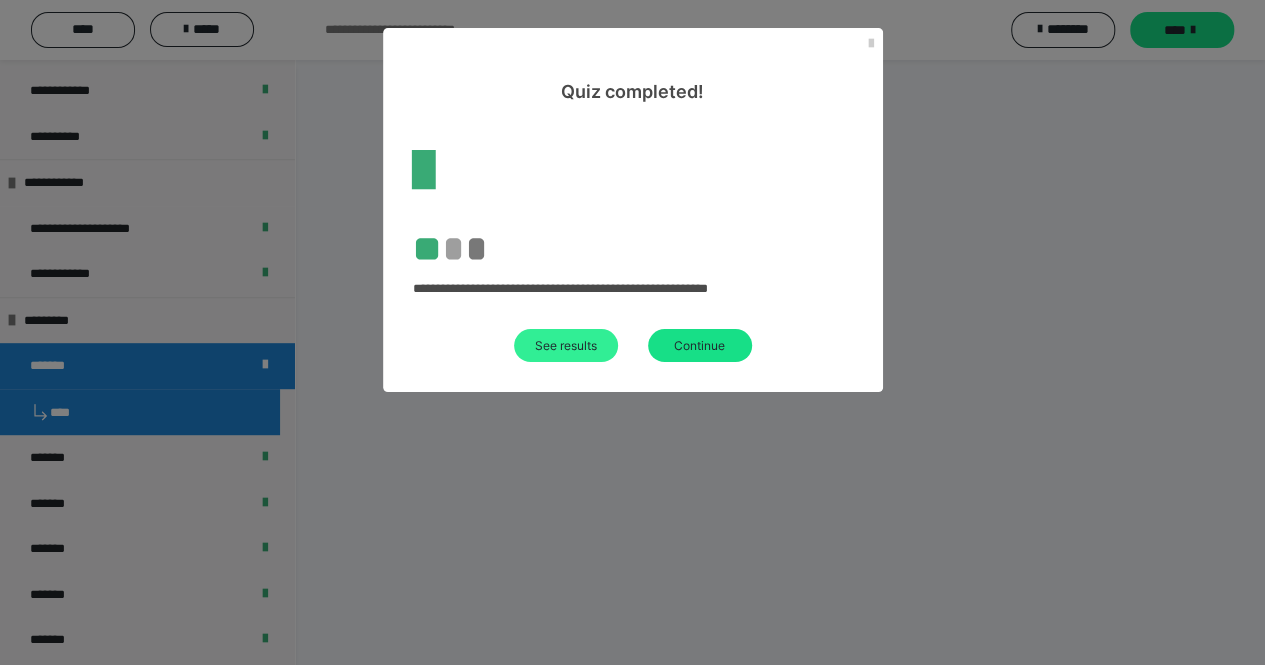 scroll, scrollTop: 75, scrollLeft: 0, axis: vertical 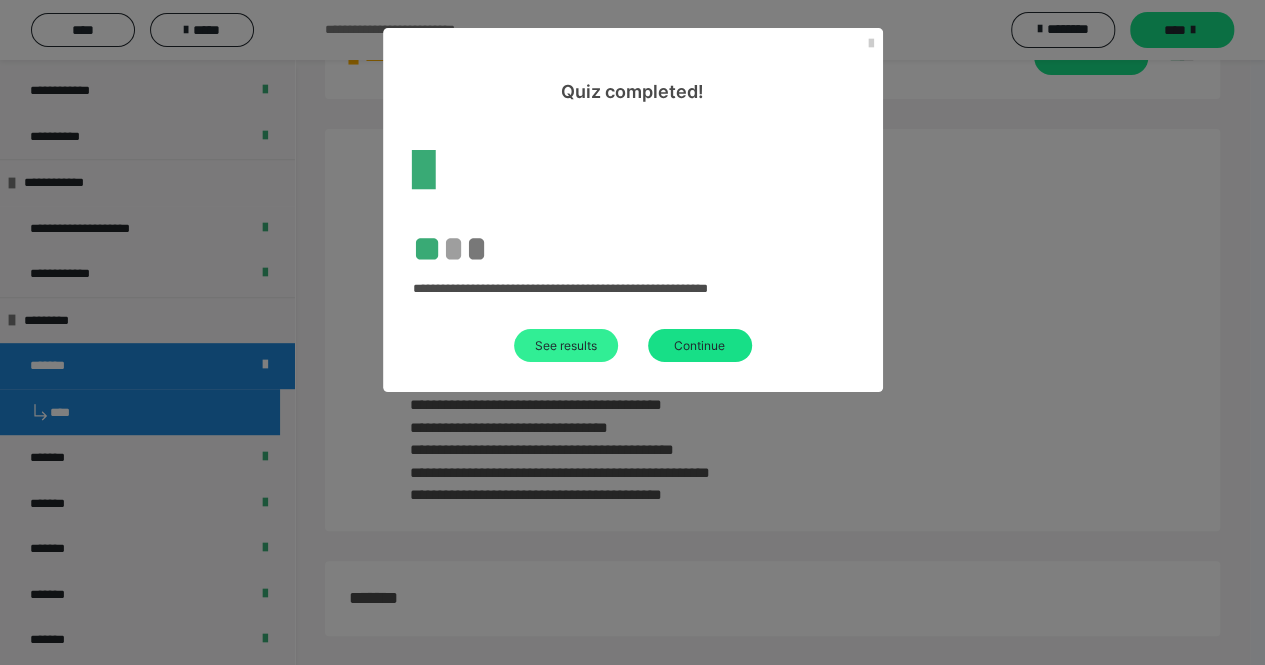 click on "See results" at bounding box center (566, 345) 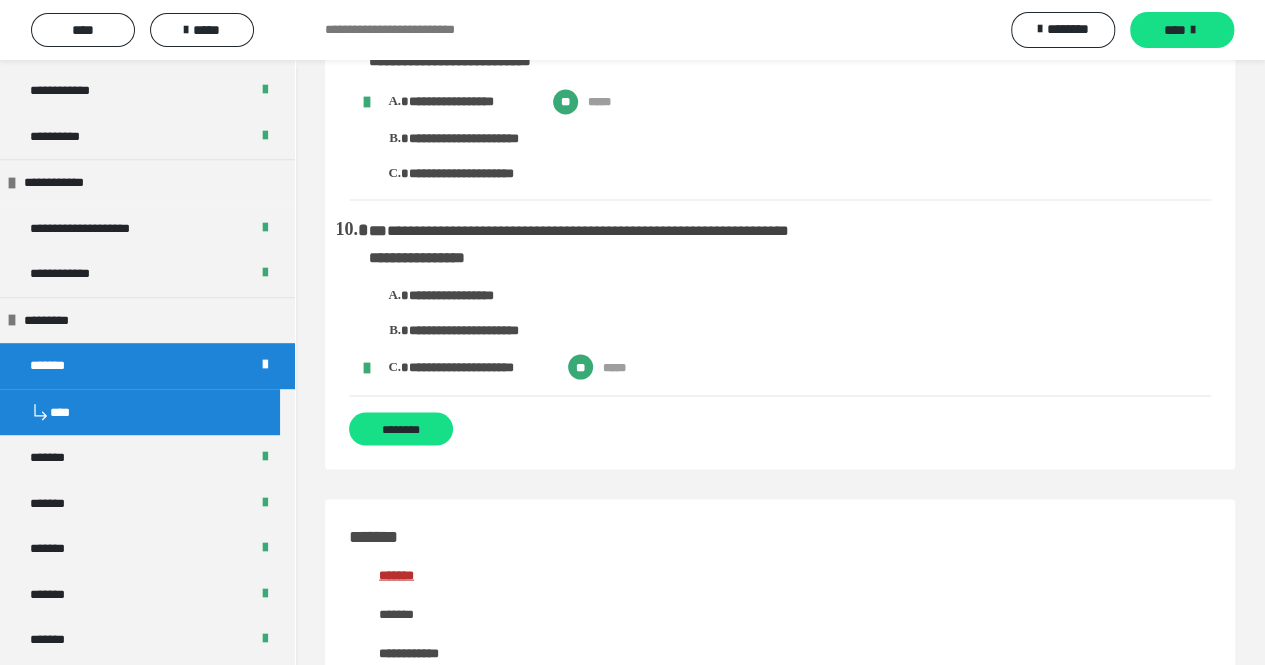 scroll, scrollTop: 0, scrollLeft: 0, axis: both 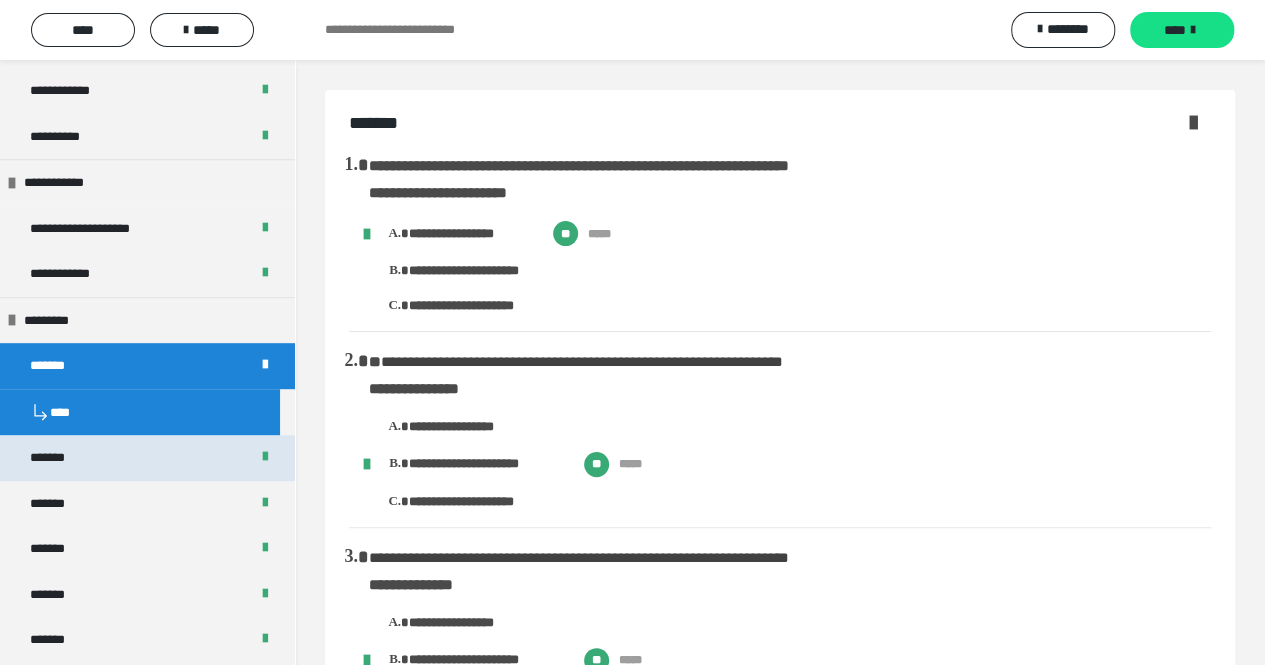 click on "*******" at bounding box center [147, 458] 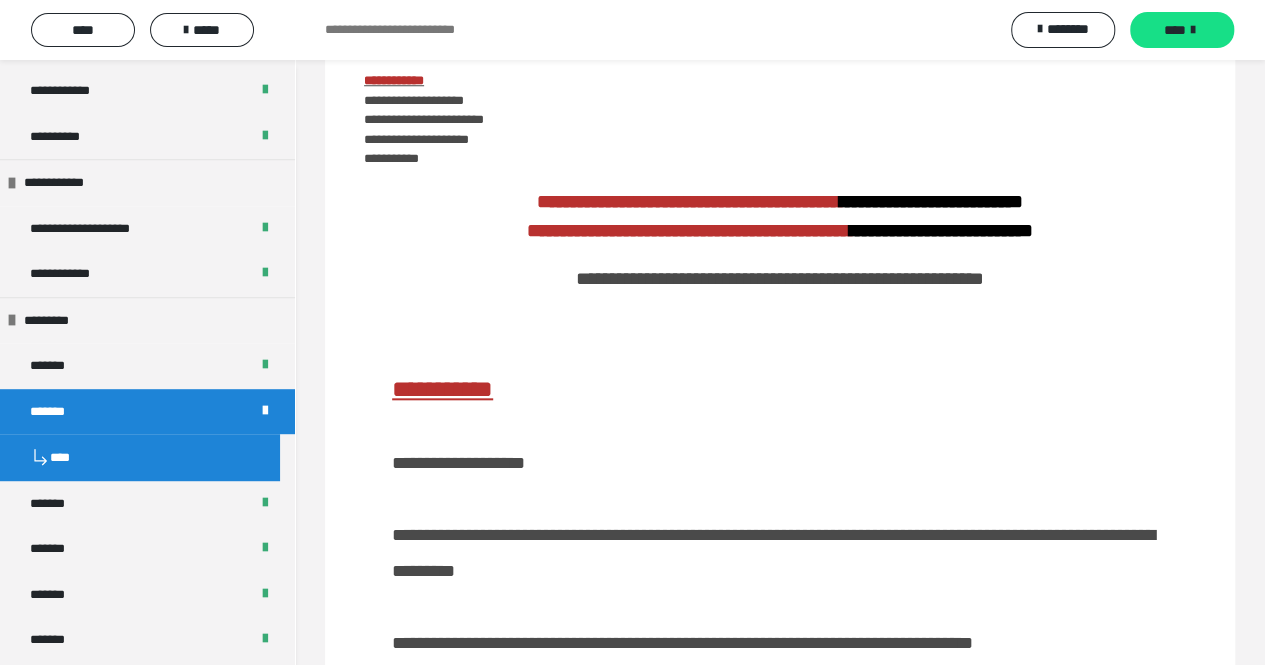scroll, scrollTop: 0, scrollLeft: 0, axis: both 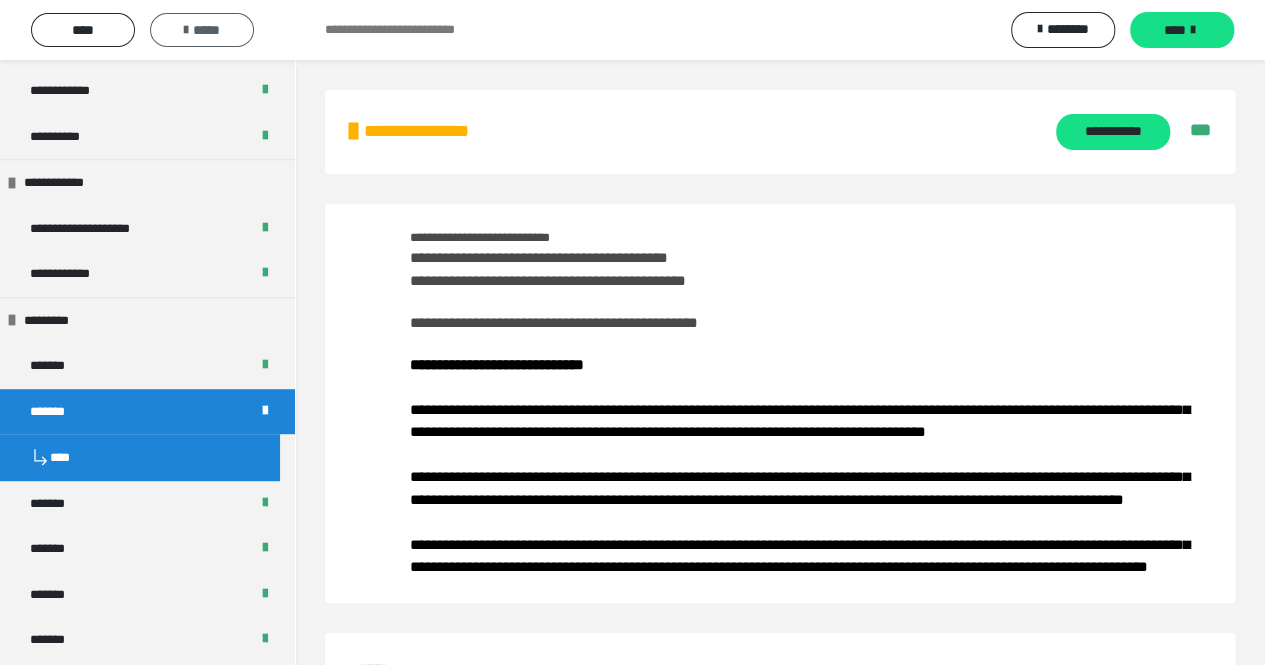 click on "*****" at bounding box center (202, 30) 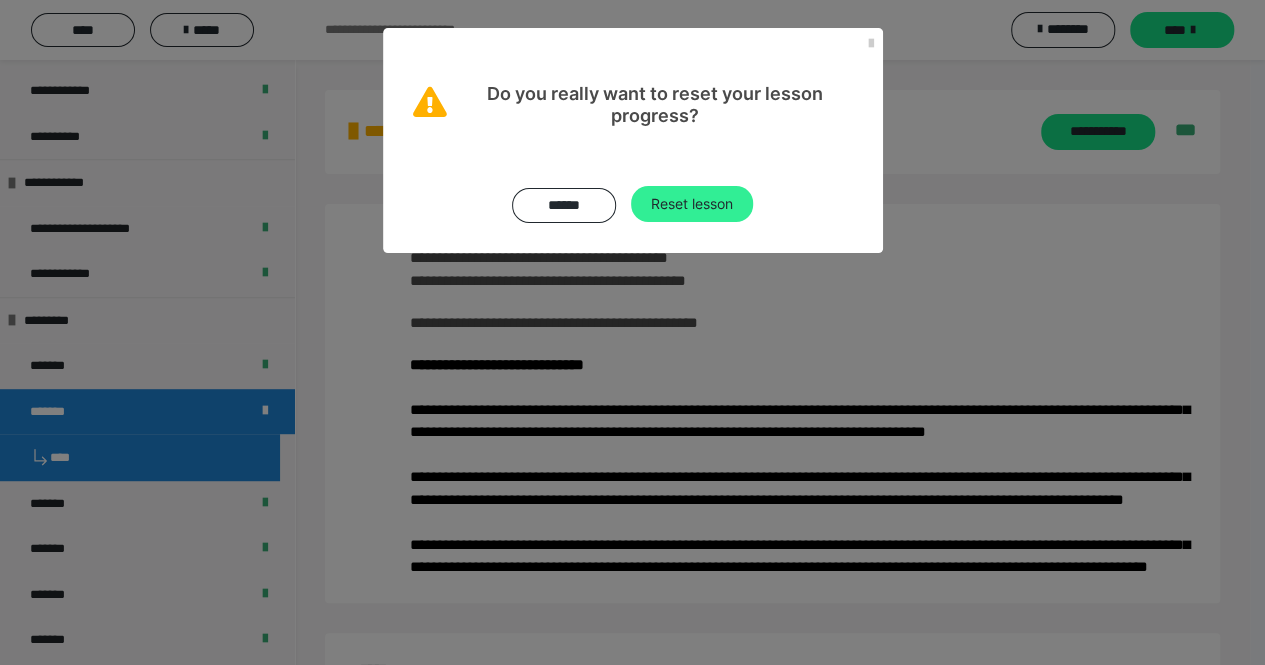 click on "Reset lesson" at bounding box center (692, 204) 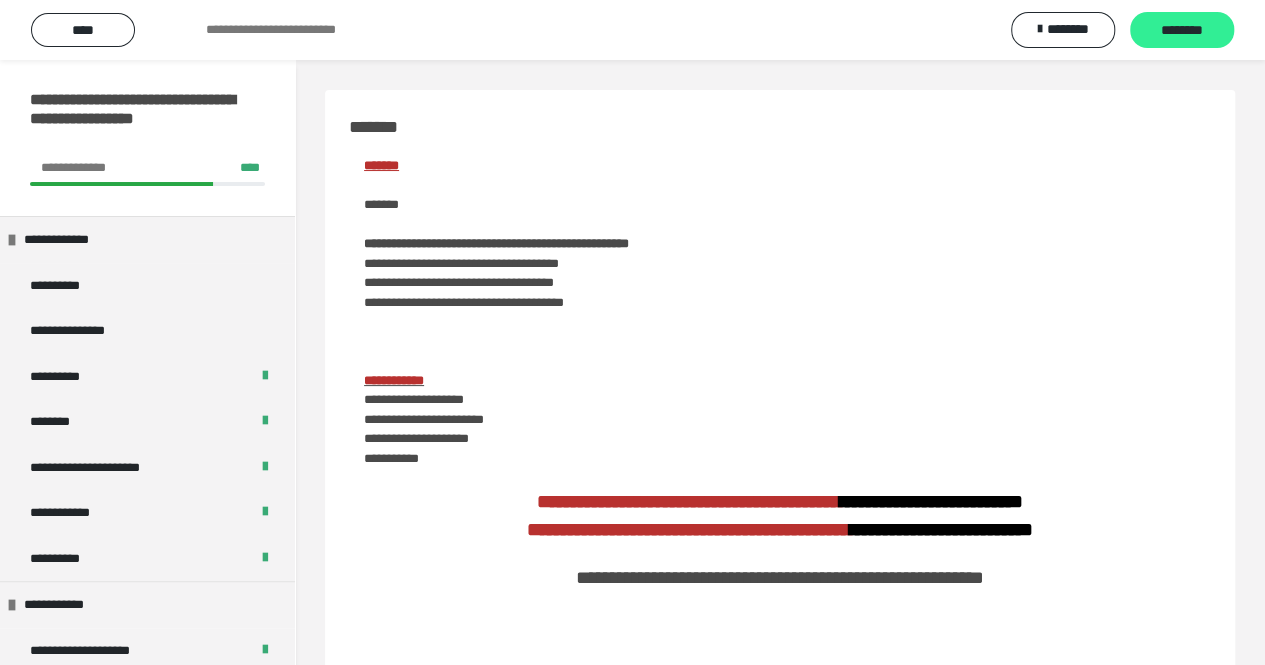 click on "********" at bounding box center (1182, 31) 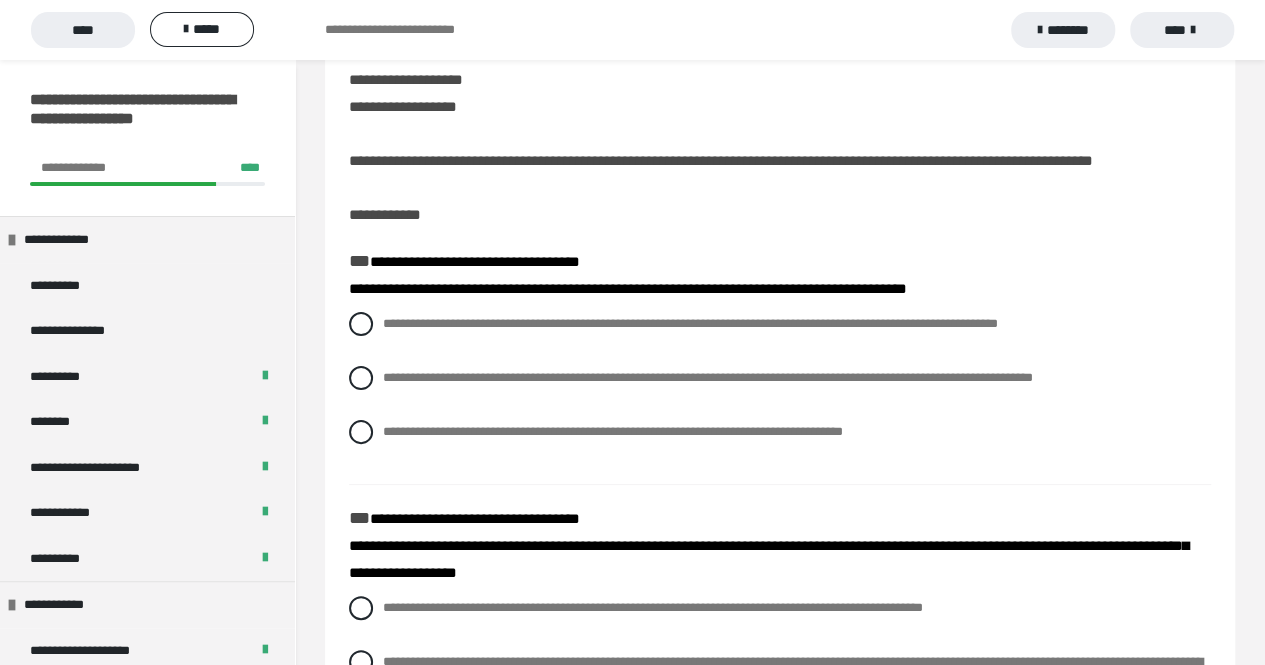 scroll, scrollTop: 77, scrollLeft: 0, axis: vertical 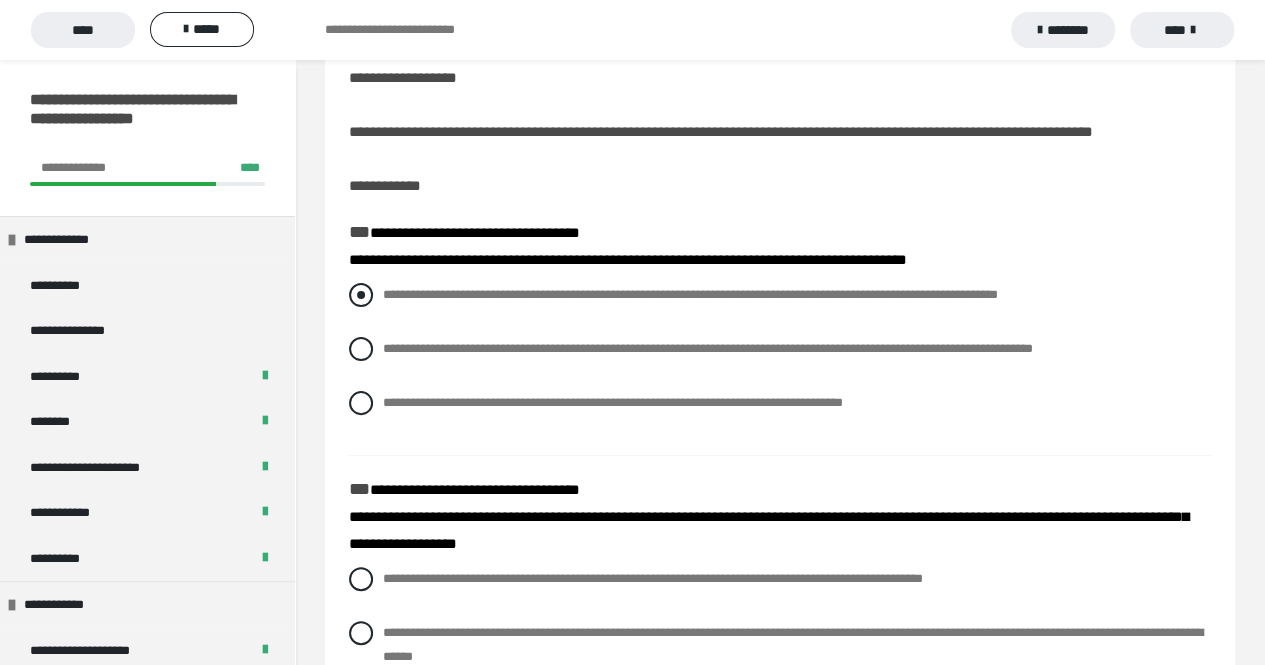 click at bounding box center [361, 295] 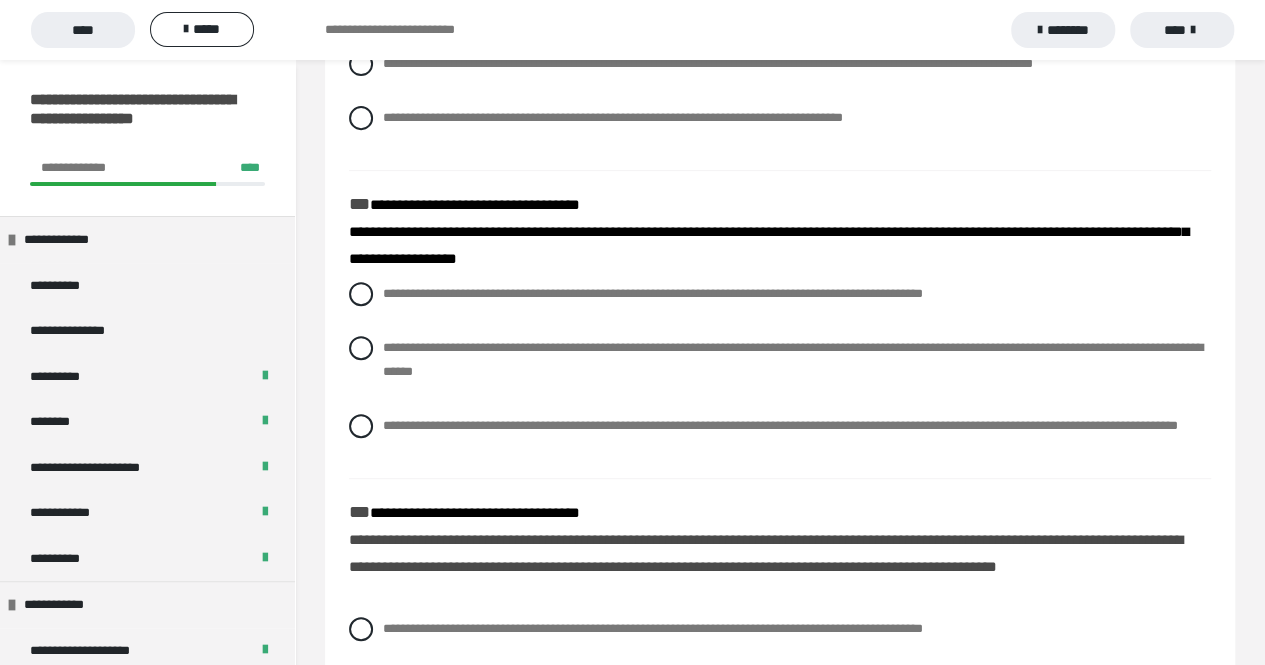 scroll, scrollTop: 366, scrollLeft: 0, axis: vertical 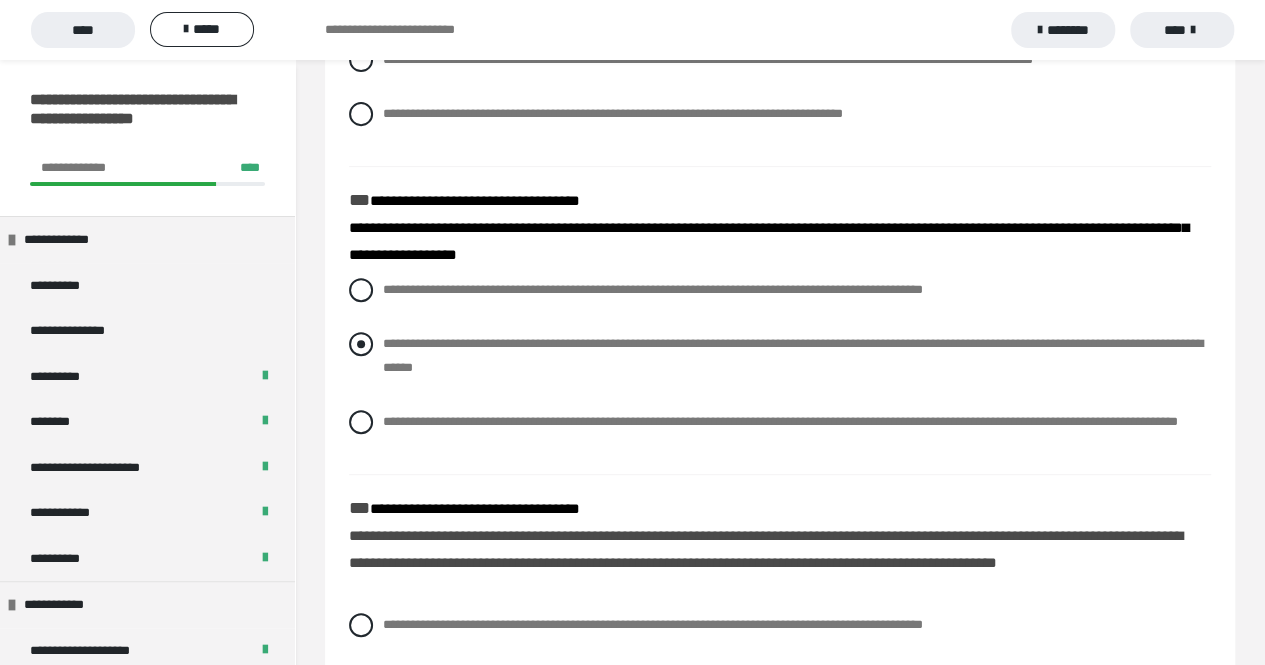 click at bounding box center [361, 344] 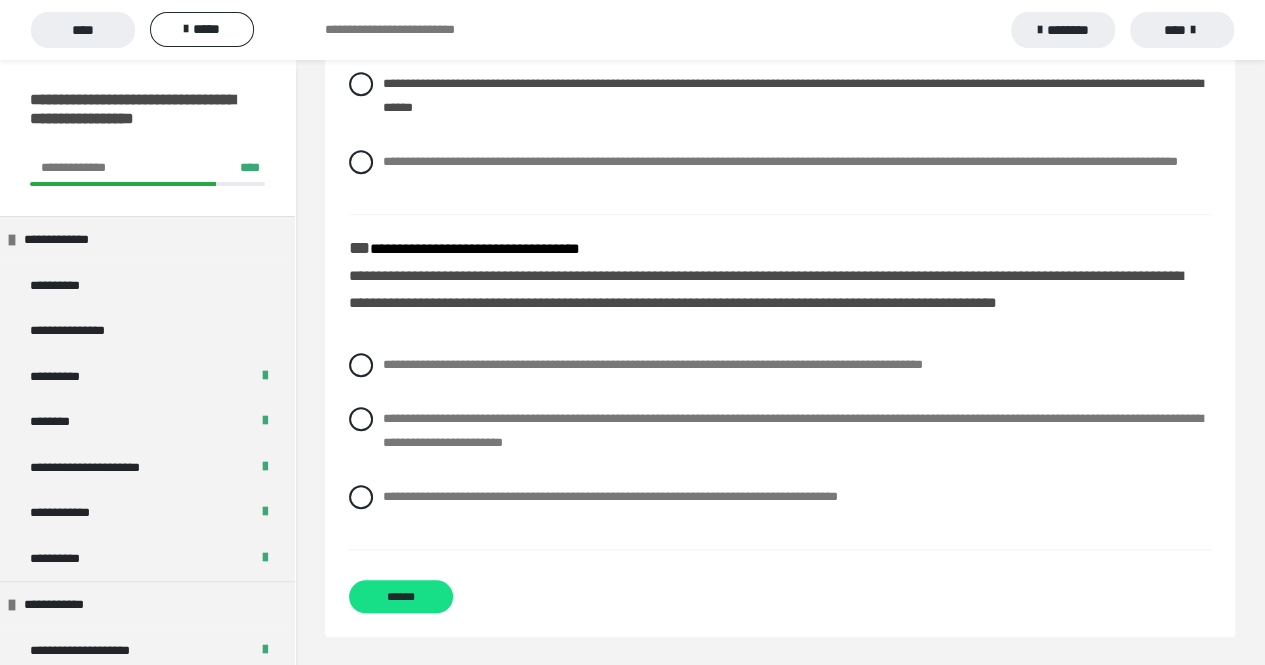 scroll, scrollTop: 650, scrollLeft: 0, axis: vertical 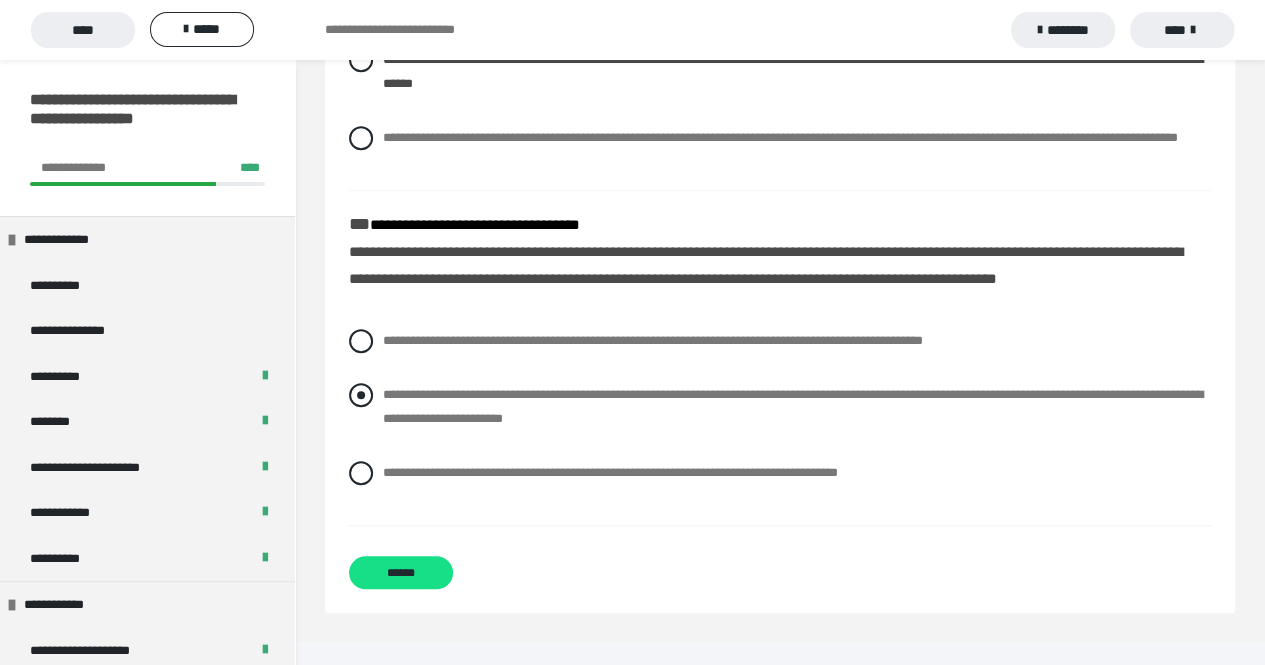 click on "**********" at bounding box center (780, 407) 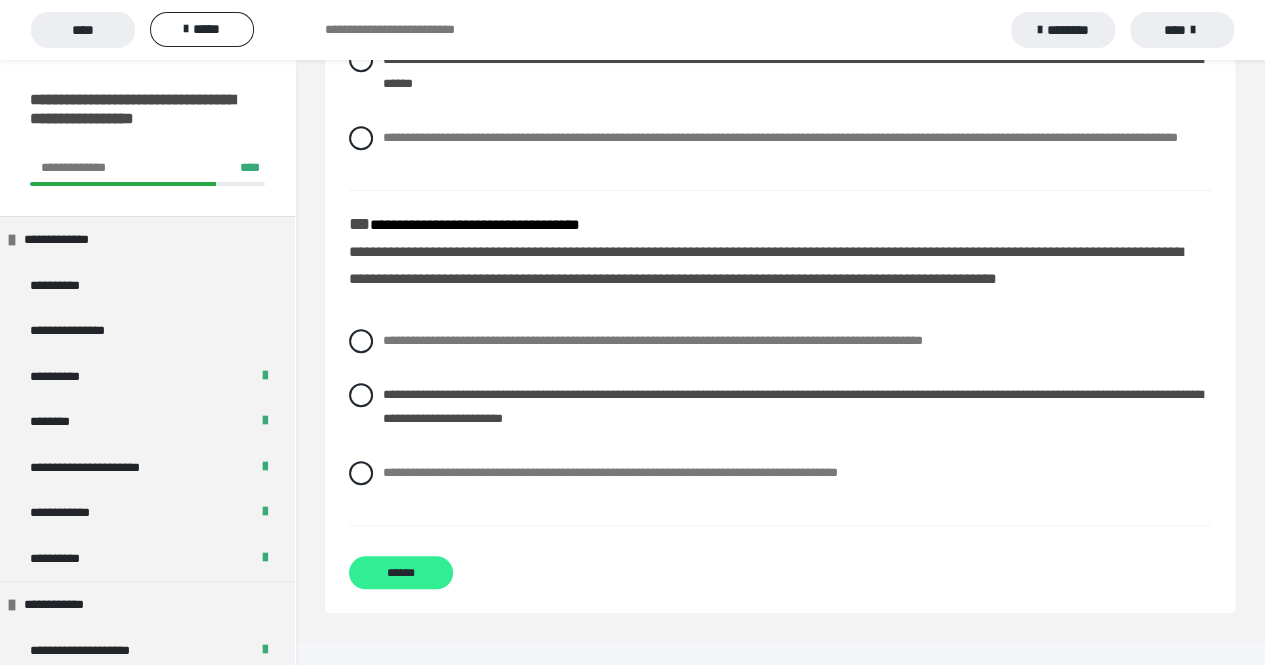 click on "******" at bounding box center [401, 572] 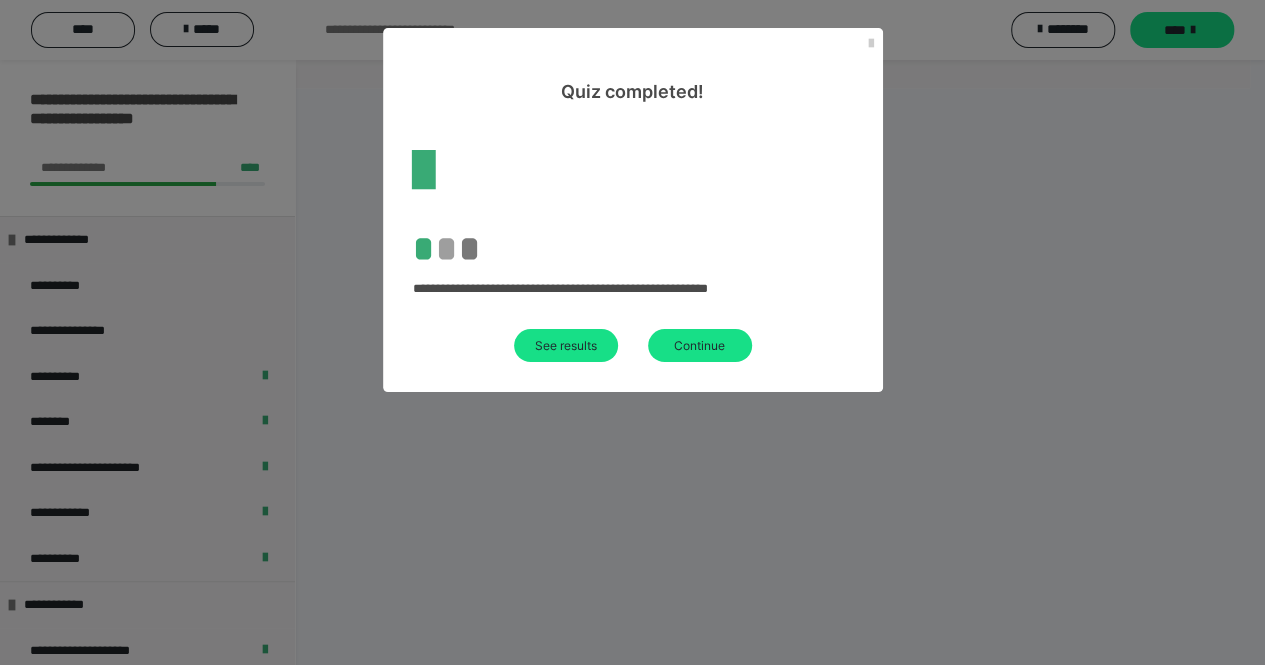 scroll, scrollTop: 117, scrollLeft: 0, axis: vertical 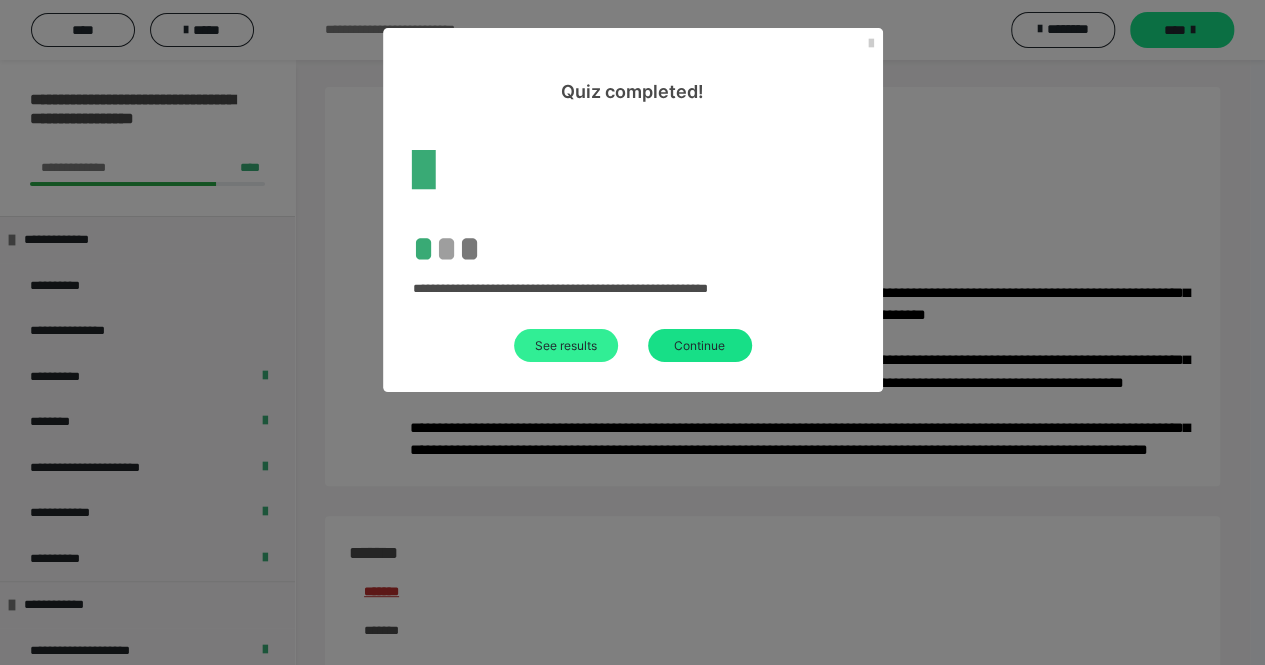 click on "See results" at bounding box center (566, 345) 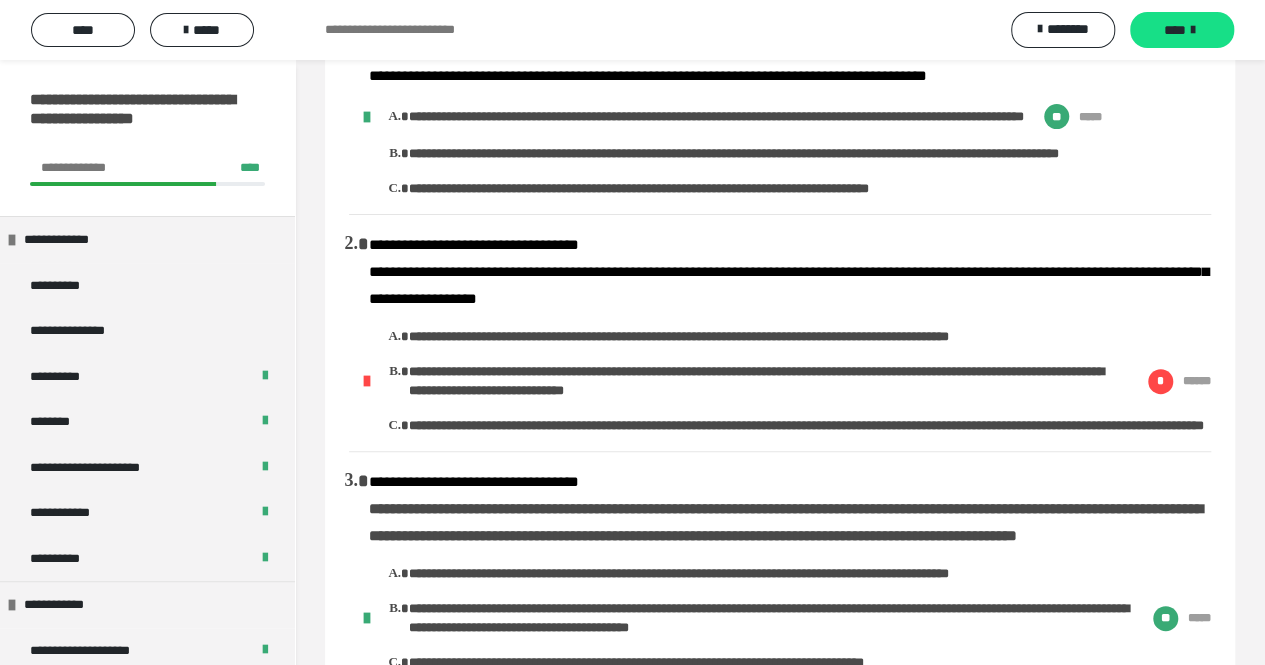 scroll, scrollTop: 650, scrollLeft: 0, axis: vertical 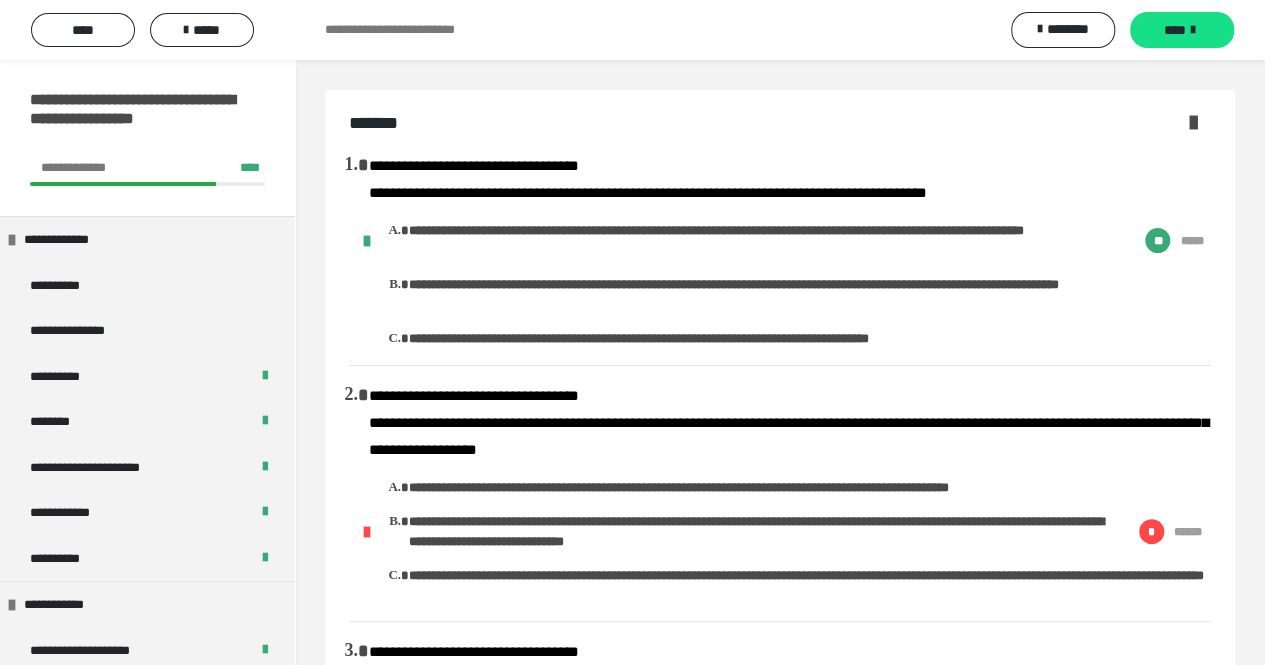 click at bounding box center [1193, 122] 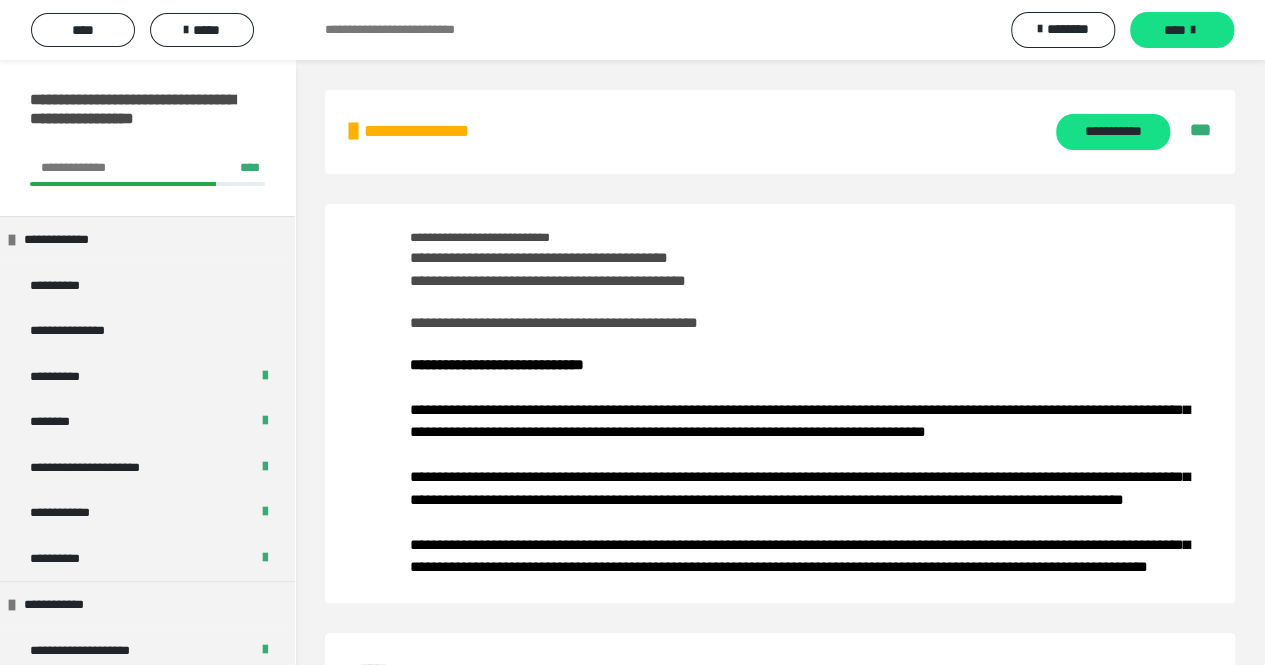 click on "**********" at bounding box center (632, 30) 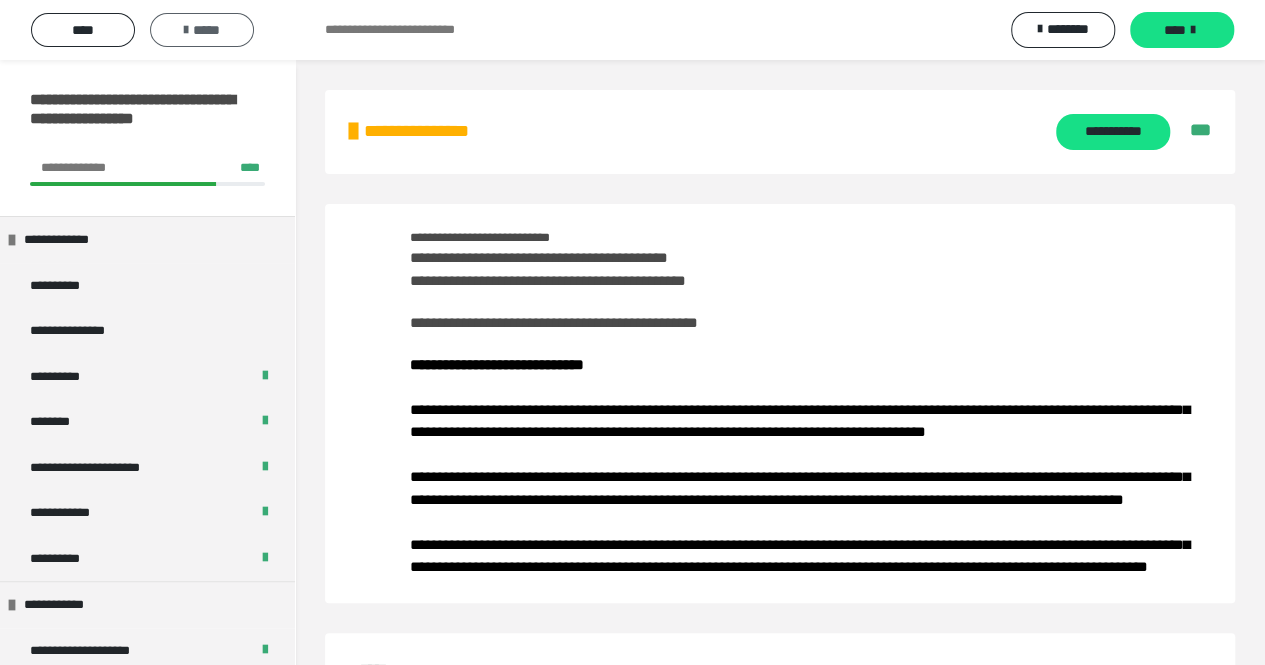 click on "*****" at bounding box center [202, 30] 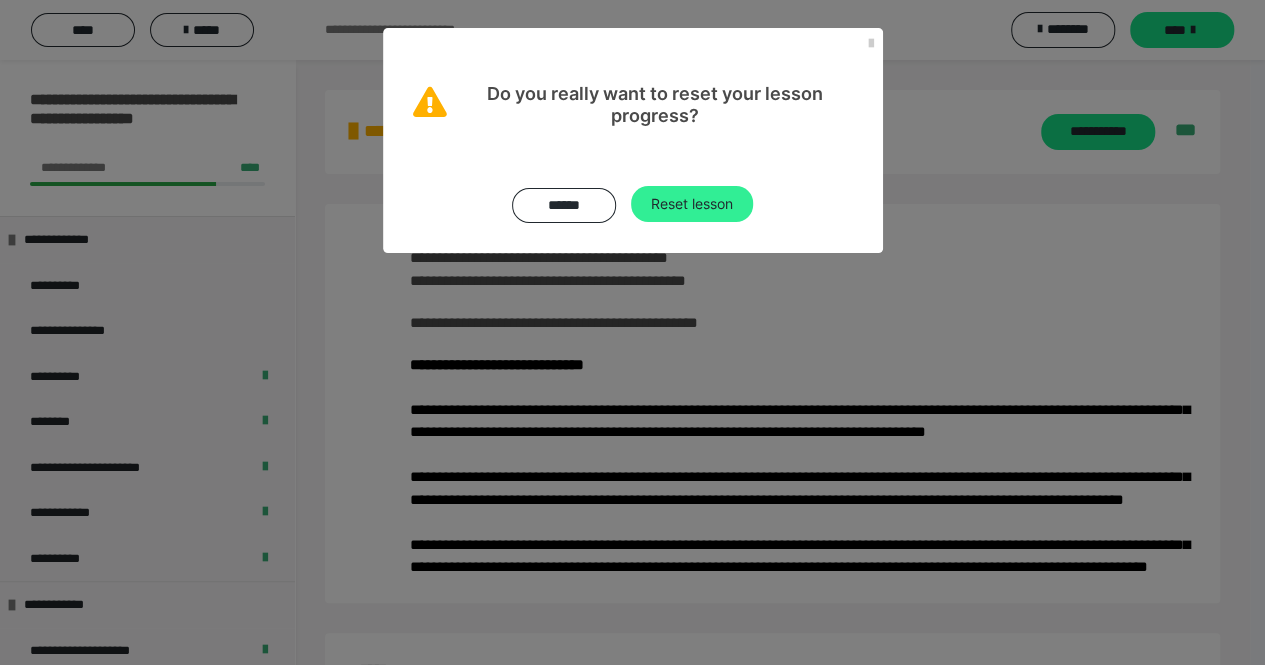 click on "Reset lesson" at bounding box center (692, 204) 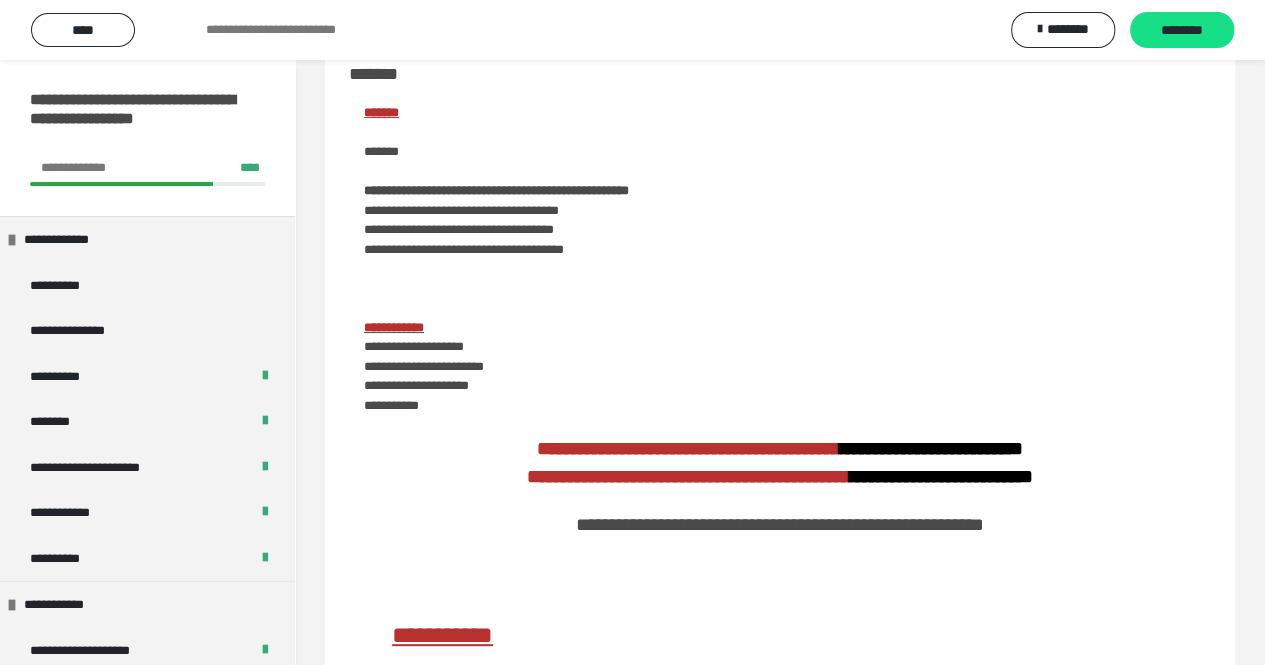 scroll, scrollTop: 56, scrollLeft: 0, axis: vertical 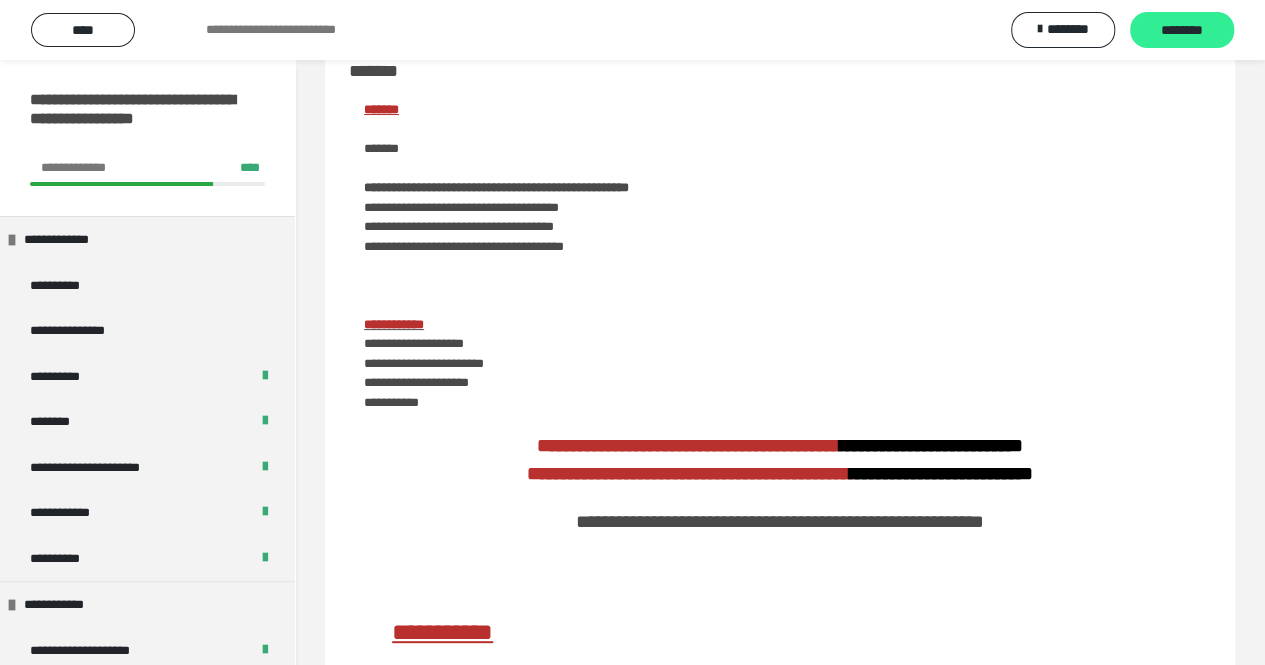 click on "********" at bounding box center (1182, 31) 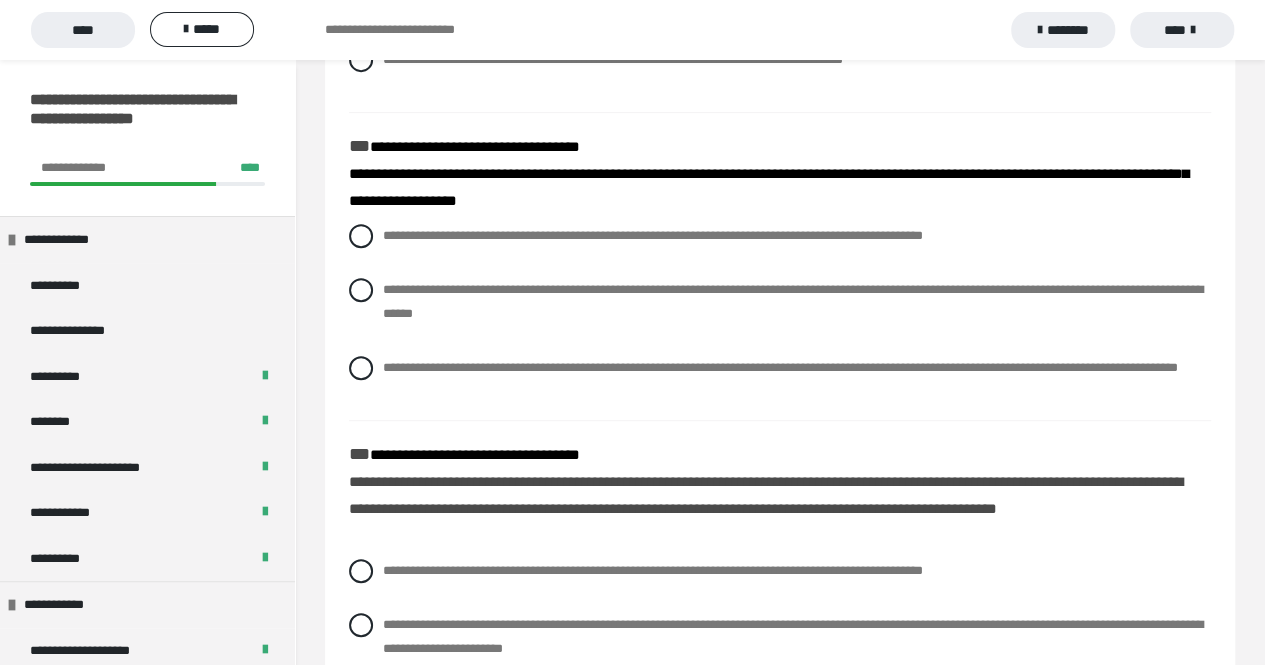 scroll, scrollTop: 422, scrollLeft: 0, axis: vertical 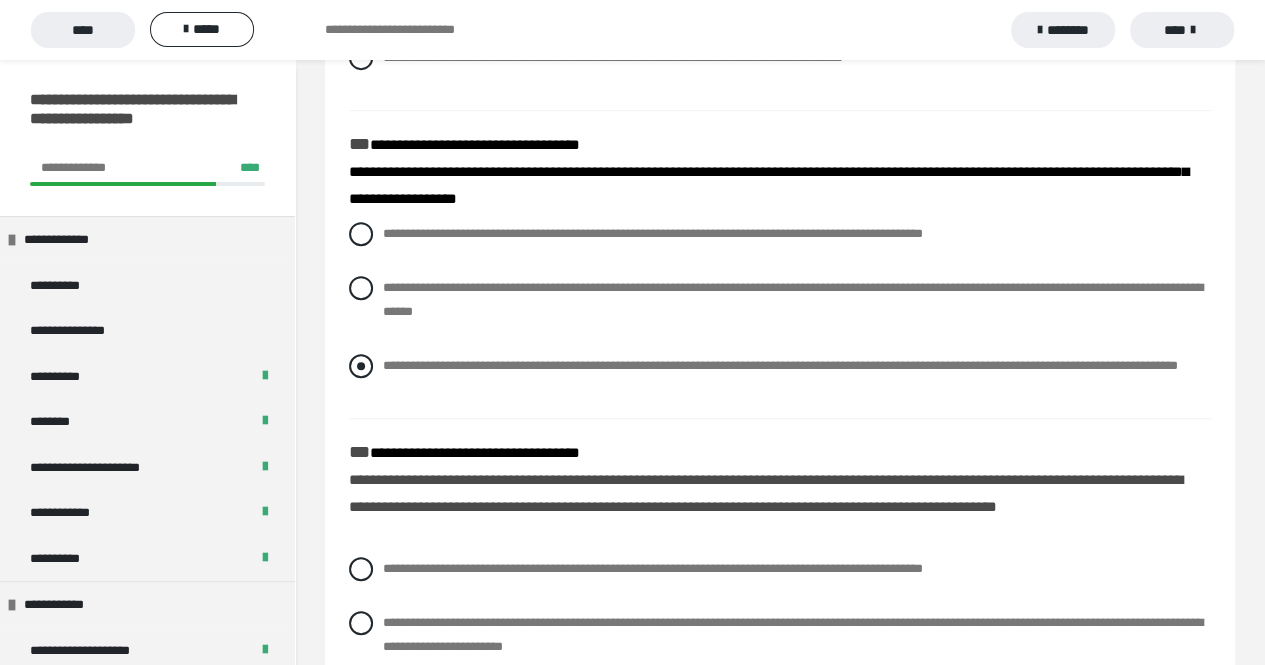 click at bounding box center [361, 366] 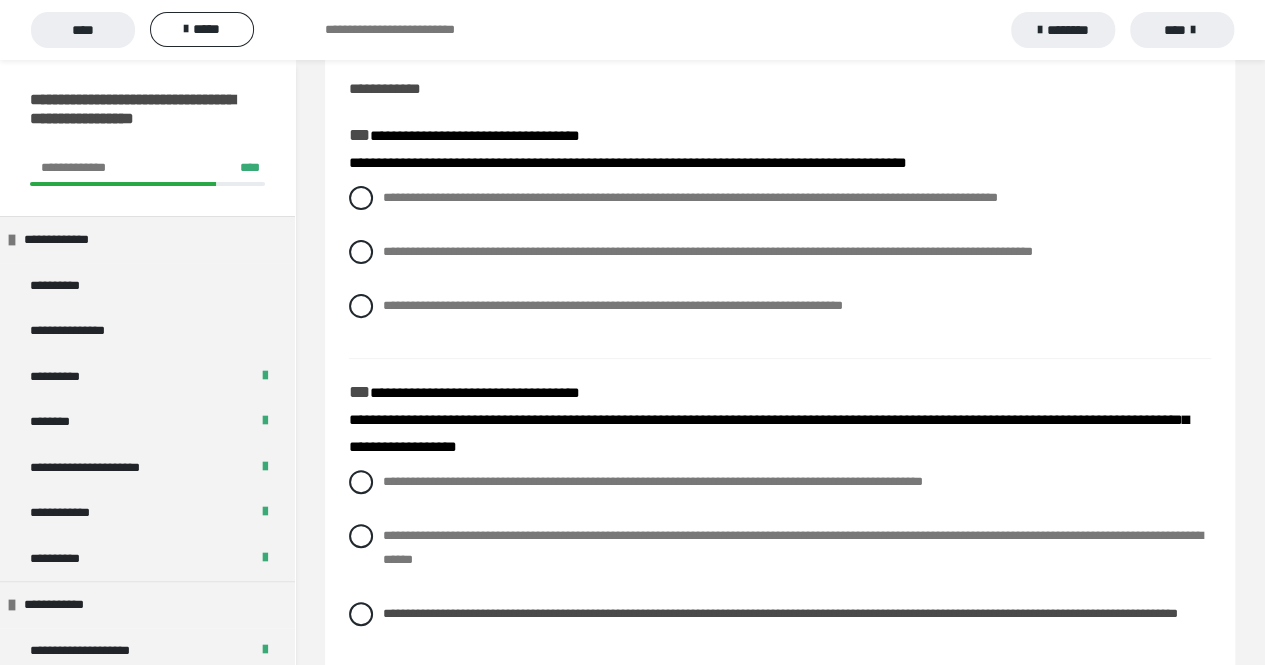 scroll, scrollTop: 169, scrollLeft: 0, axis: vertical 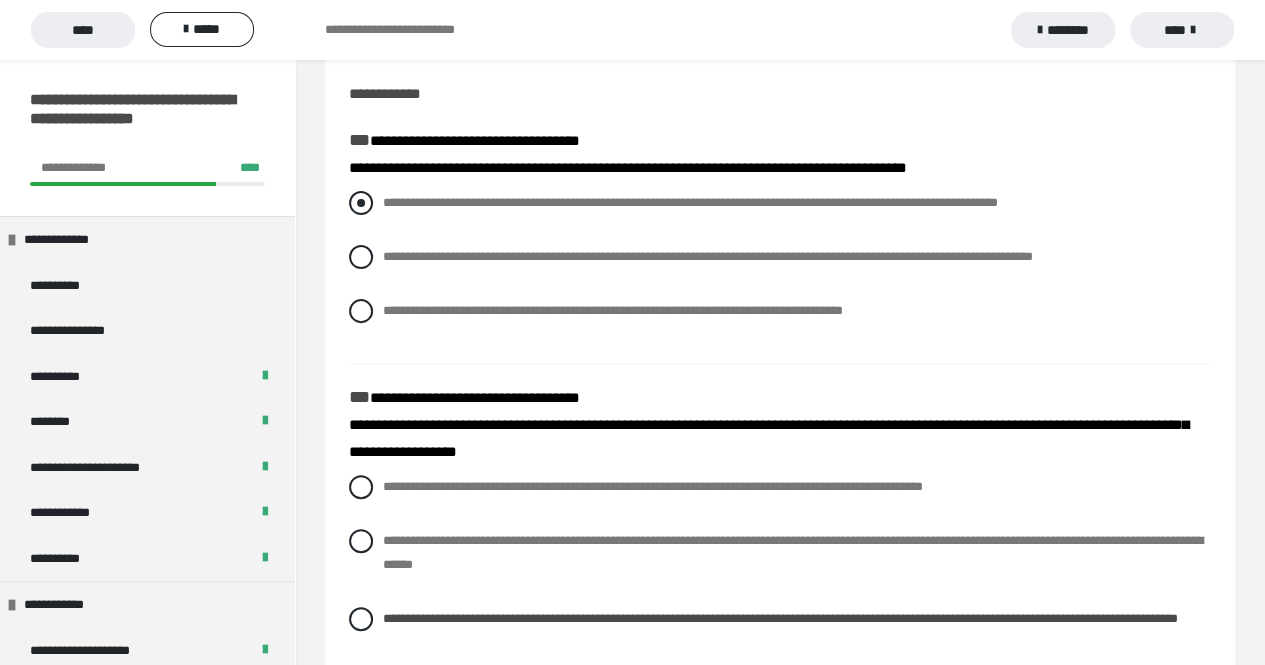 click on "**********" at bounding box center [780, 203] 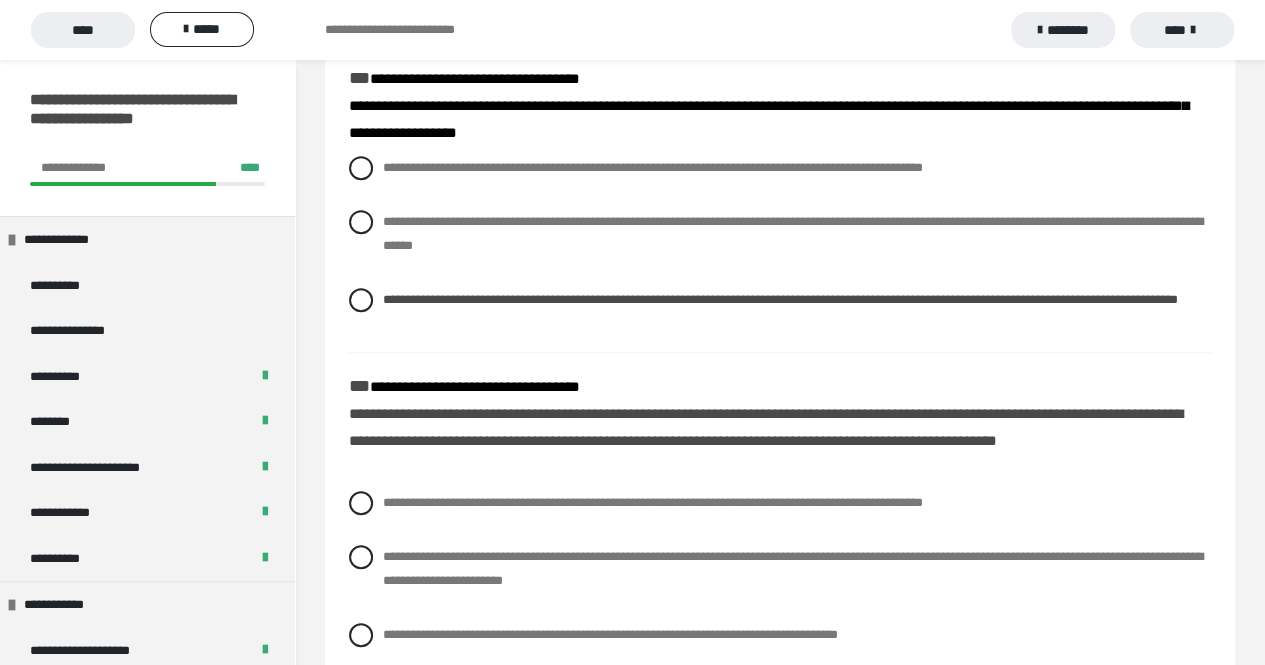 scroll, scrollTop: 650, scrollLeft: 0, axis: vertical 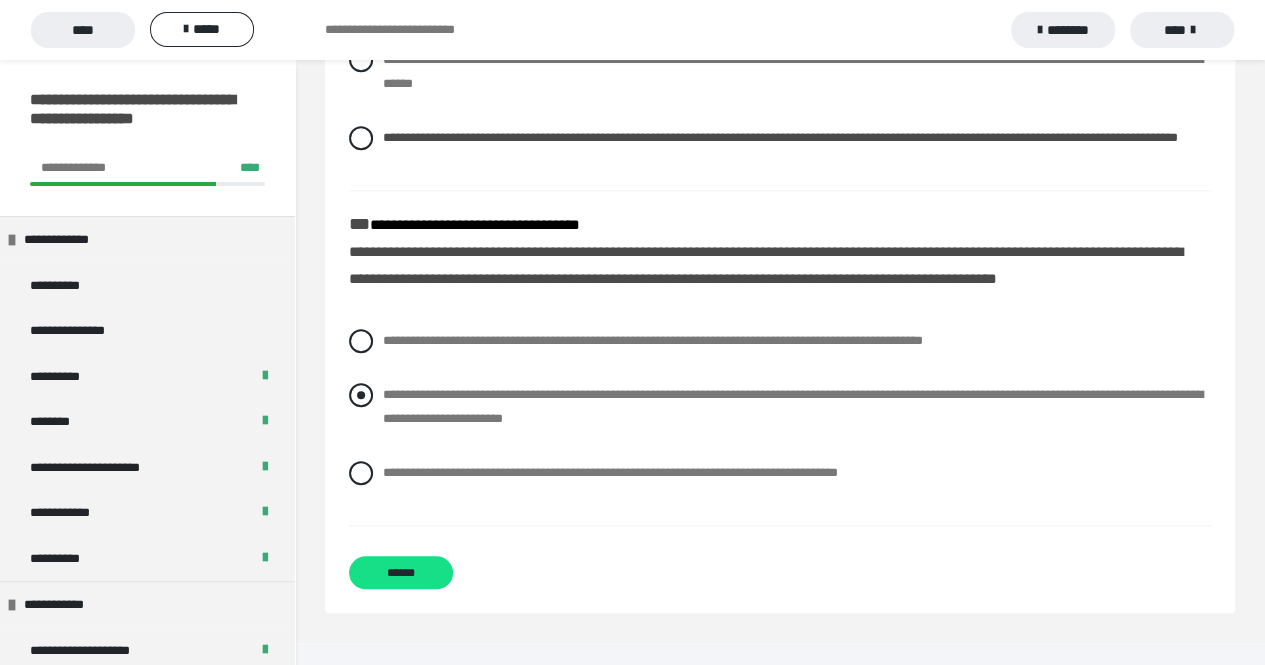 click on "**********" at bounding box center [780, 407] 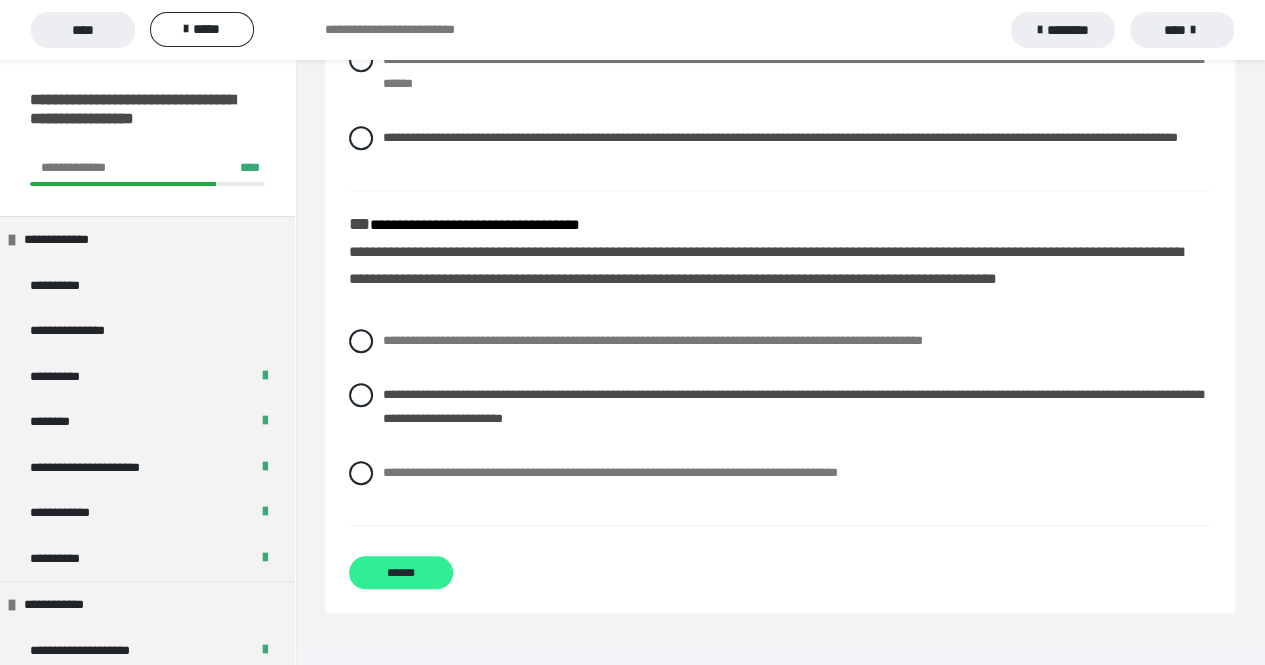 click on "******" at bounding box center (401, 572) 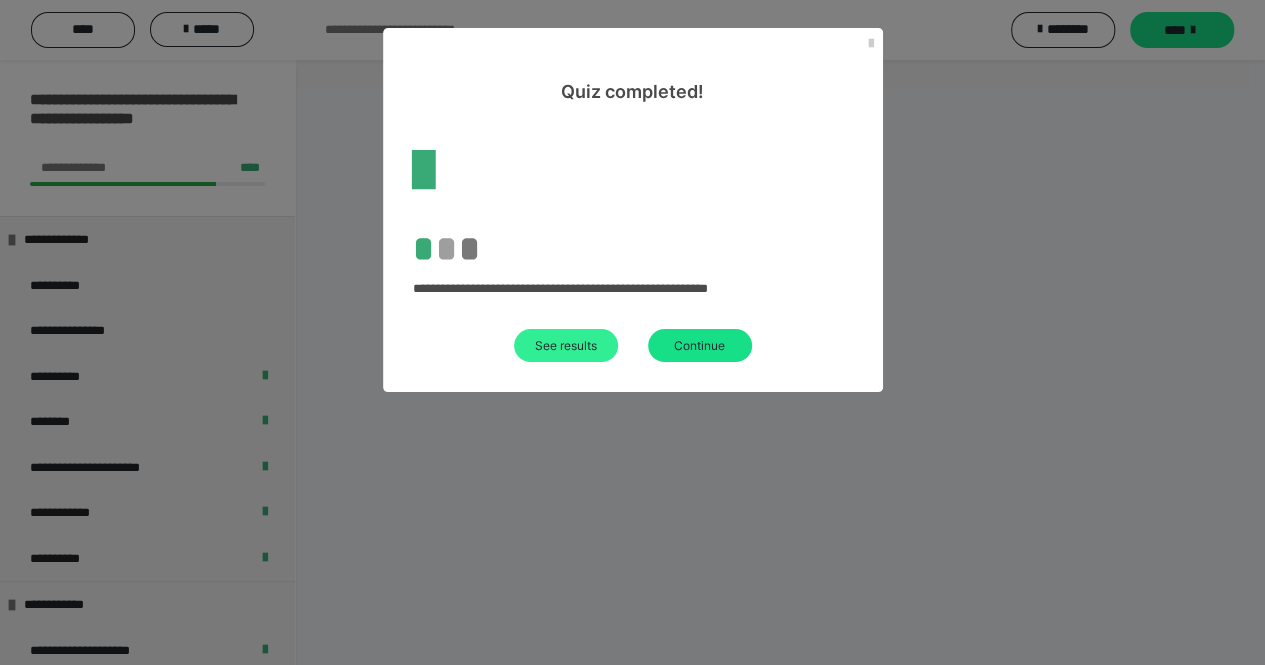 scroll, scrollTop: 117, scrollLeft: 0, axis: vertical 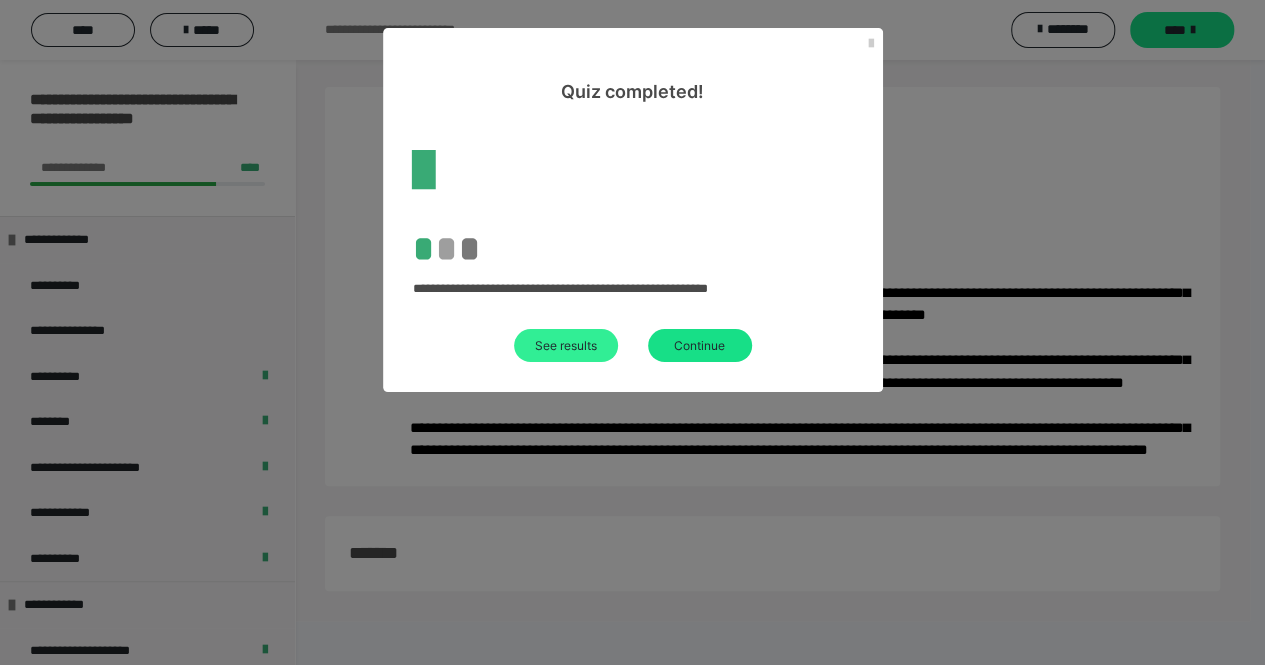 click on "See results" at bounding box center (566, 345) 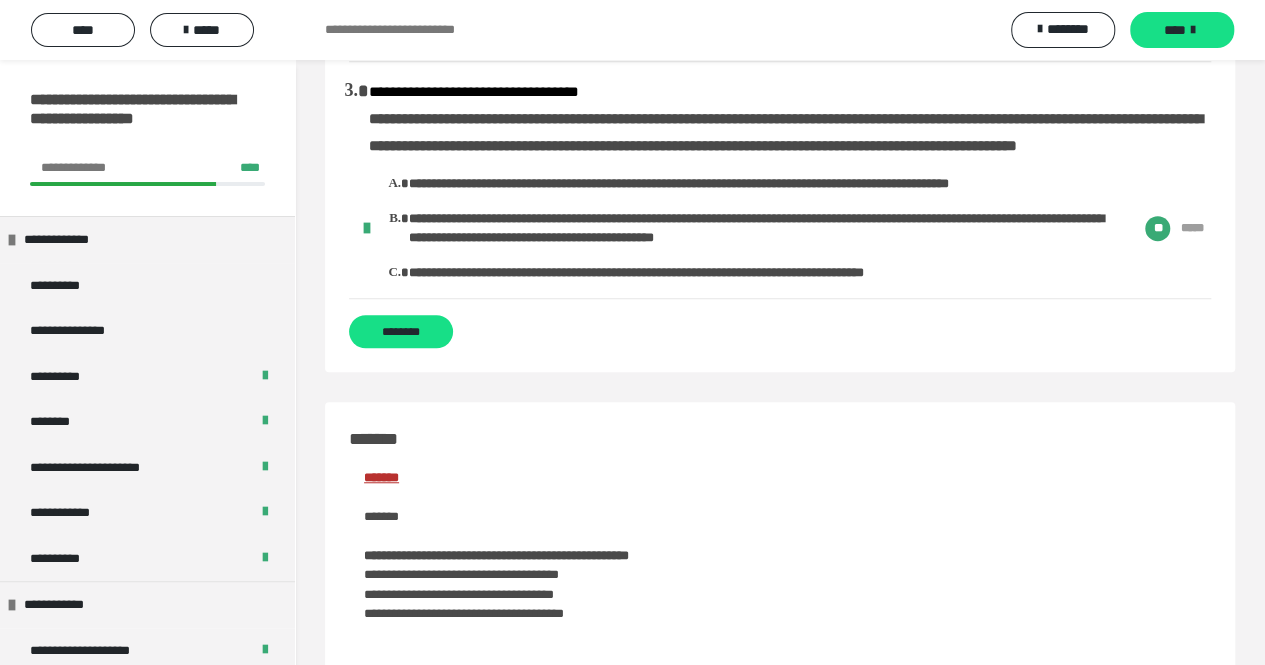 scroll, scrollTop: 0, scrollLeft: 0, axis: both 